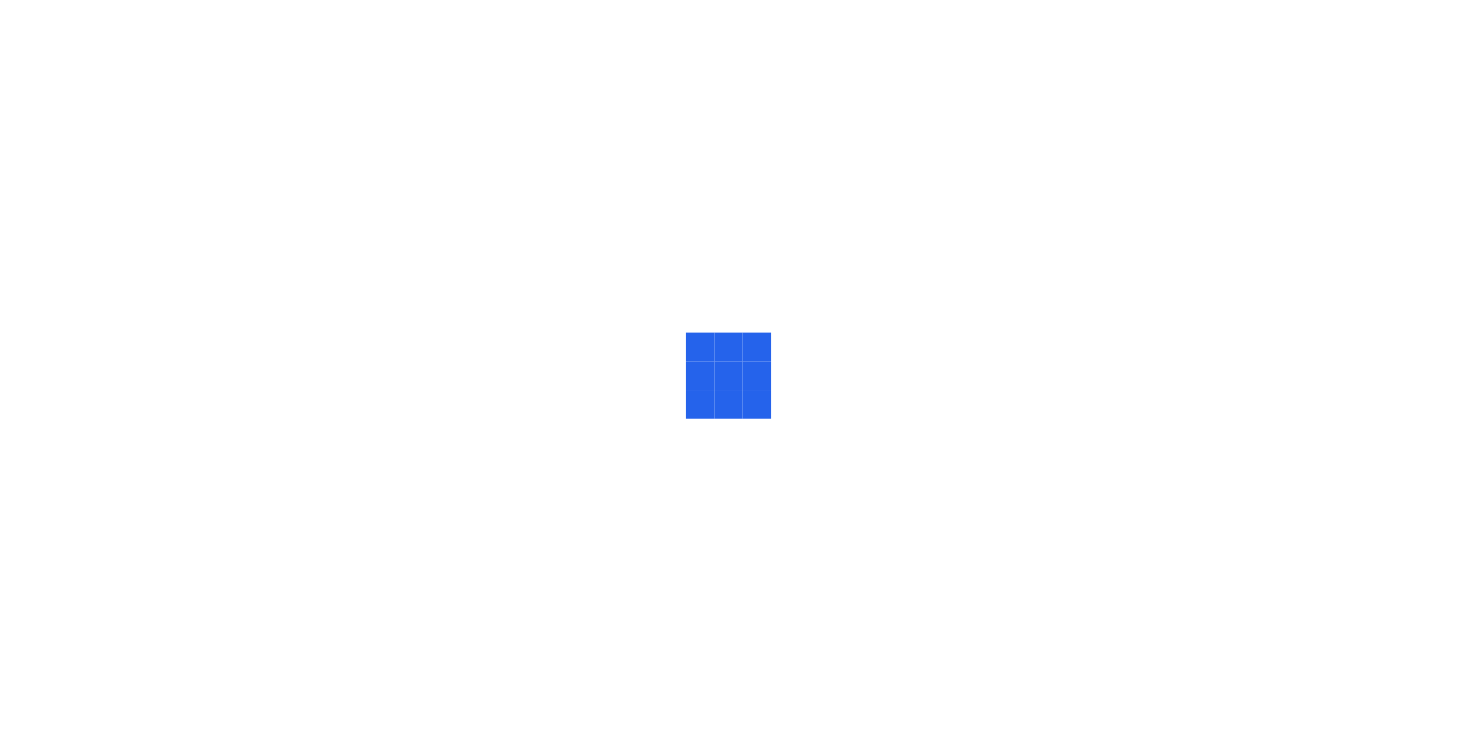 scroll, scrollTop: 0, scrollLeft: 0, axis: both 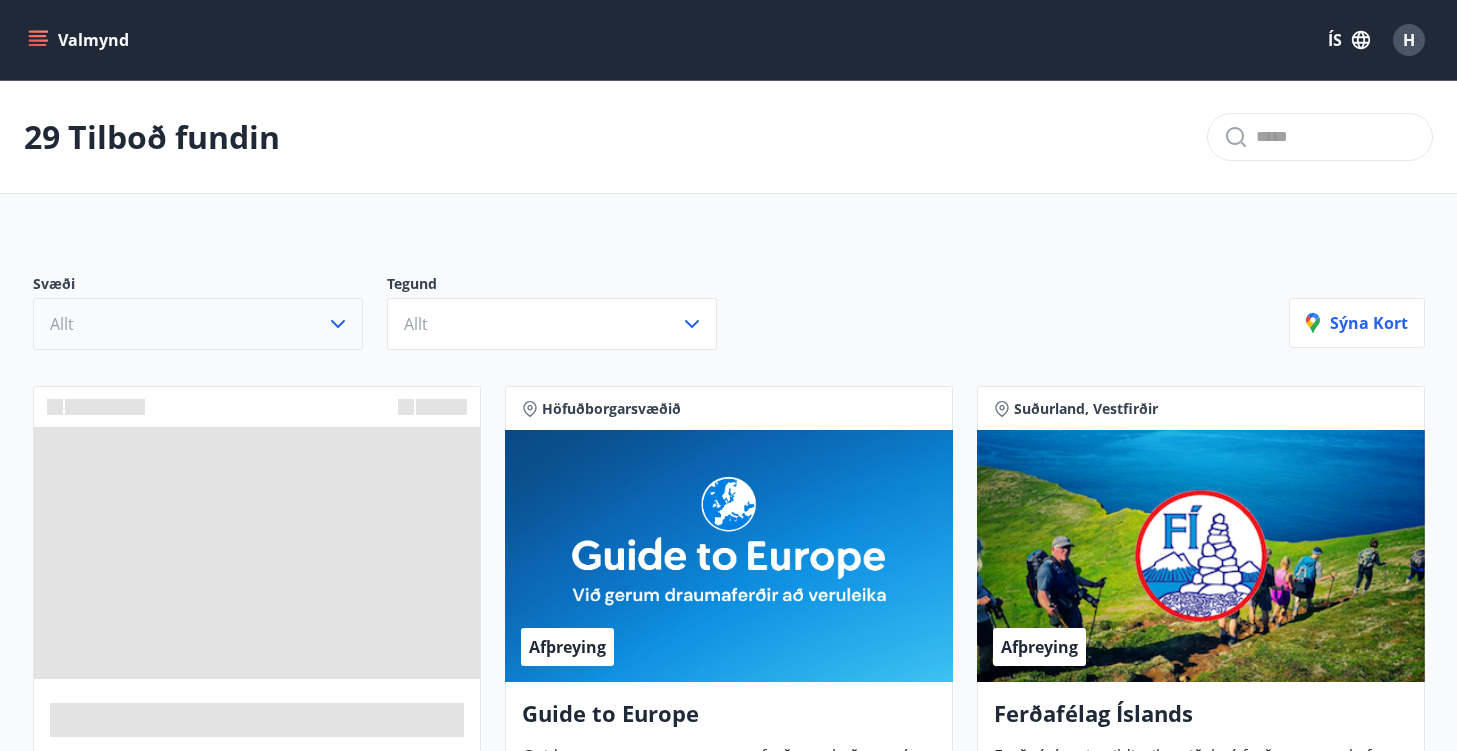 click on "Allt" at bounding box center (198, 324) 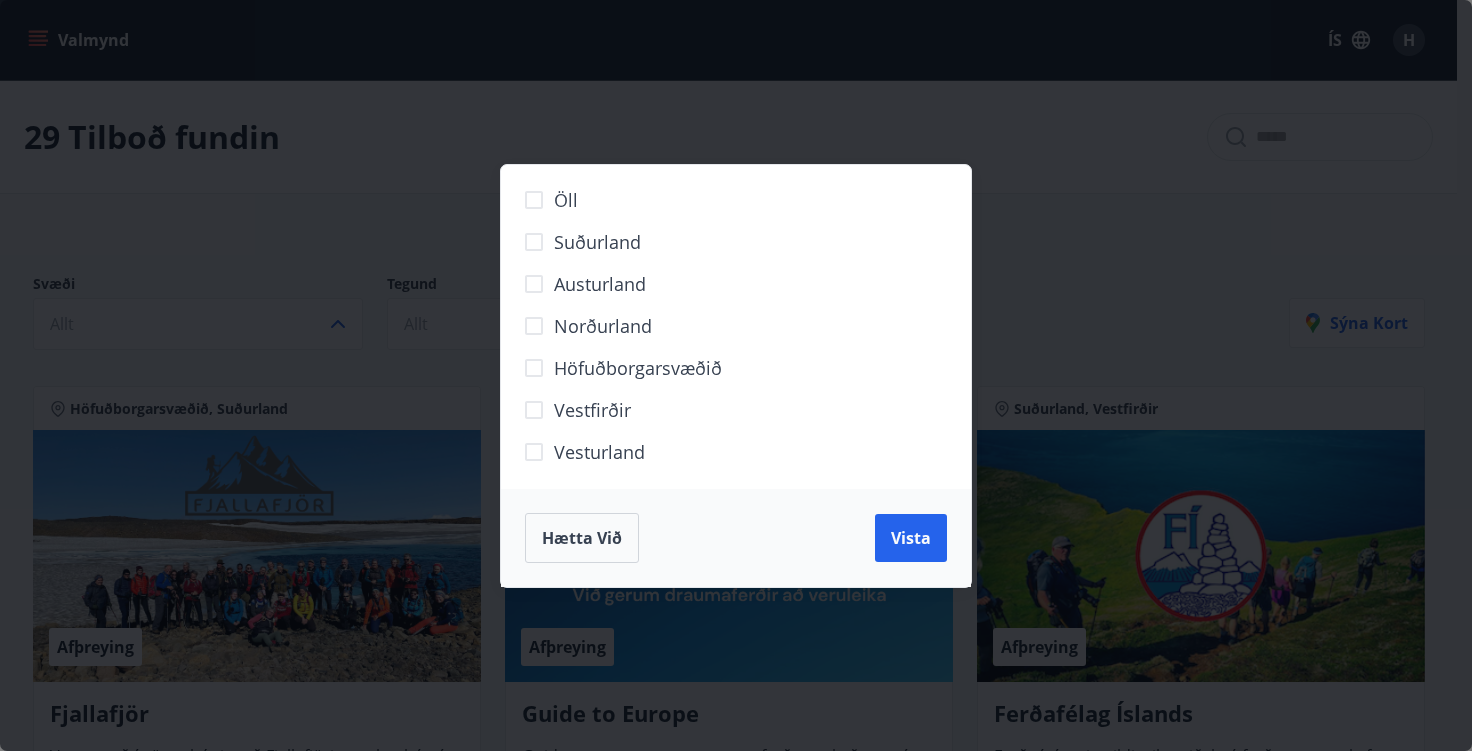 click on "Öll Suðurland Austurland Norðurland Höfuðborgarsvæðið Vestfirðir Vesturland Hætta við Vista" at bounding box center [736, 375] 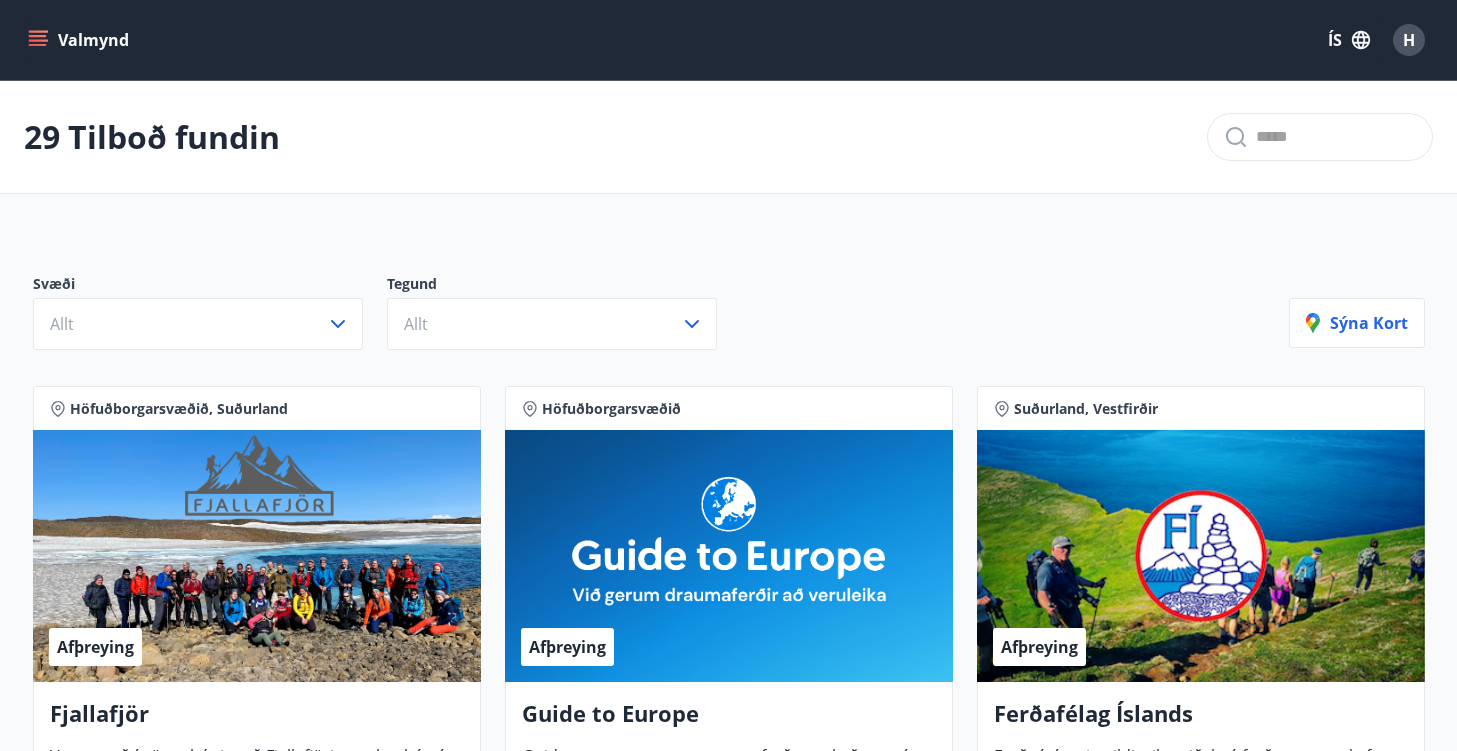 click on "Allt" at bounding box center [552, 324] 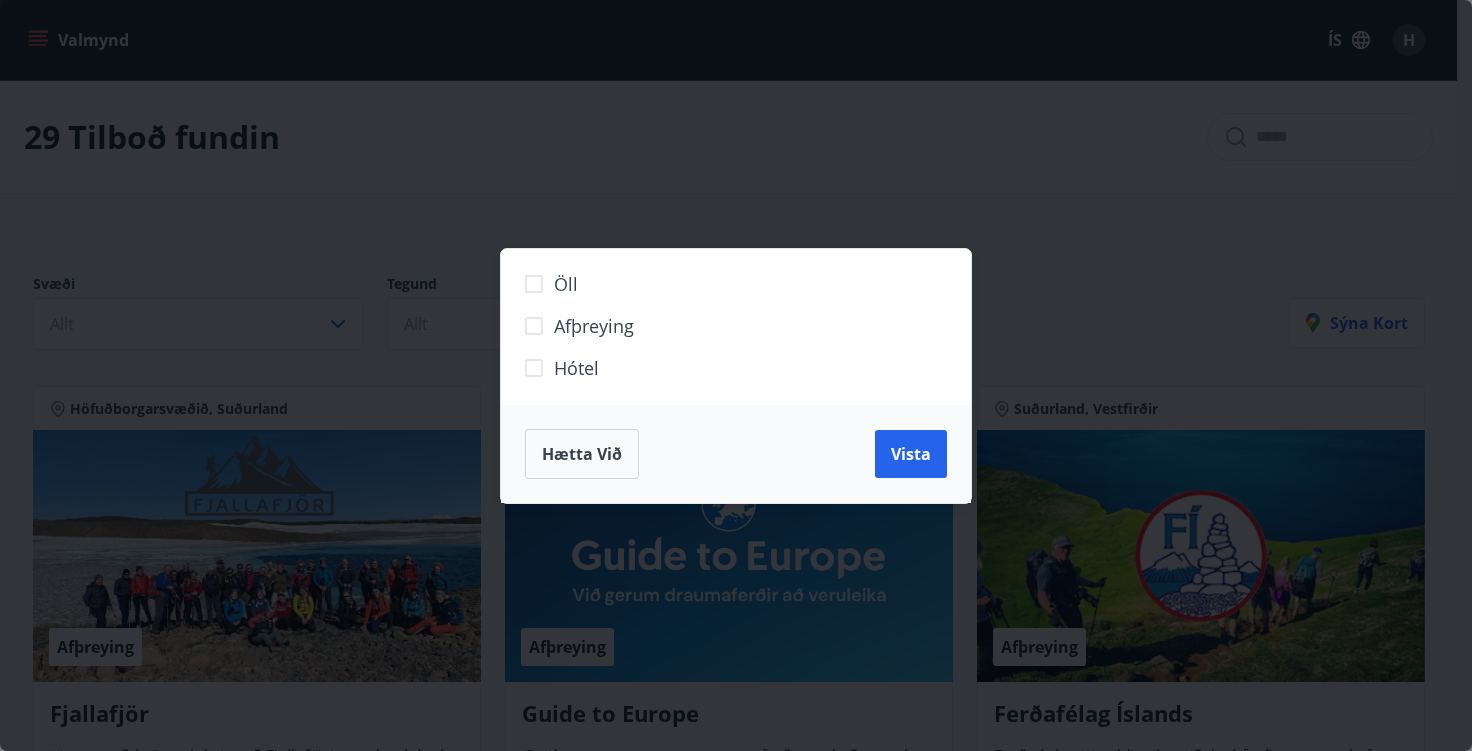 click on "Hótel" at bounding box center (576, 368) 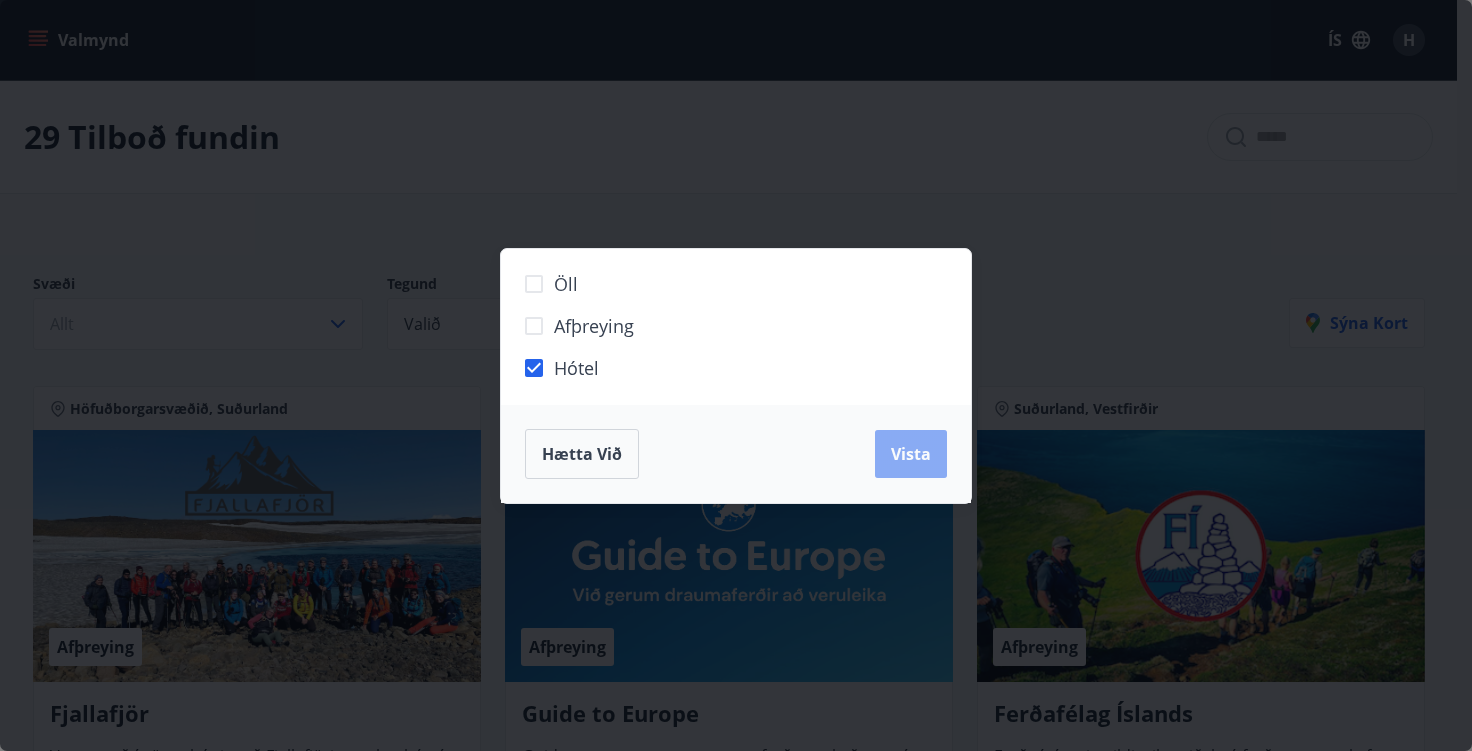 click on "Vista" at bounding box center [911, 454] 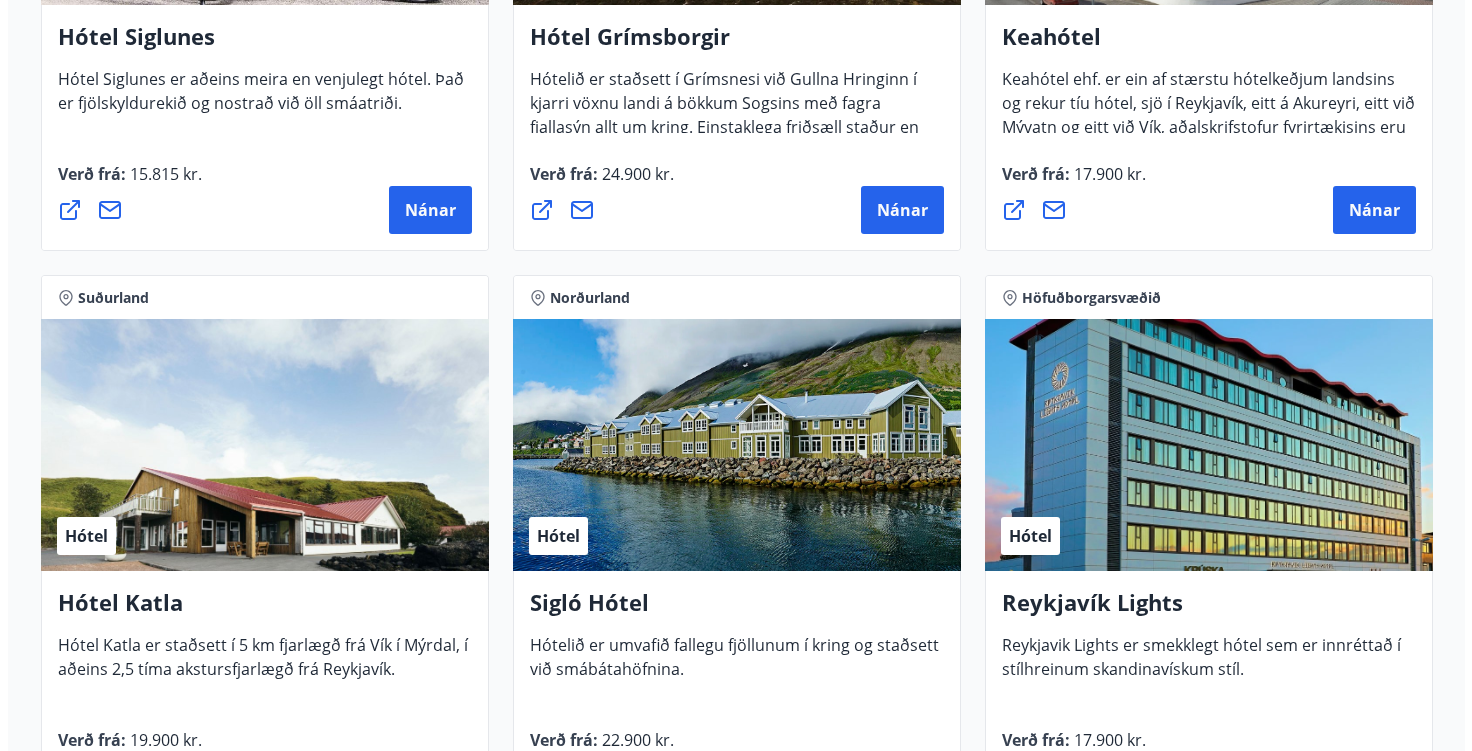 scroll, scrollTop: 366, scrollLeft: 0, axis: vertical 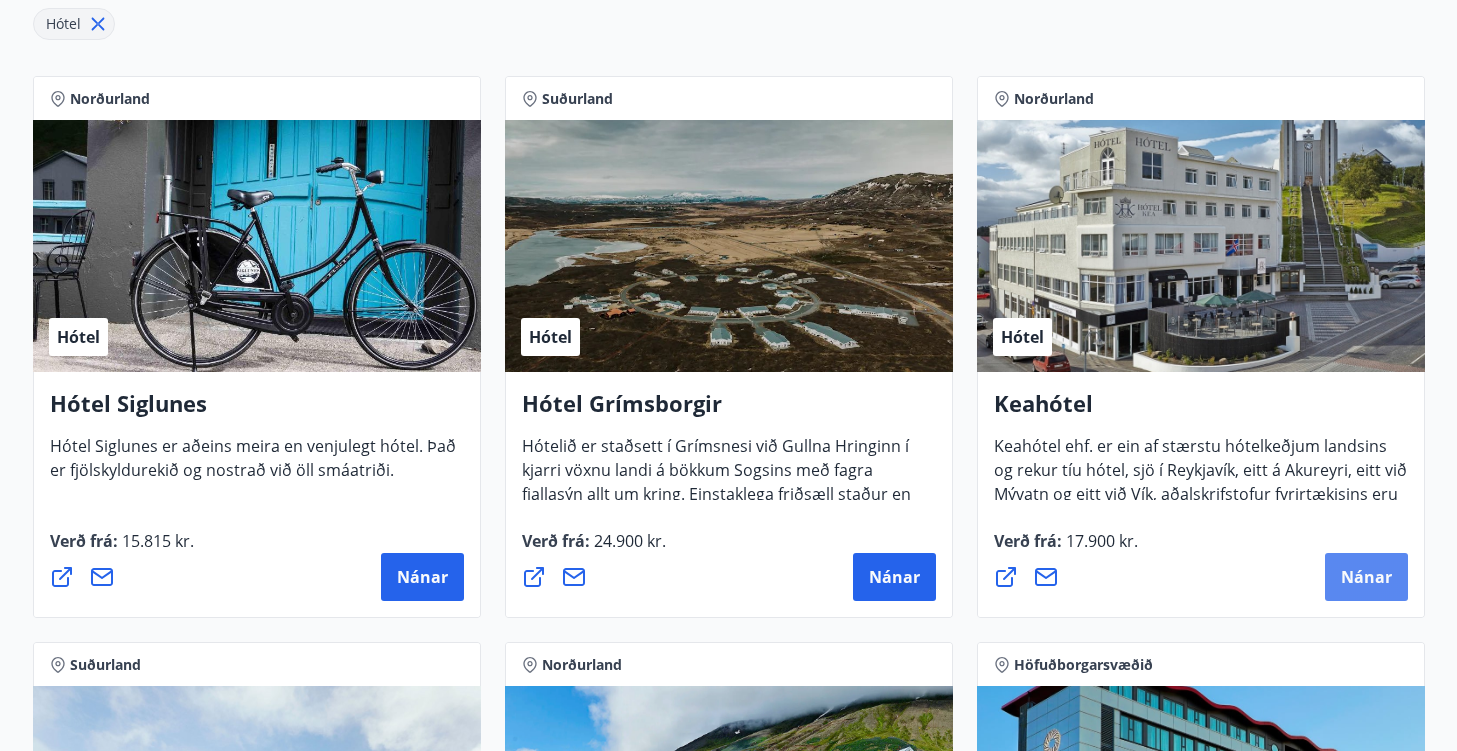 click on "Nánar" at bounding box center [1366, 577] 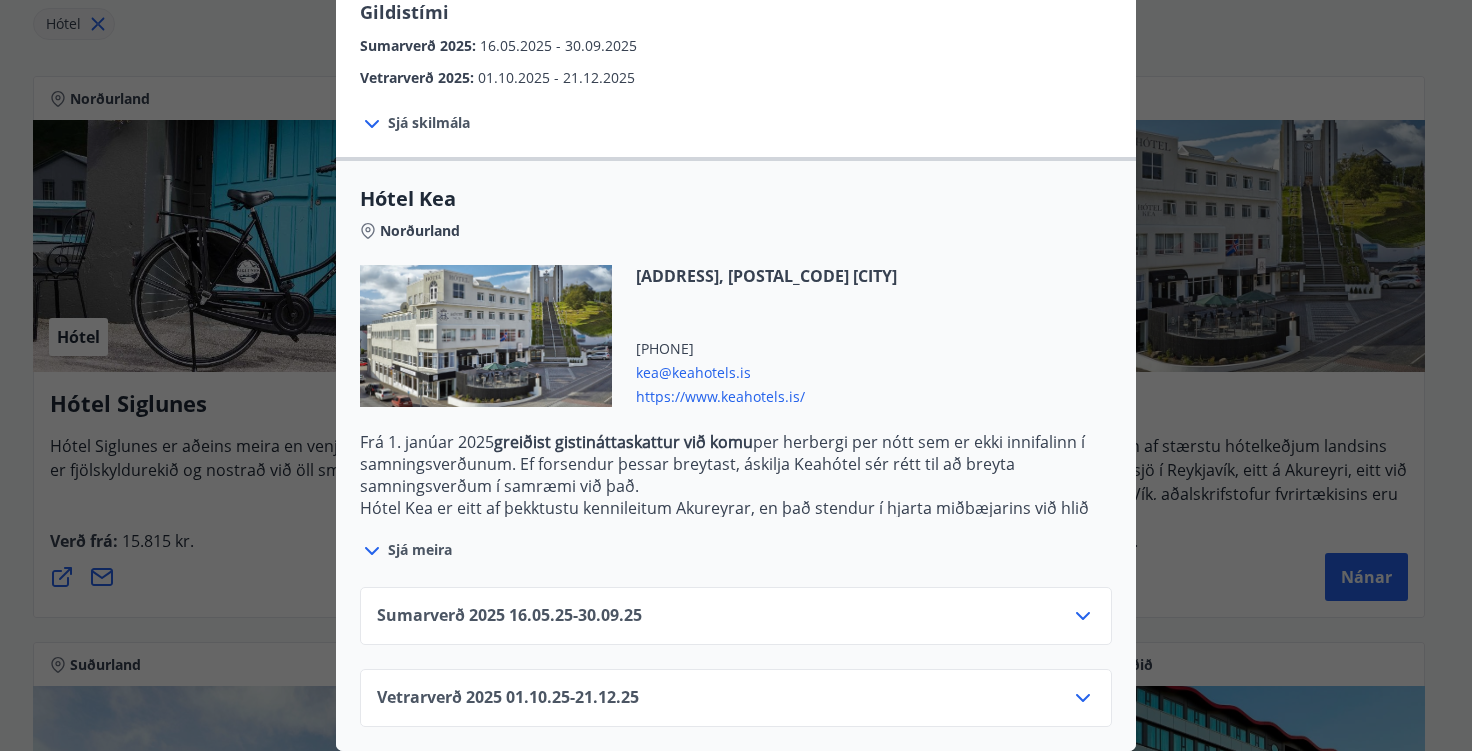 scroll, scrollTop: 366, scrollLeft: 0, axis: vertical 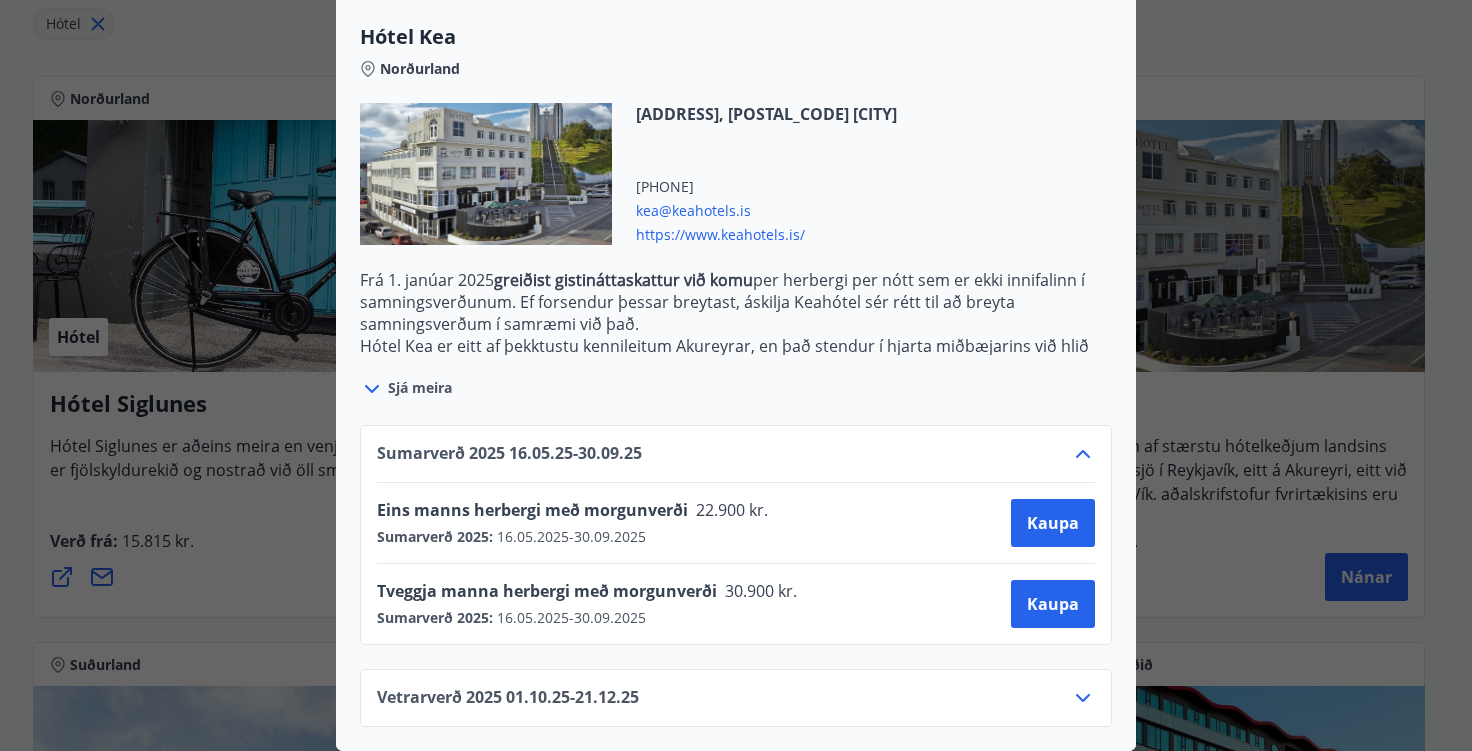 click on "Keahótel Fyrir bókanir og frekari upplýsingar vinsamlegast sendið póst á netfangið:  [EMAIL]  eða hringið í símanúmerið: [PHONE]
Keahótel ehf. er ein af stærstu hótelkeðjum landsins og rekur tíu hótel, sjö í Reykjavík, eitt á Akureyri, eitt við Mývatn og eitt við Vík, aðalskrifstofur fyrirtækisins eru á Akureyri. Hótelin eru búin samtals yfir 800 herbergjum og þjónusta ferðamenn, innlenda sem erlenda, allt árið um kring.
Gildistími Sumarverð 2025 : [DATE] - [DATE] Vetrarverð 2025 : [DATE] - [DATE] Sjá skilmála Samningsverð eru háð bókunarstöðu og áskilja Keahótel sér rétt til að bjóða hærra verð sé bókunarstaða þannig. Suma daga gætu sést lægri verð á heimasíðu hótelanna. Við bjóðum ykkur þau að sjálfsögðu, ef um sömu bókunar- og greiðsluskilmála er að ræða.
Afbókunarskilmálar: Hægt er að afbóka án gjalda allt að 24 klst. fyrir innritun.
Hótel Kea Norðurland [PHONE]" at bounding box center [736, 375] 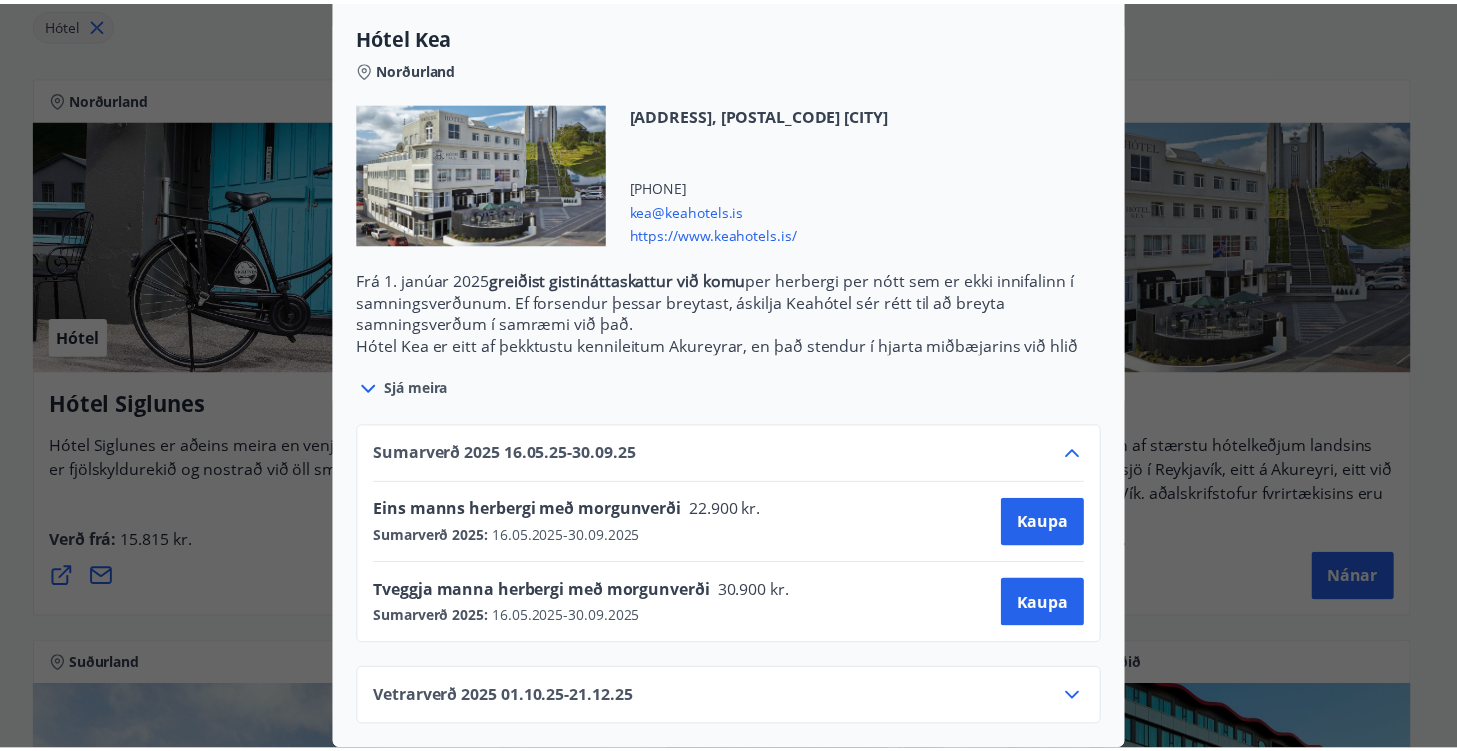 scroll, scrollTop: 0, scrollLeft: 0, axis: both 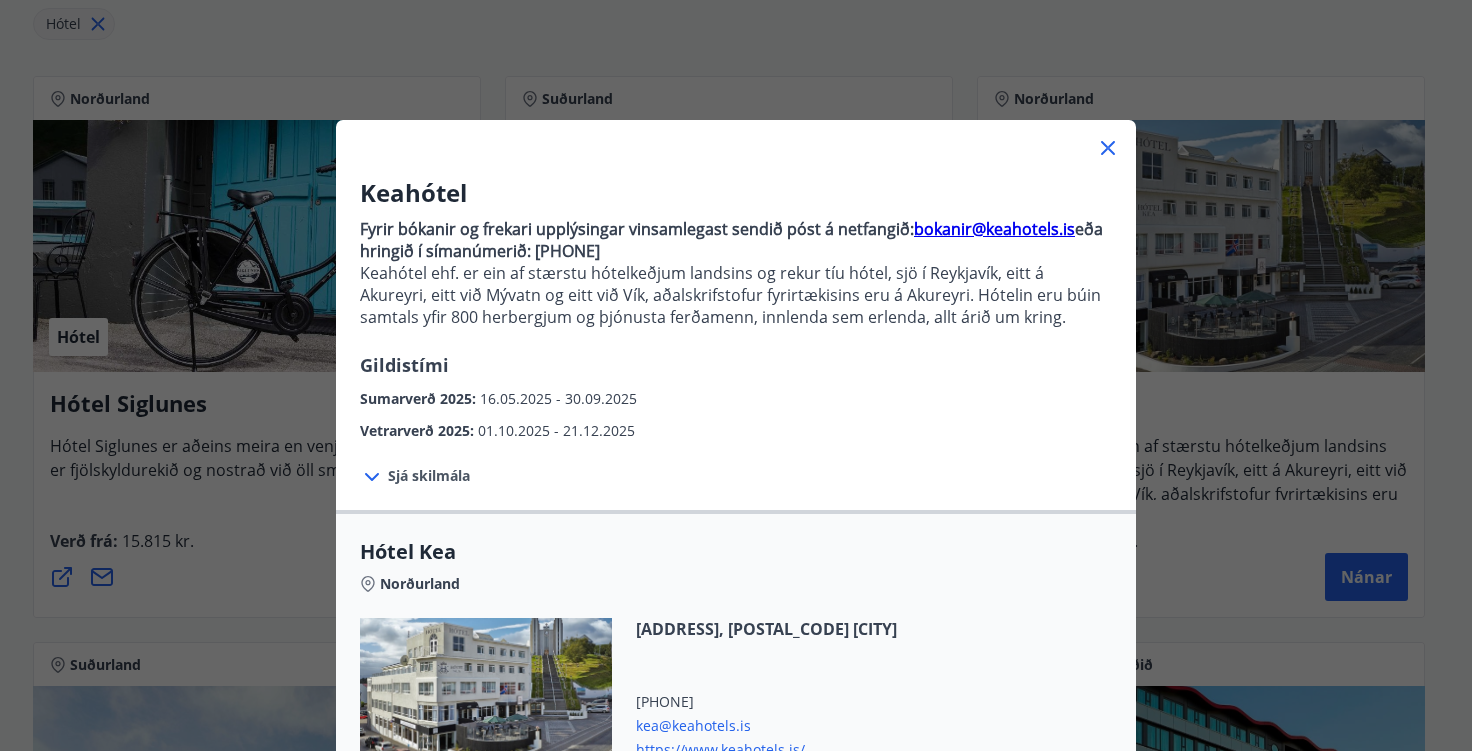 click 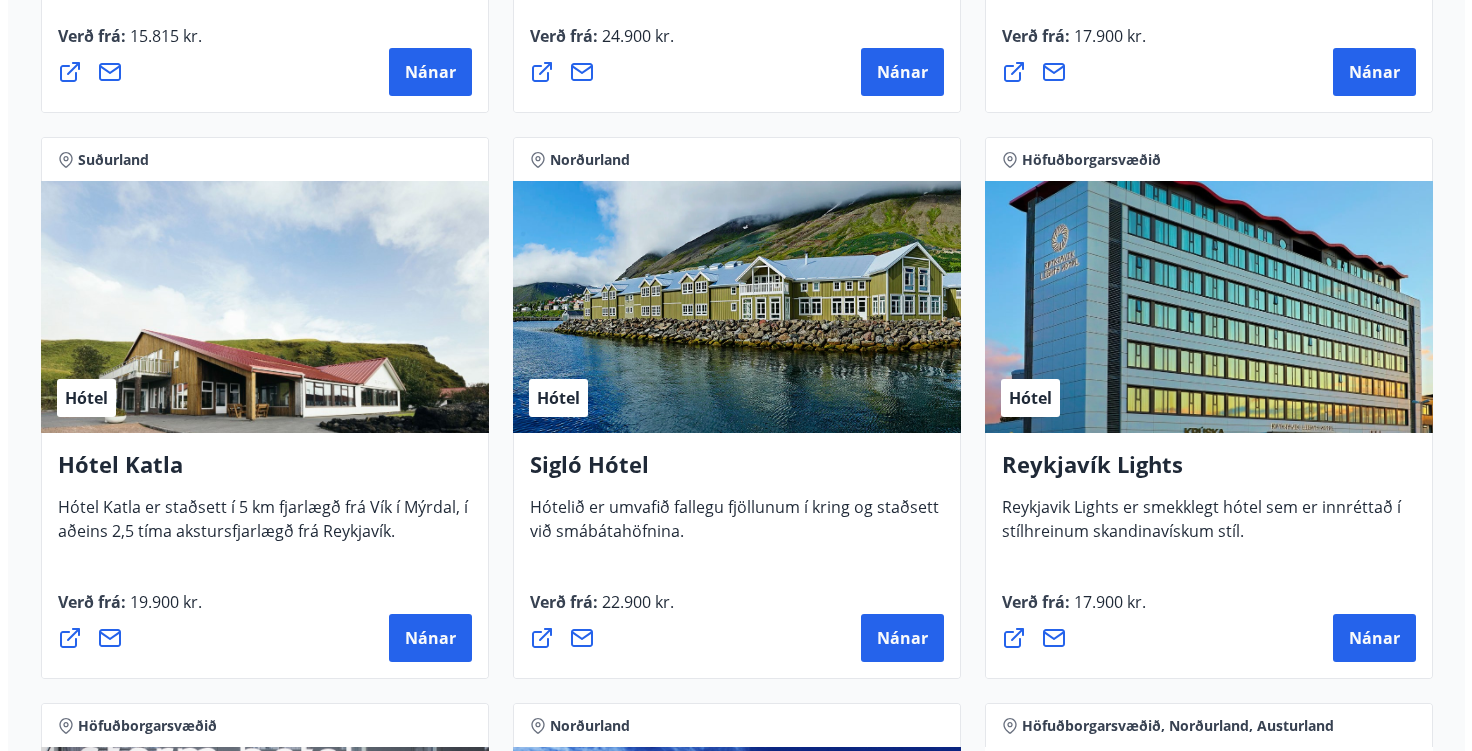 scroll, scrollTop: 873, scrollLeft: 0, axis: vertical 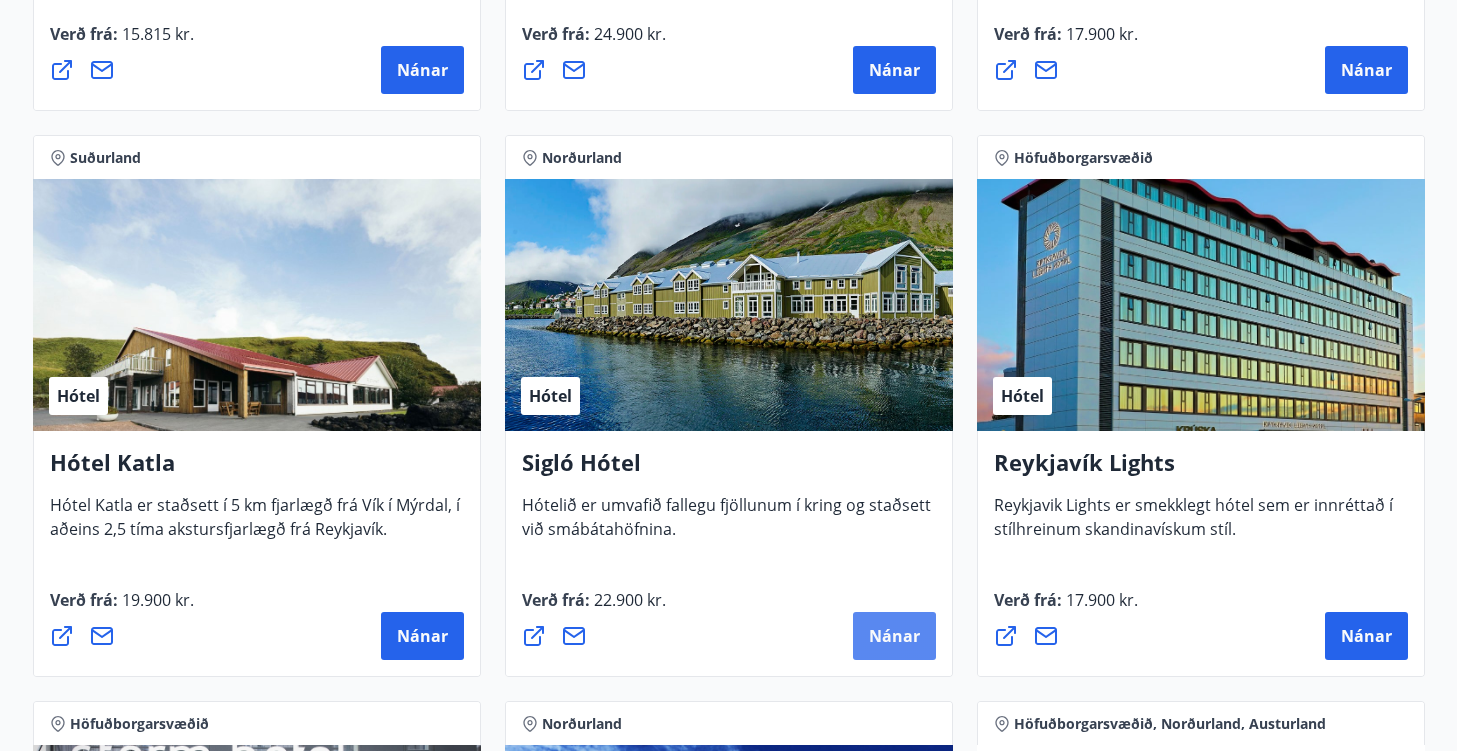 click on "Nánar" at bounding box center [894, 636] 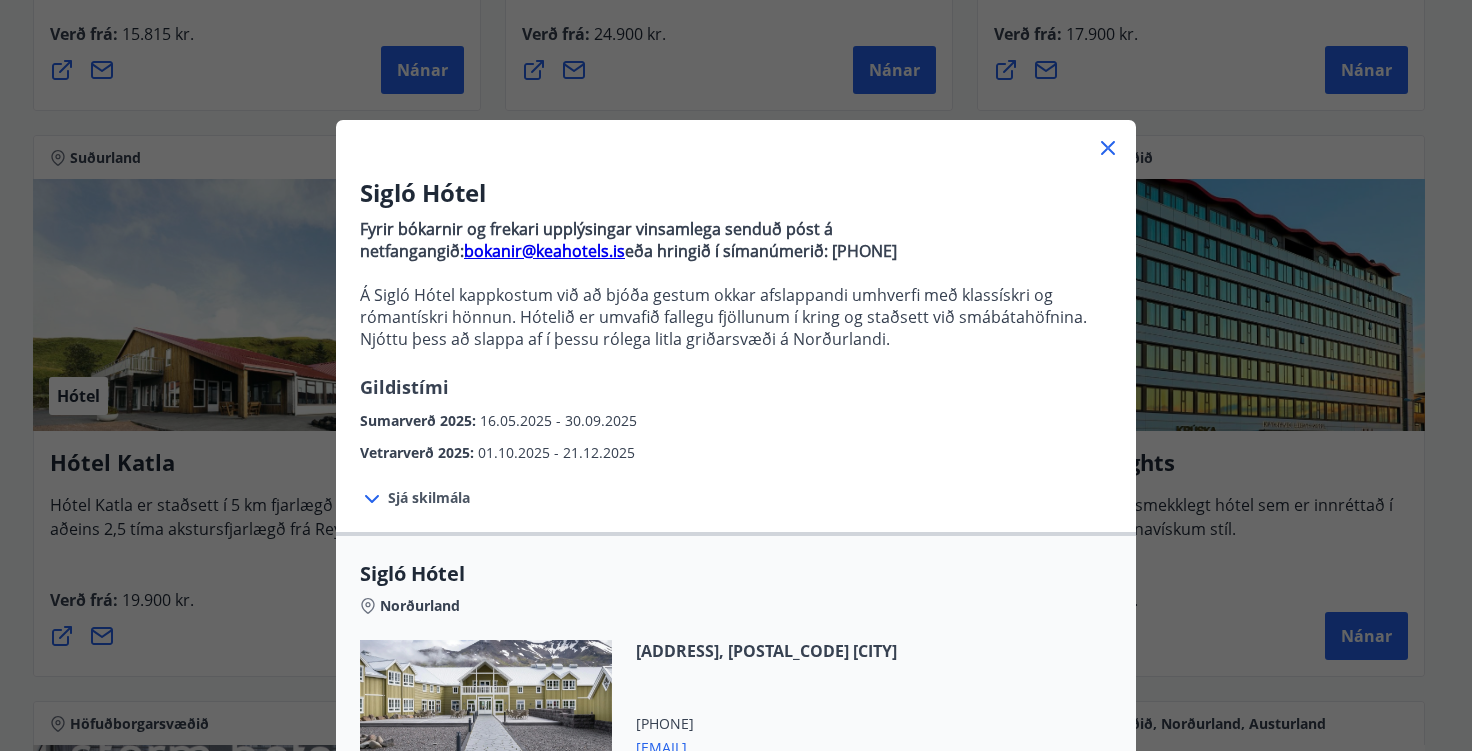 scroll, scrollTop: 389, scrollLeft: 0, axis: vertical 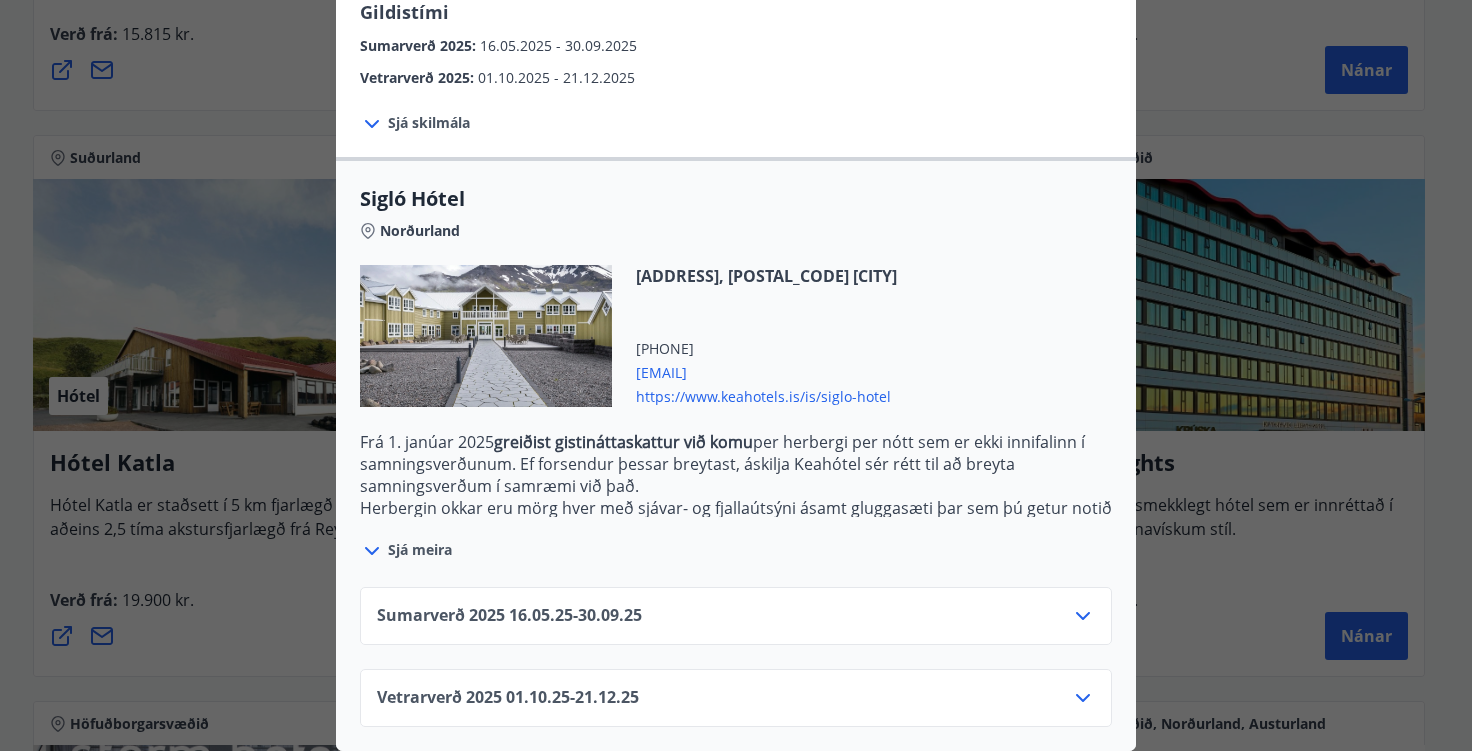 click on "Sumarverð 2025   16.05.25  -  30.09.25" at bounding box center [509, 616] 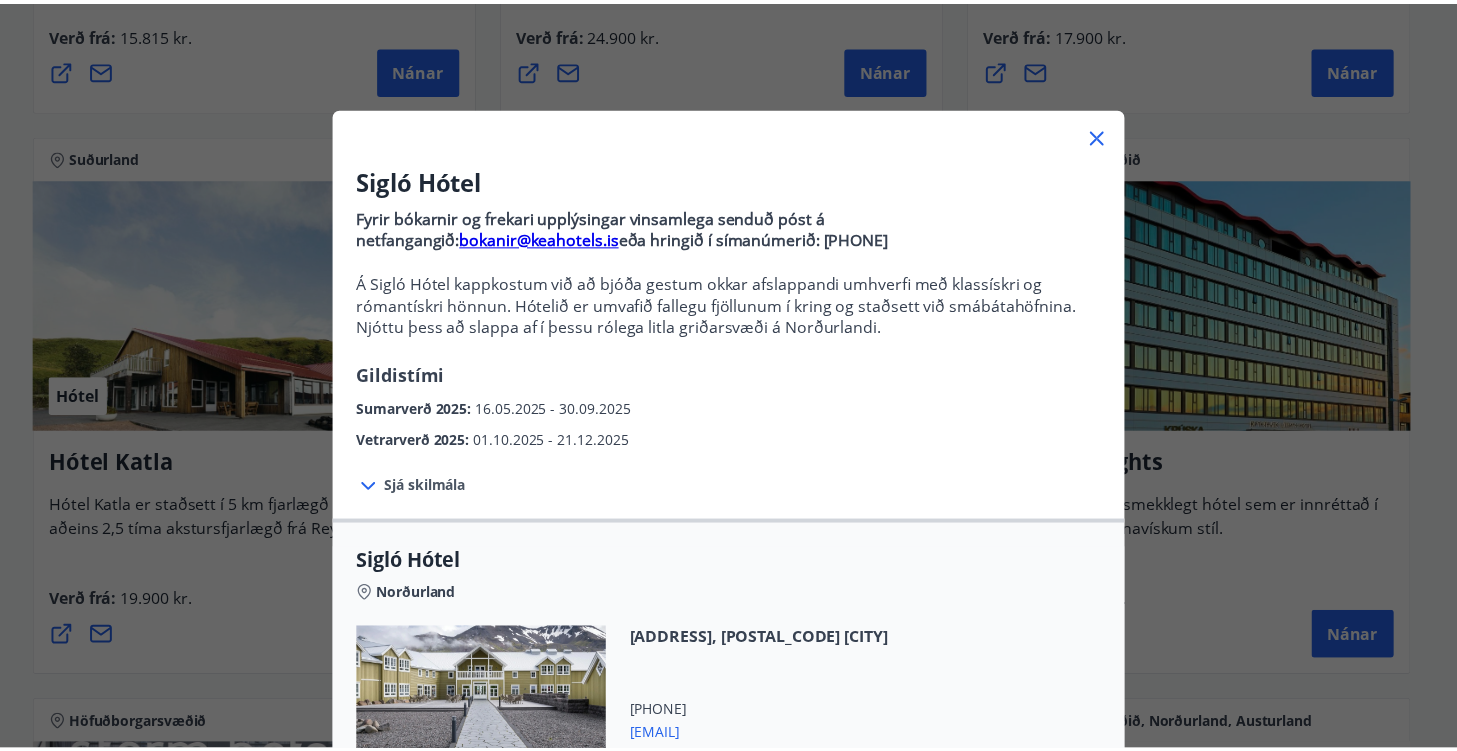 scroll, scrollTop: 0, scrollLeft: 0, axis: both 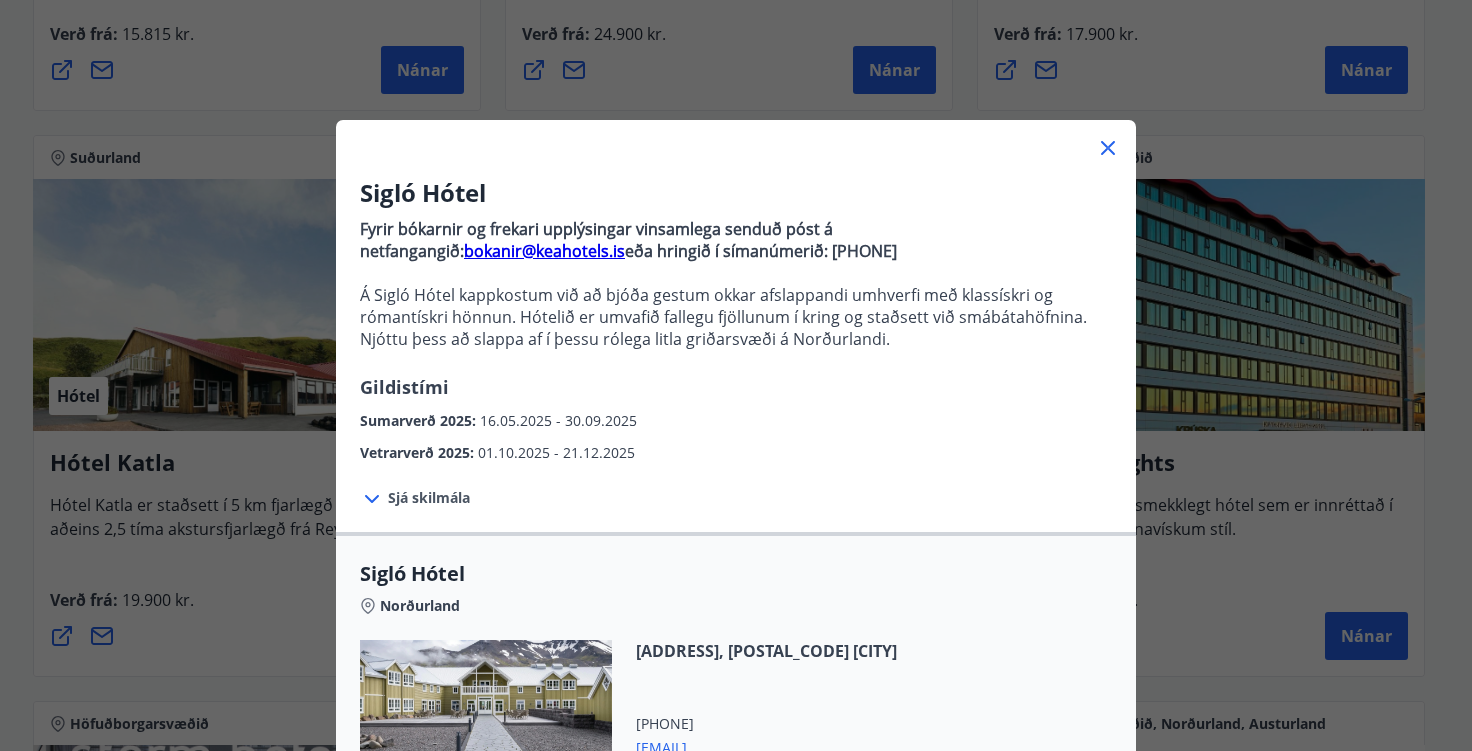 click 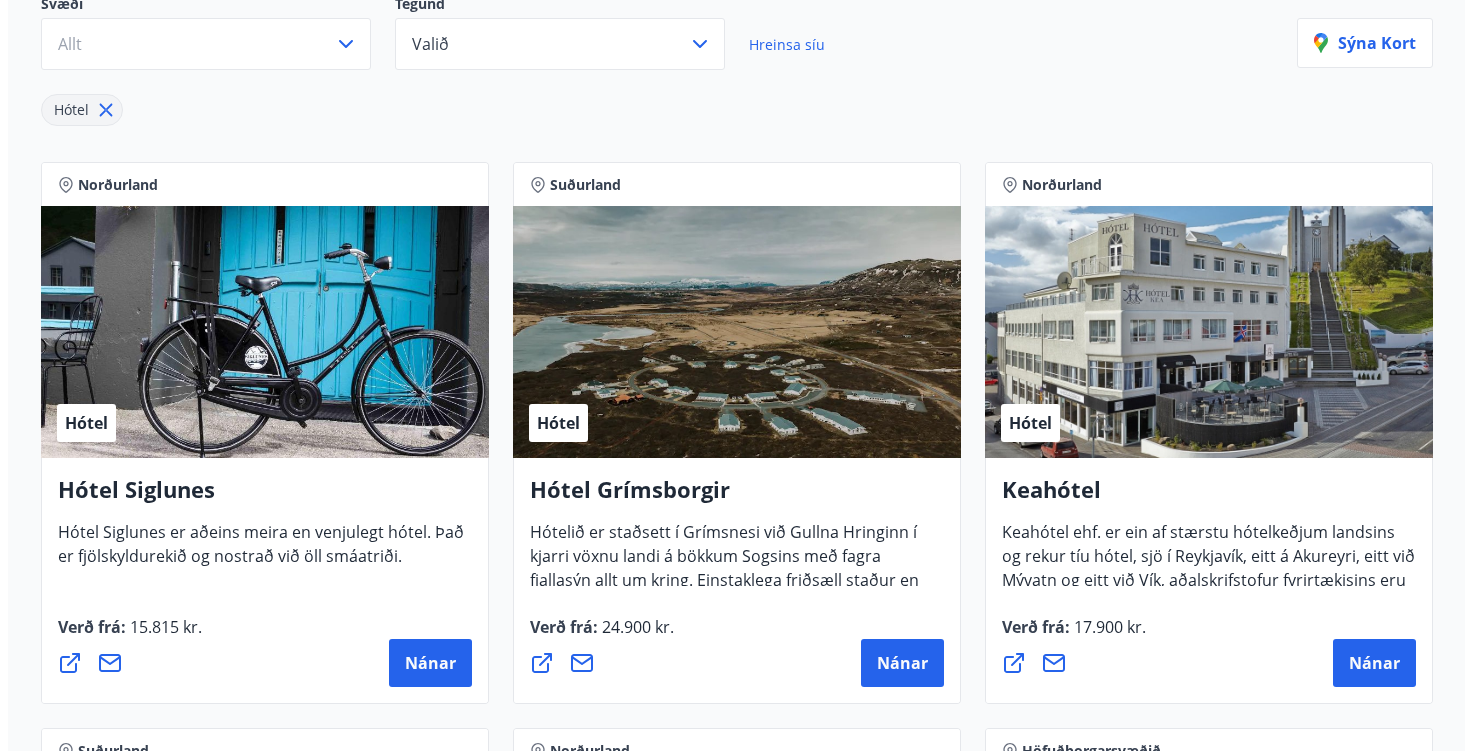 scroll, scrollTop: 271, scrollLeft: 0, axis: vertical 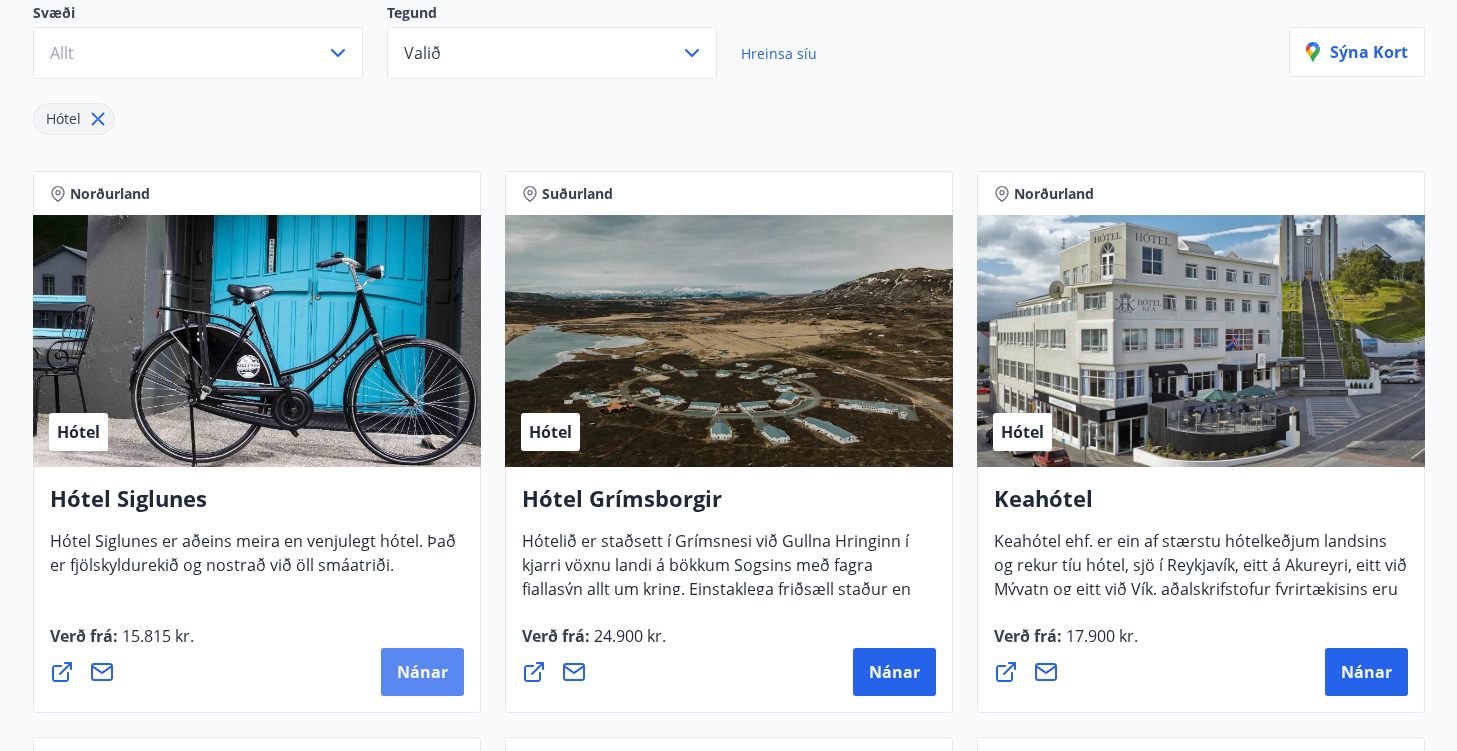 click on "Nánar" at bounding box center [422, 672] 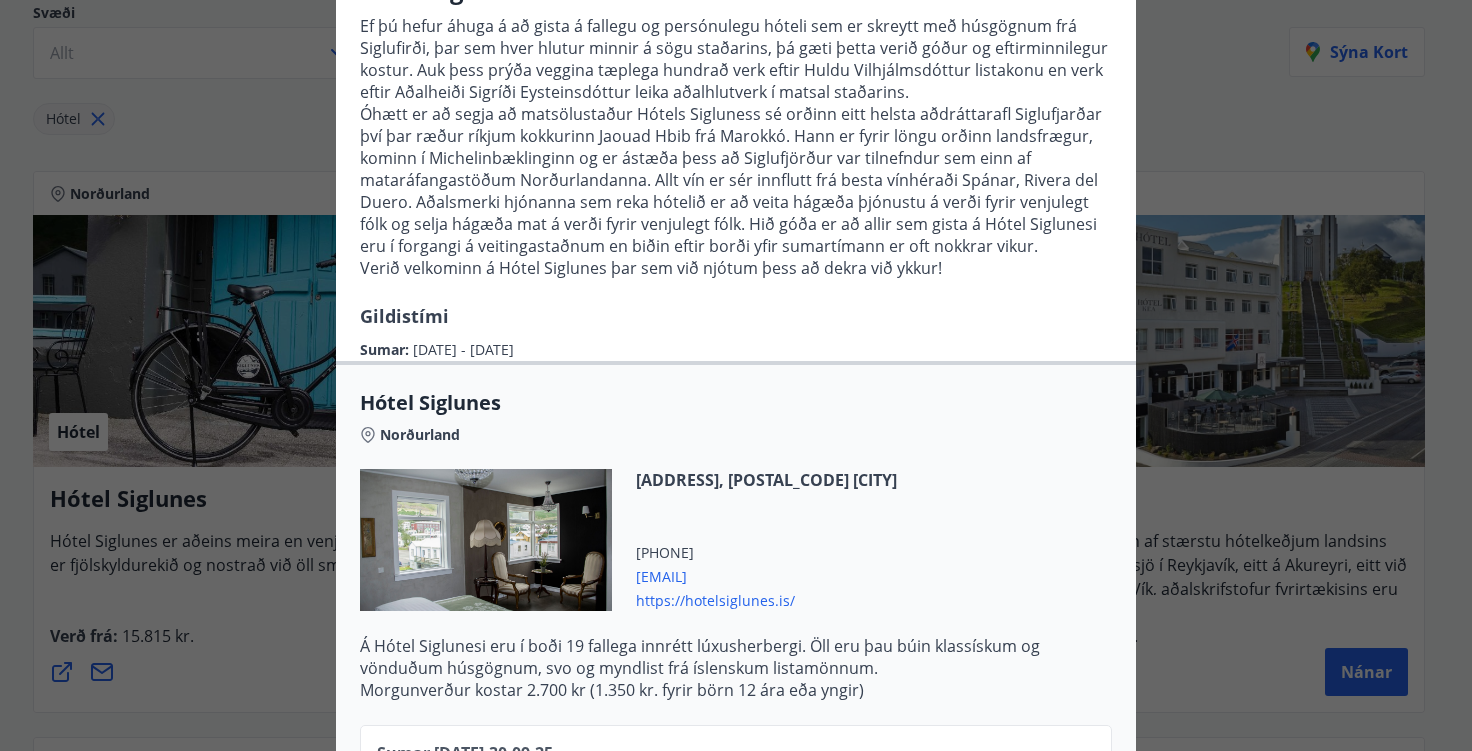 scroll, scrollTop: 0, scrollLeft: 0, axis: both 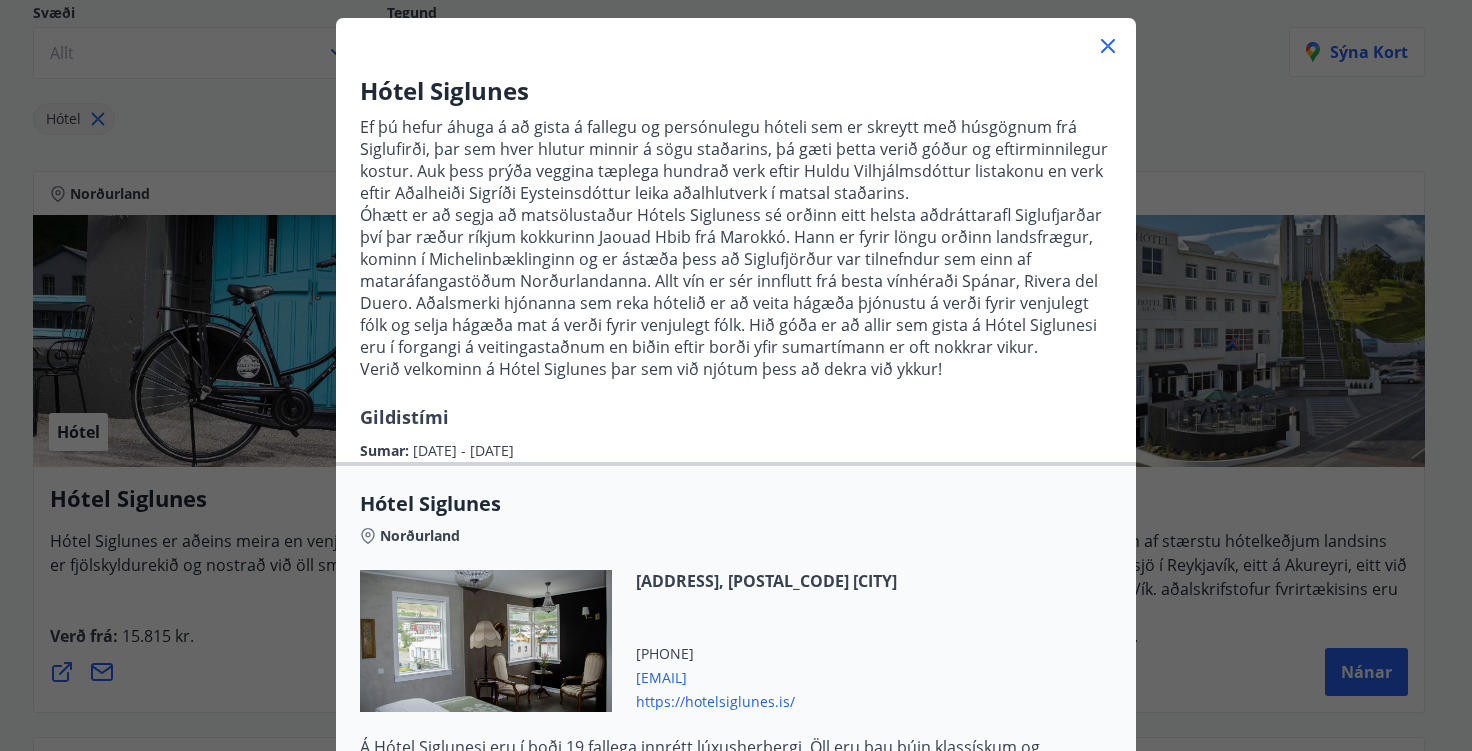 click 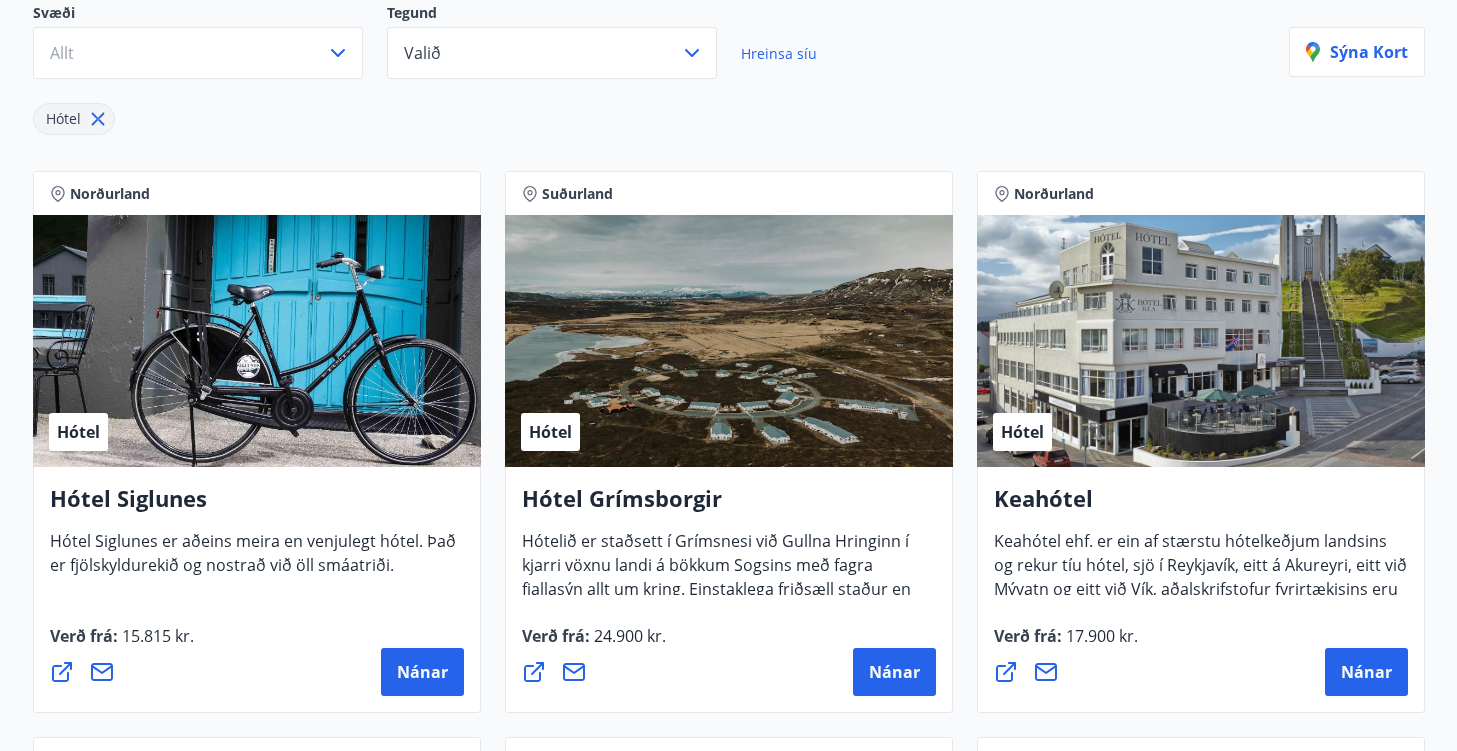 scroll, scrollTop: 0, scrollLeft: 0, axis: both 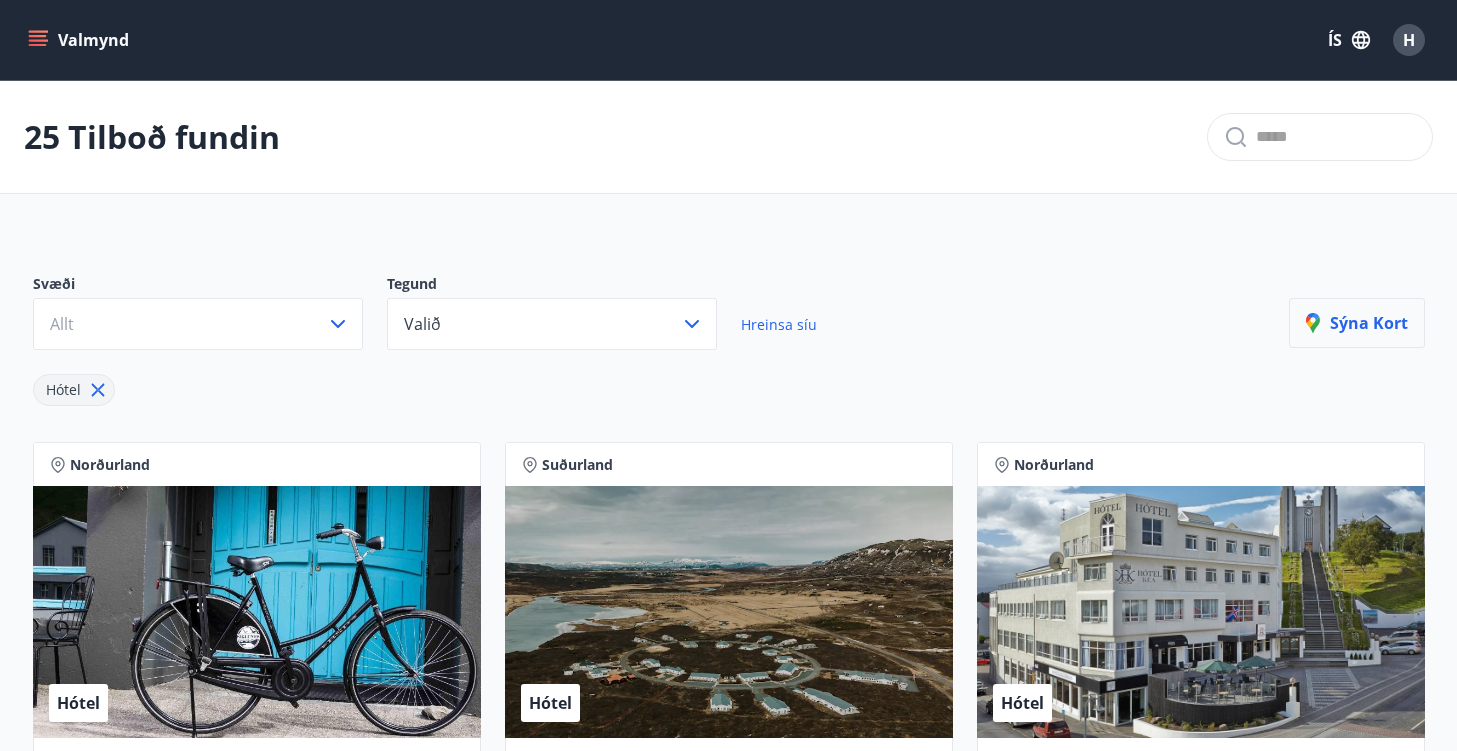 click 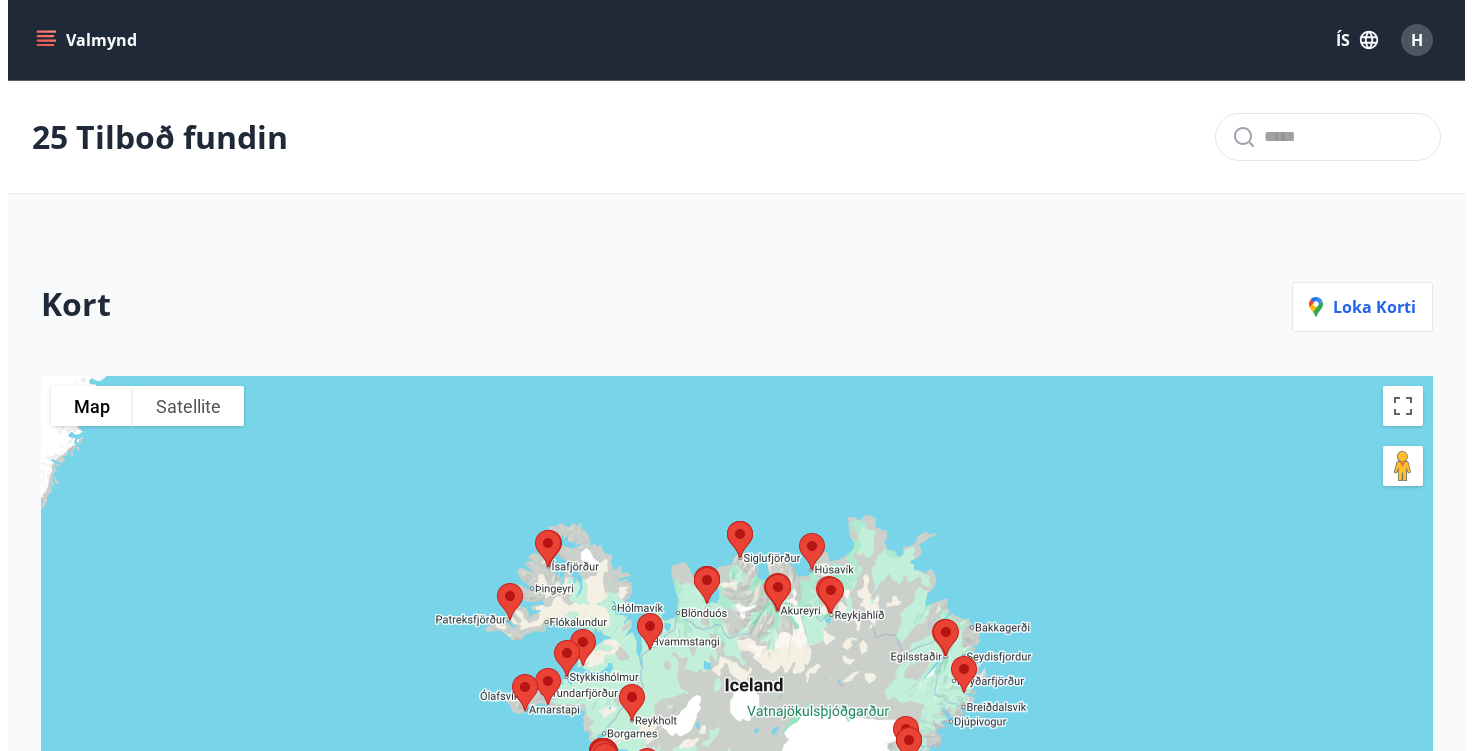 scroll, scrollTop: 366, scrollLeft: 0, axis: vertical 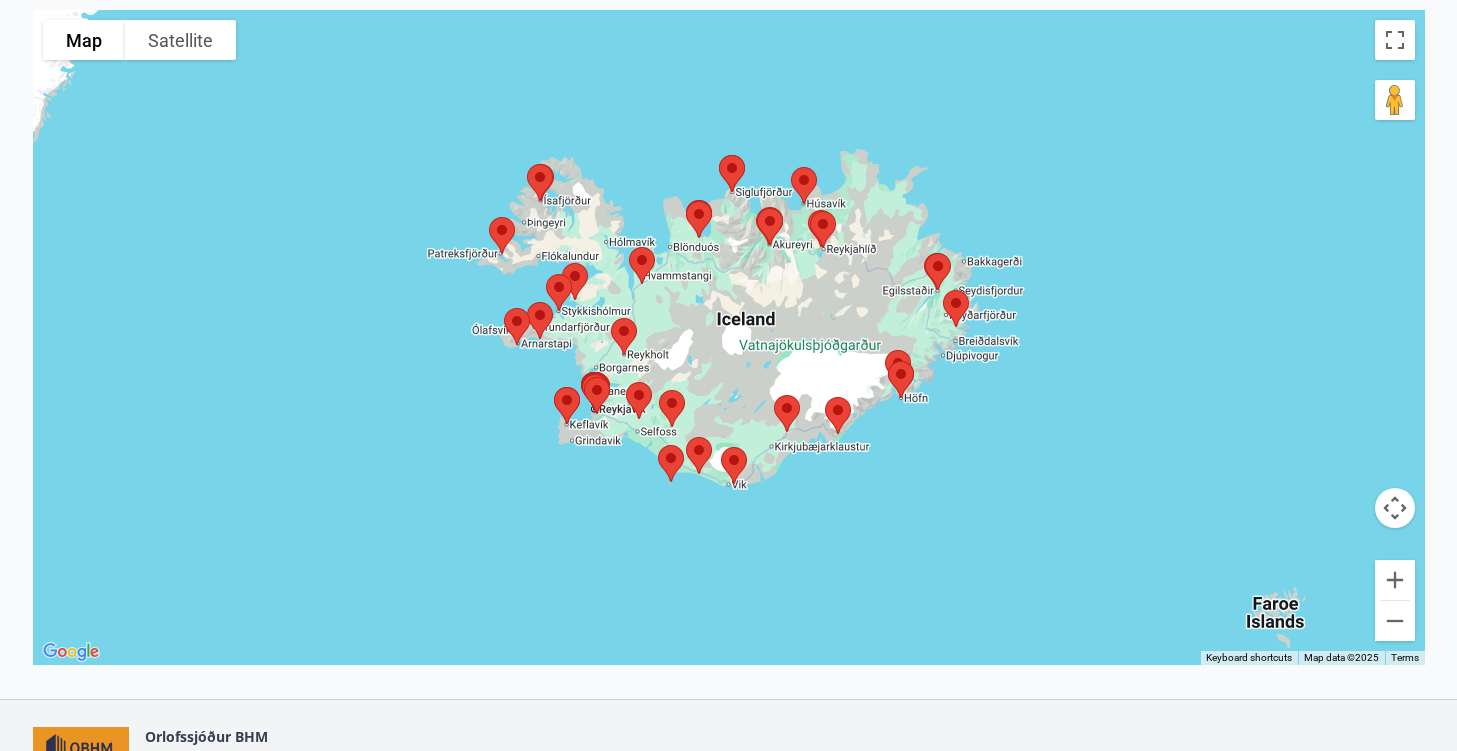 click at bounding box center (699, 219) 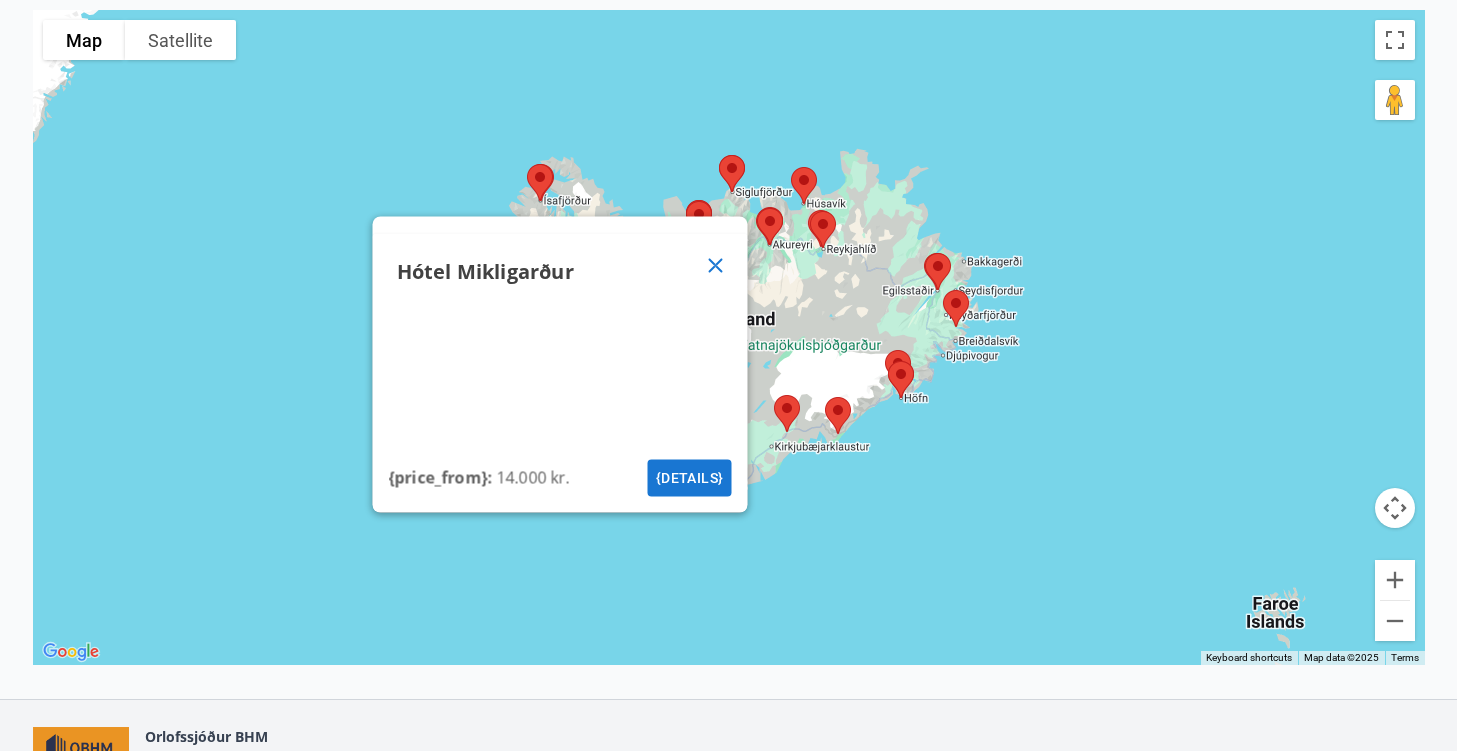 click 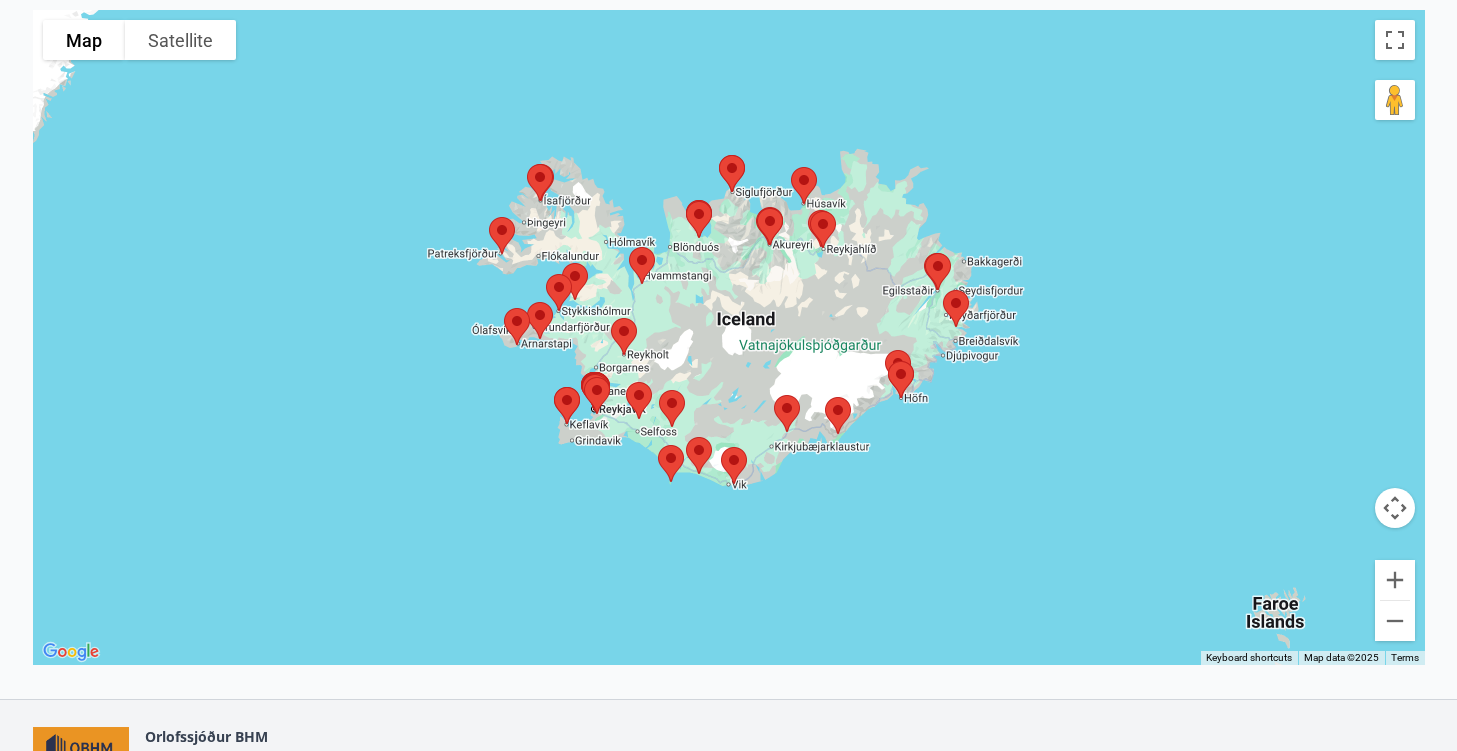 click at bounding box center [642, 265] 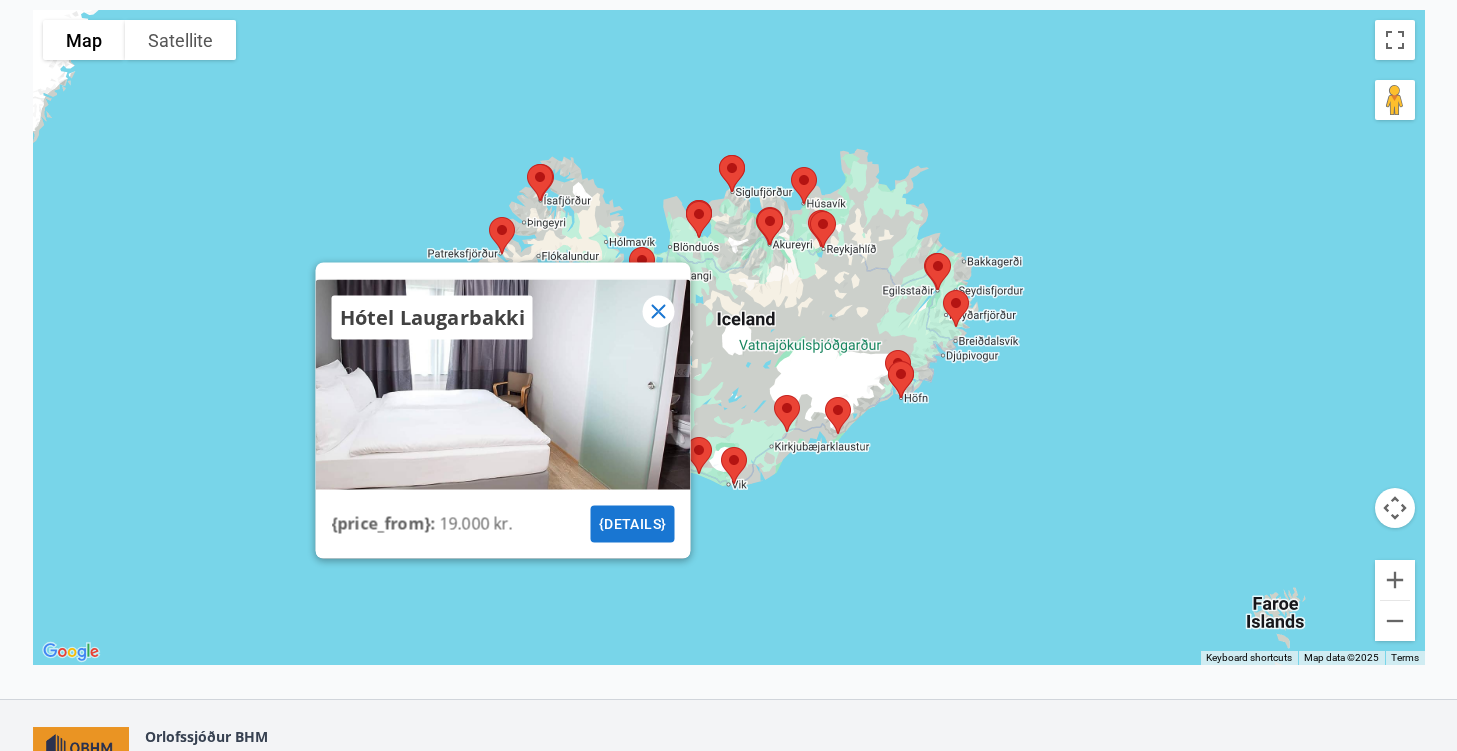 click 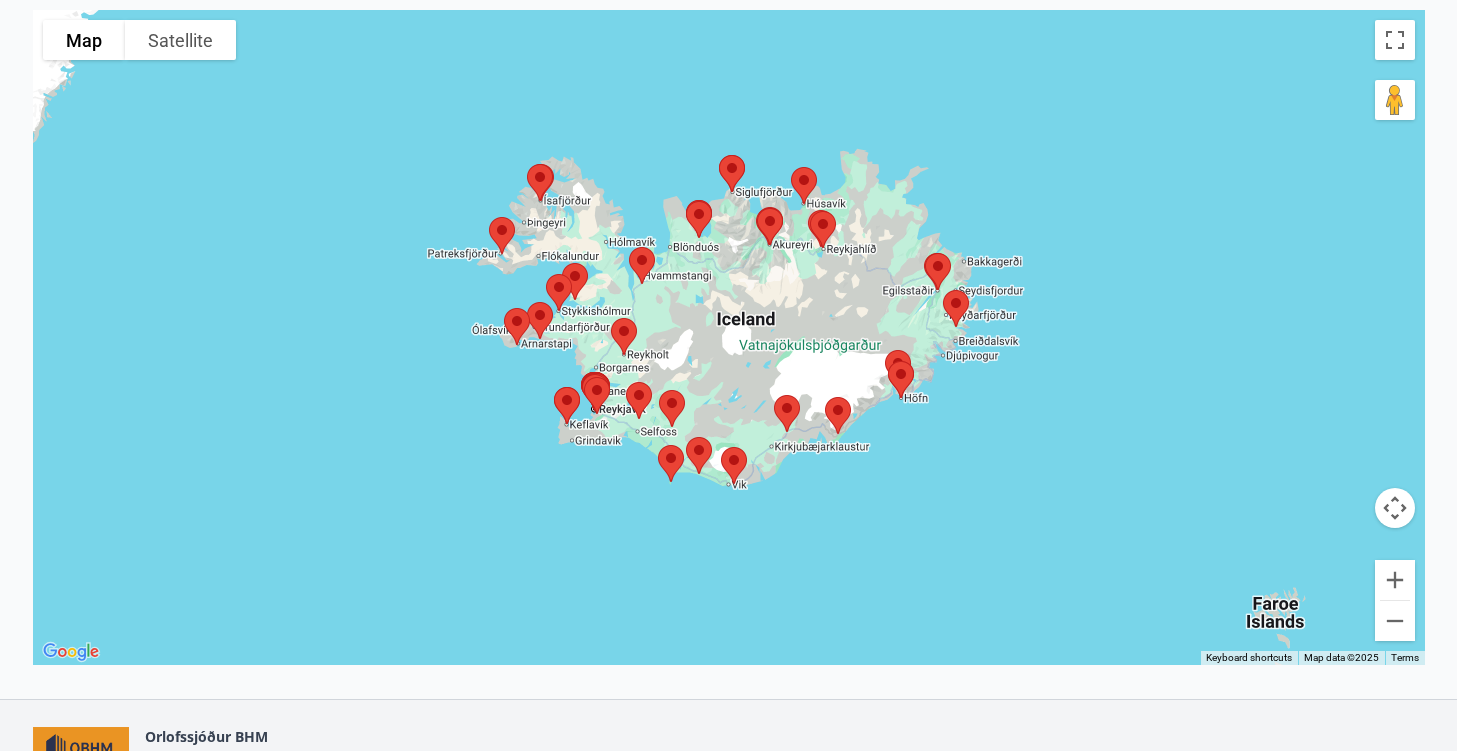 click at bounding box center (559, 292) 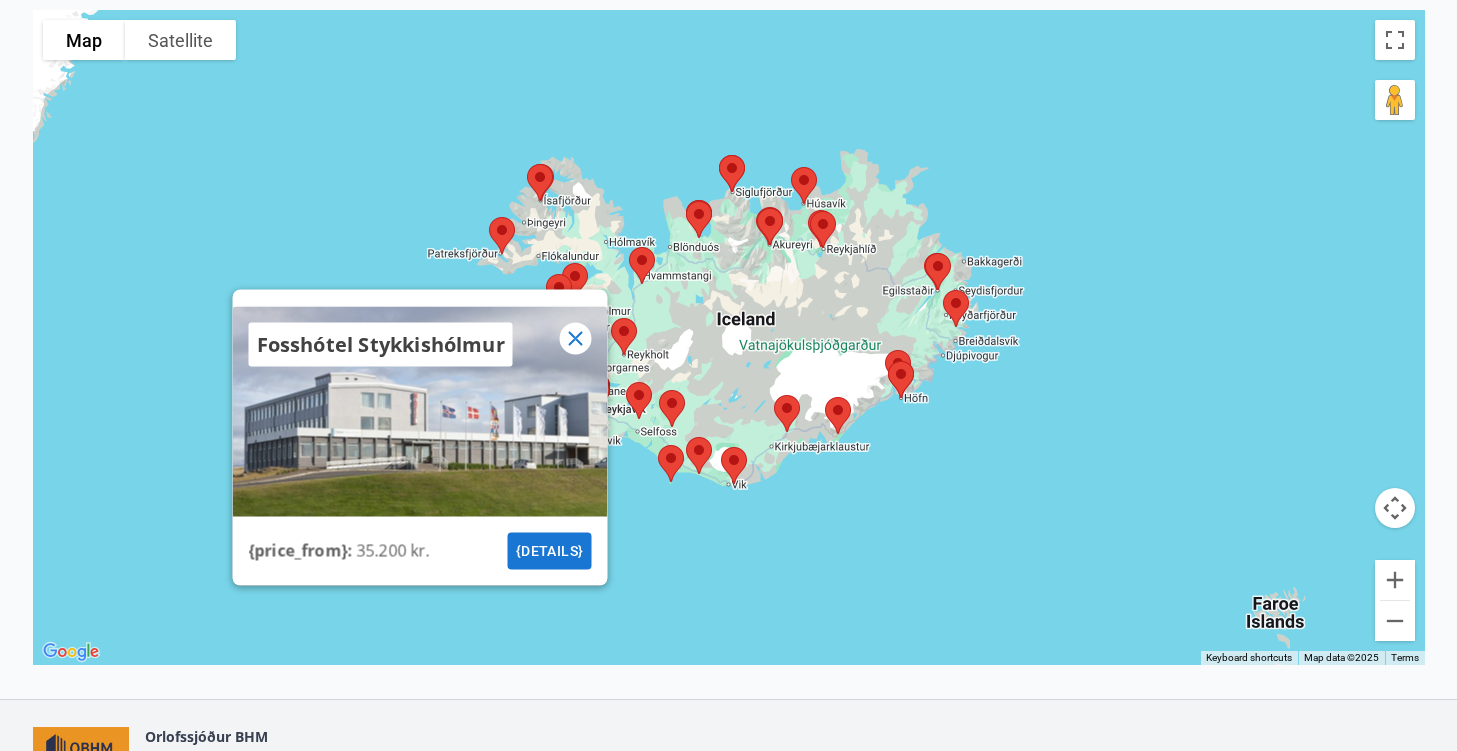 click 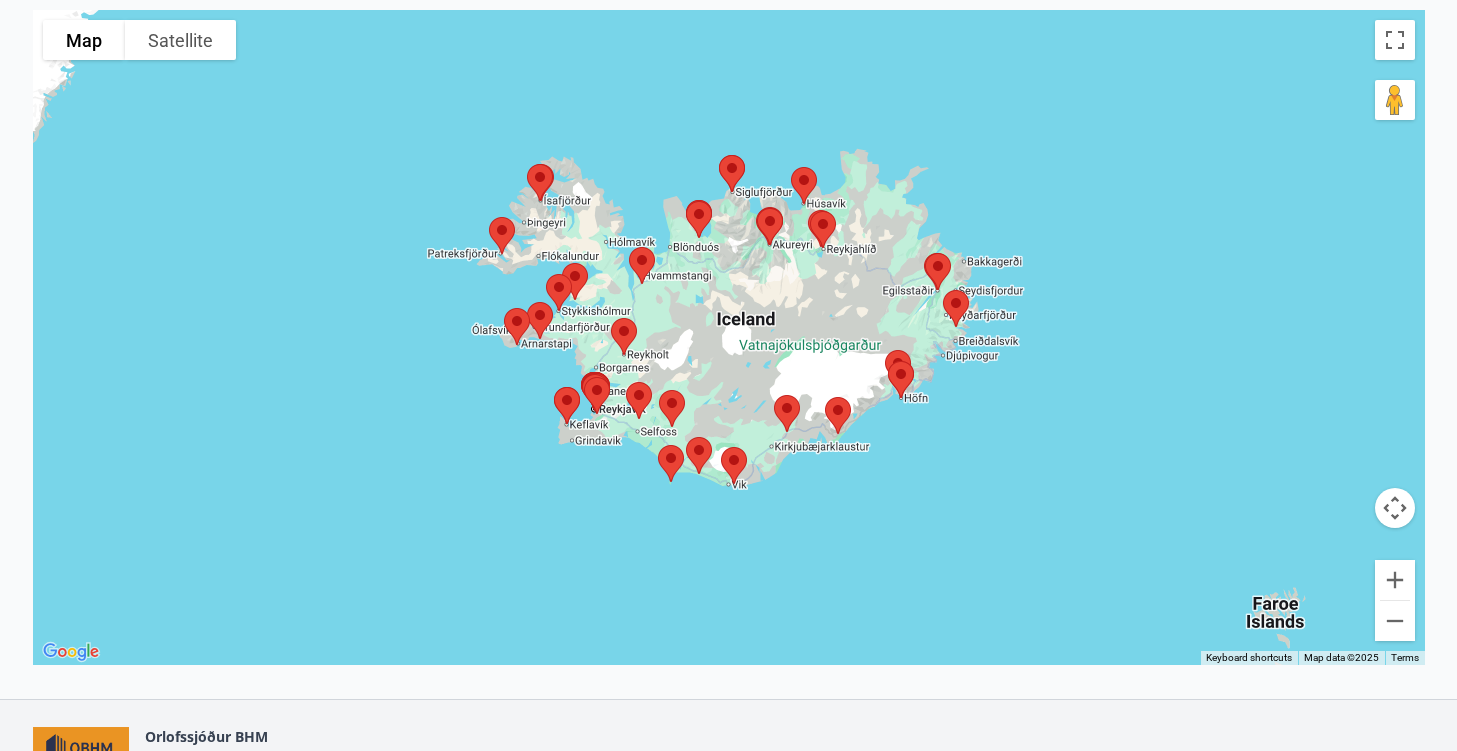 click at bounding box center [502, 235] 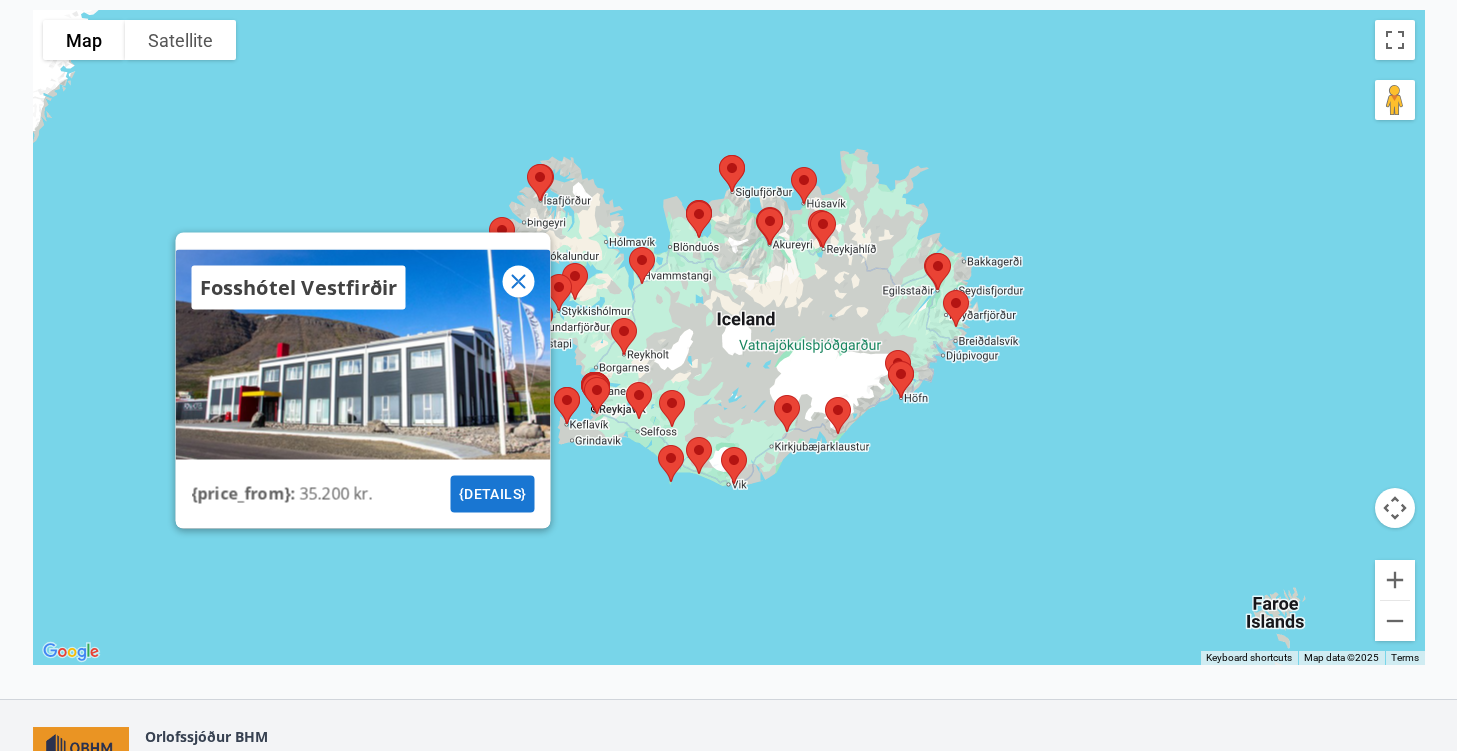 click 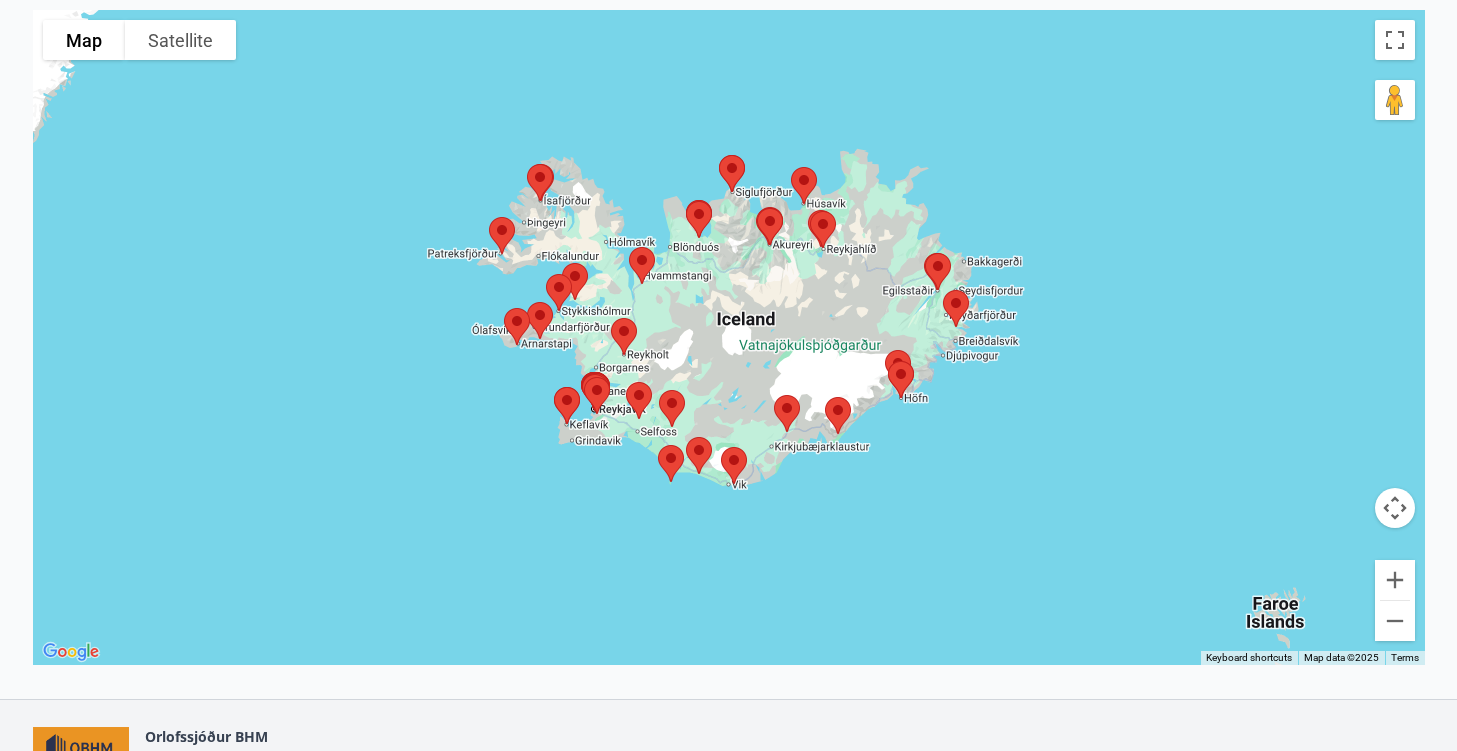 click at bounding box center (540, 182) 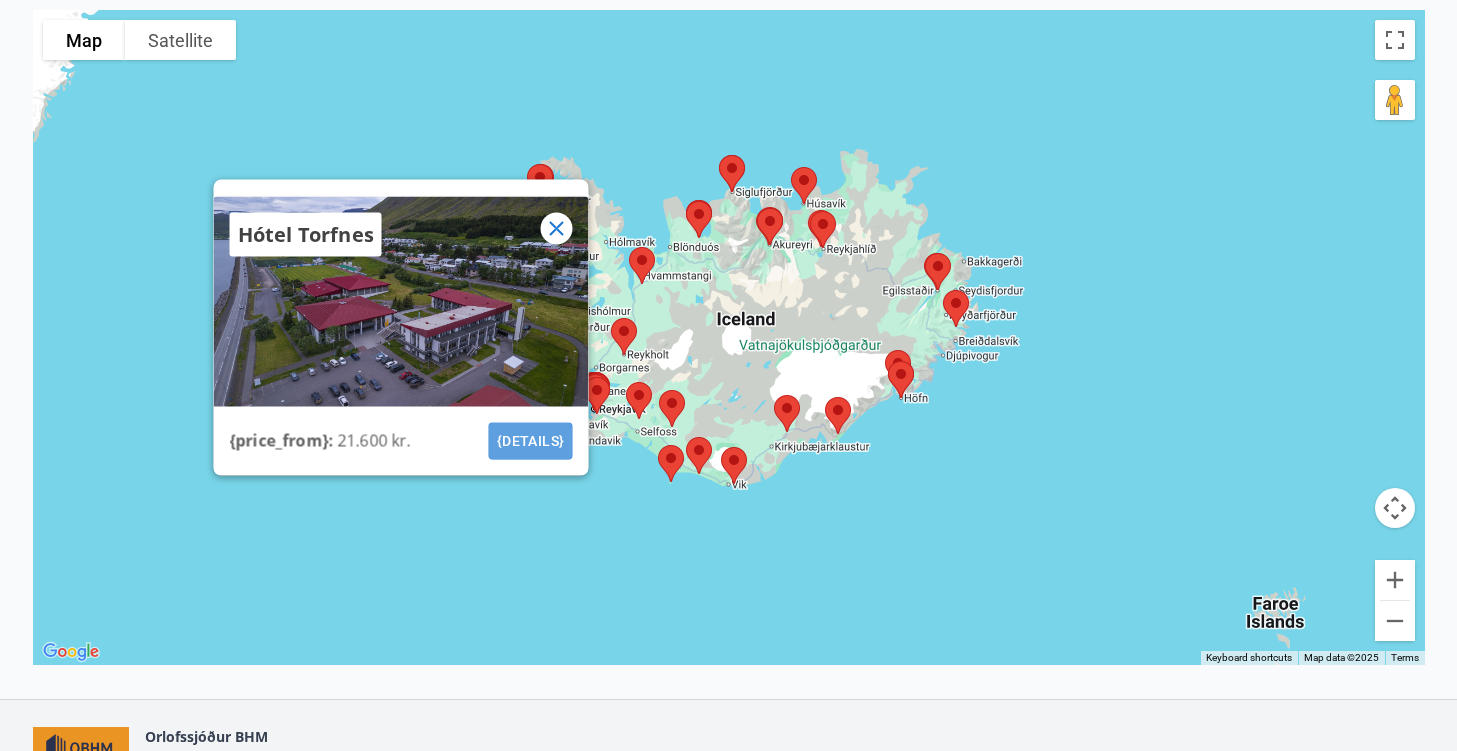 click on "{details}" at bounding box center (530, 440) 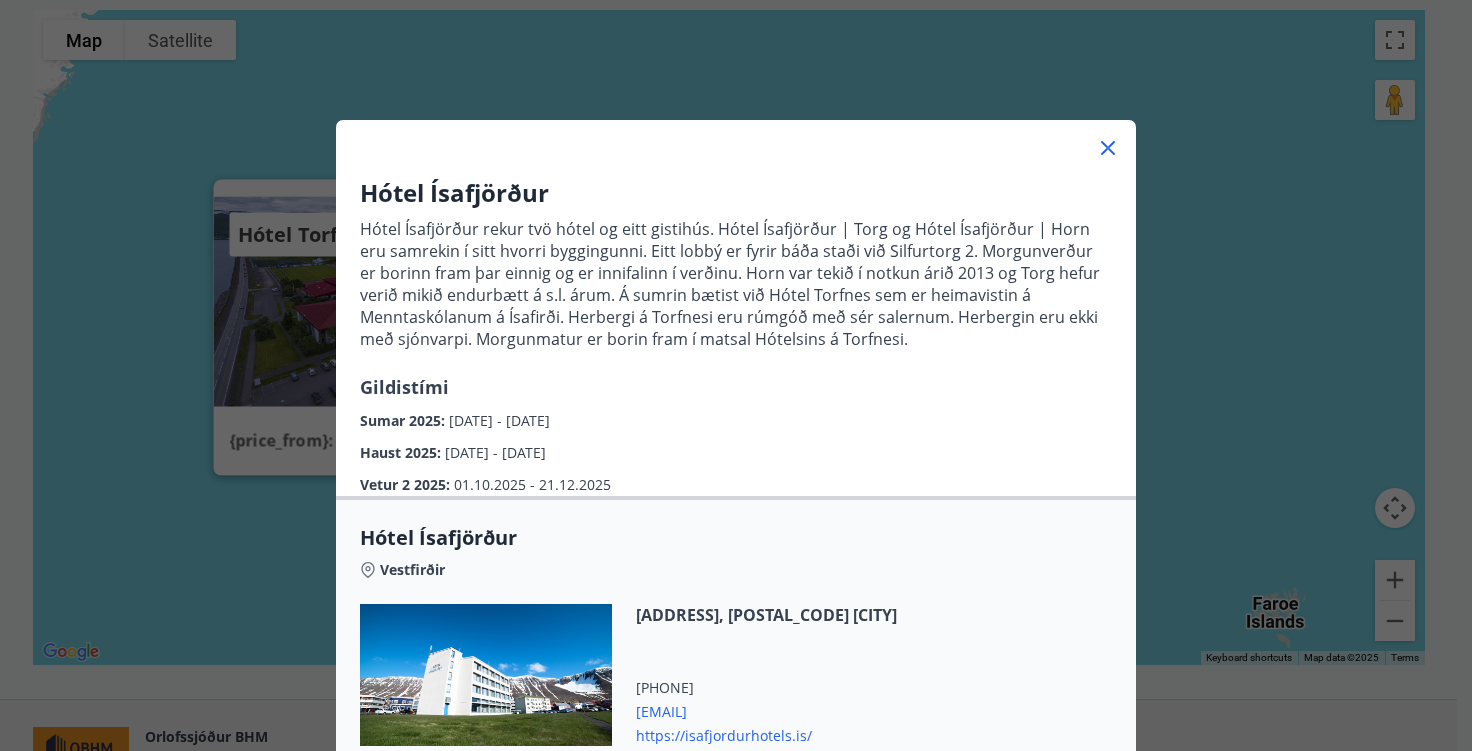 scroll, scrollTop: 366, scrollLeft: 0, axis: vertical 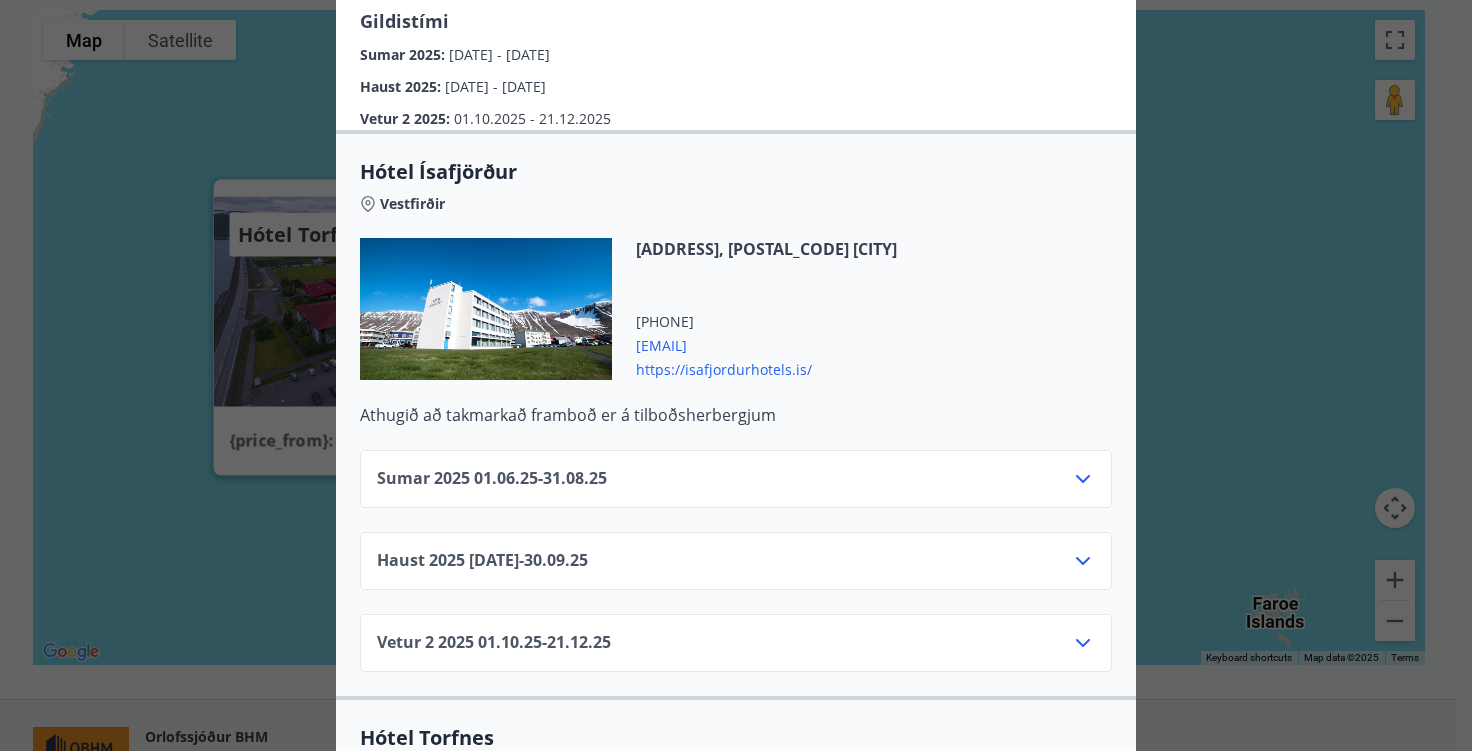 click on "Sumar 2025   [DATE]  -  [DATE]" at bounding box center (492, 479) 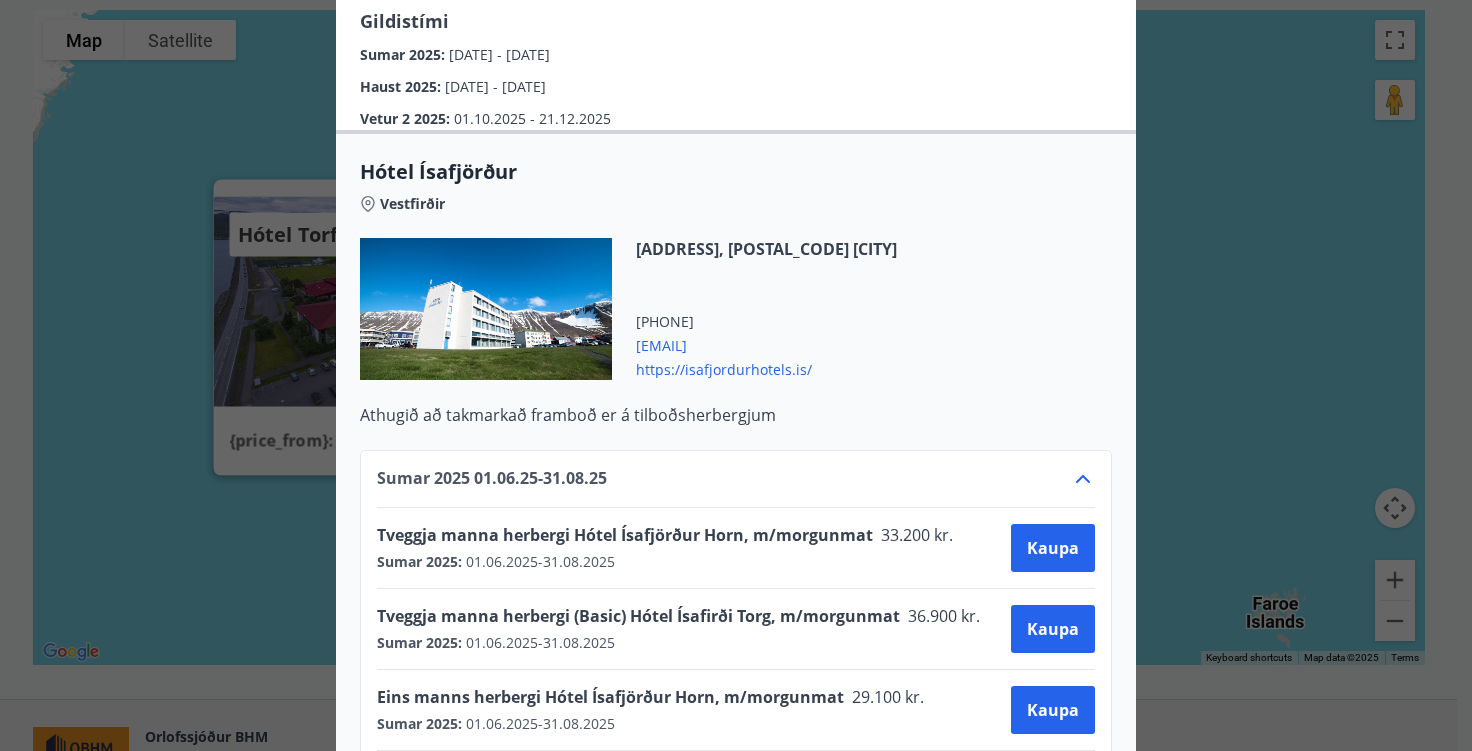 scroll, scrollTop: 733, scrollLeft: 0, axis: vertical 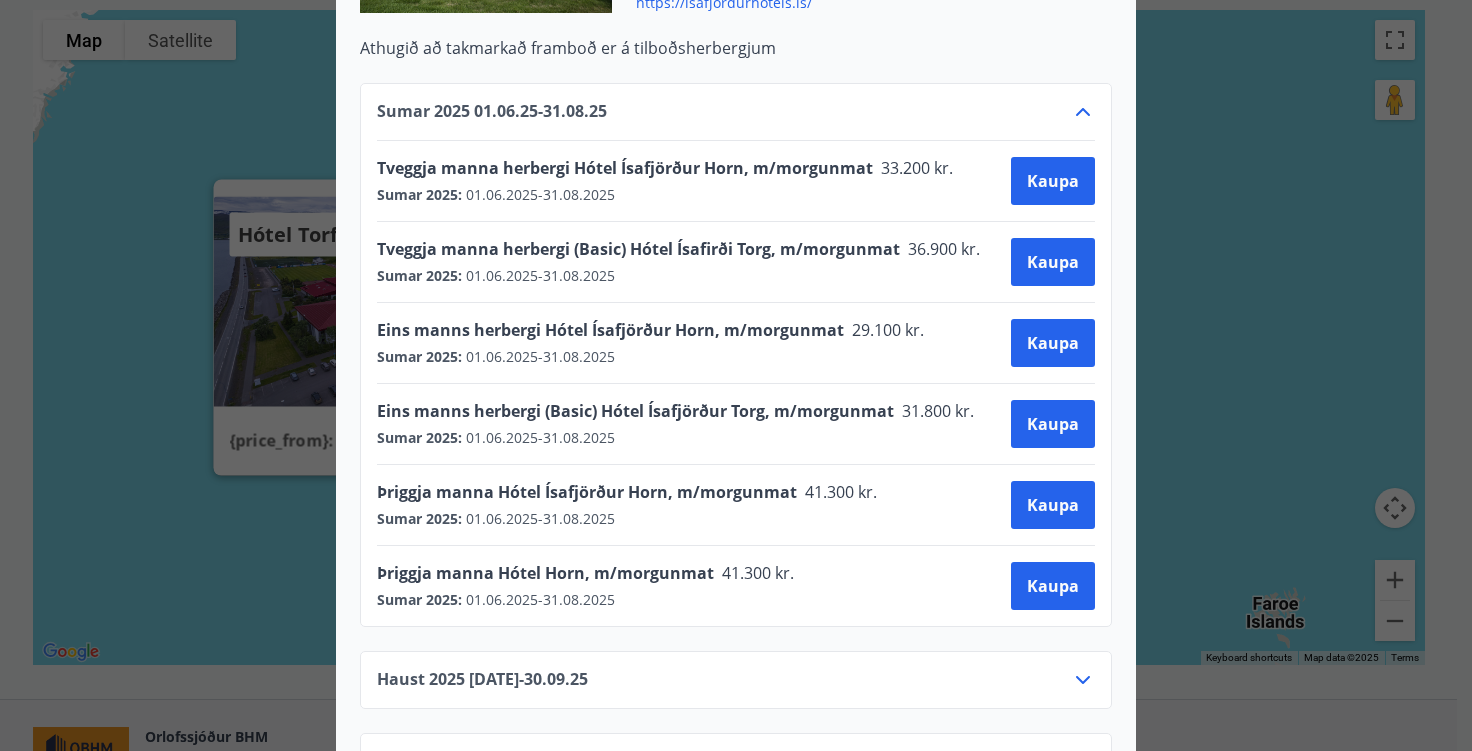 click on "Hótel Ísafjörður Hótel Ísafjörður rekur tvö hótel og eitt gistihús. Hótel Ísafjörður | Torg og Hótel Ísafjörður | Horn eru samrekin í sitt hvorri byggingunni. Eitt lobbý er  fyrir báða staði við [ADDRESS], [POSTAL_CODE] [CITY]. Morgunverður er borinn fram þar einnig og er innifalinn í verðinu. Horn var tekið í notkun árið 2013 og Torg hefur verið mikið endurbætt á s.l. árum.   Á sumrin bætist við Hótel Torfnes sem er heimavist á Menntaskólanum á Ísafirði.  Herbergi á Torfnesi eru rúmgóð með sér salernum.  Herbergin eru ekki með sjónvarpi. Morgunmatur er borin fram í matsal Hótelsins á Torfnesi.
Gildistími Sumar 2025 : [DATE] - [DATE] Haust 2025 : [DATE] - [DATE] Vetur 2 2025 : [DATE] - [DATE] Hótel Ísafjörður Vestfirðir [ADDRESS], [POSTAL_CODE] [CITY] [PHONE] [EMAIL] https://isafjordurhotels.is/ Athugið að takmarkað framboð er á tilboðsherbergjum
Sumar 2025   [DATE]  -  [DATE] [PRICE] Sumar 2025 :  -  :" at bounding box center (736, 375) 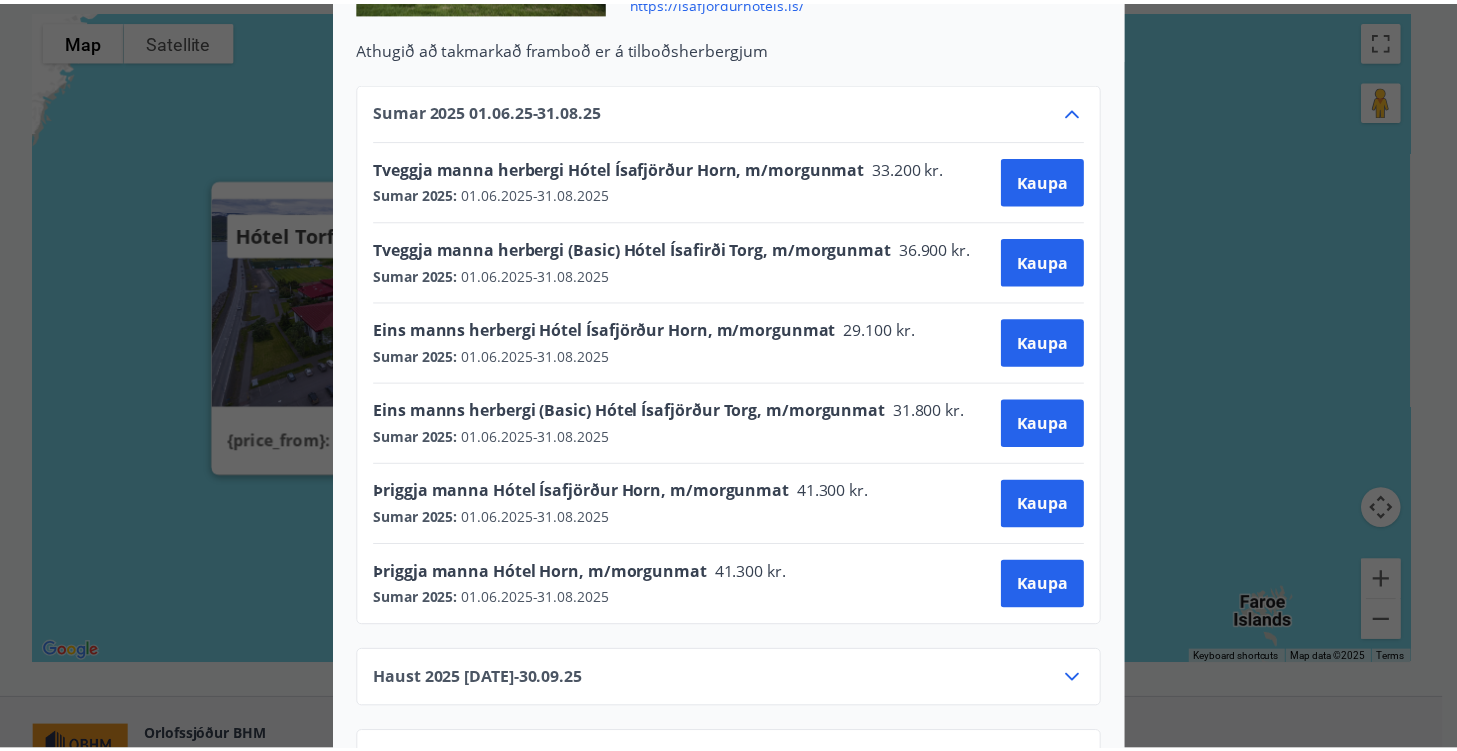 scroll, scrollTop: 0, scrollLeft: 0, axis: both 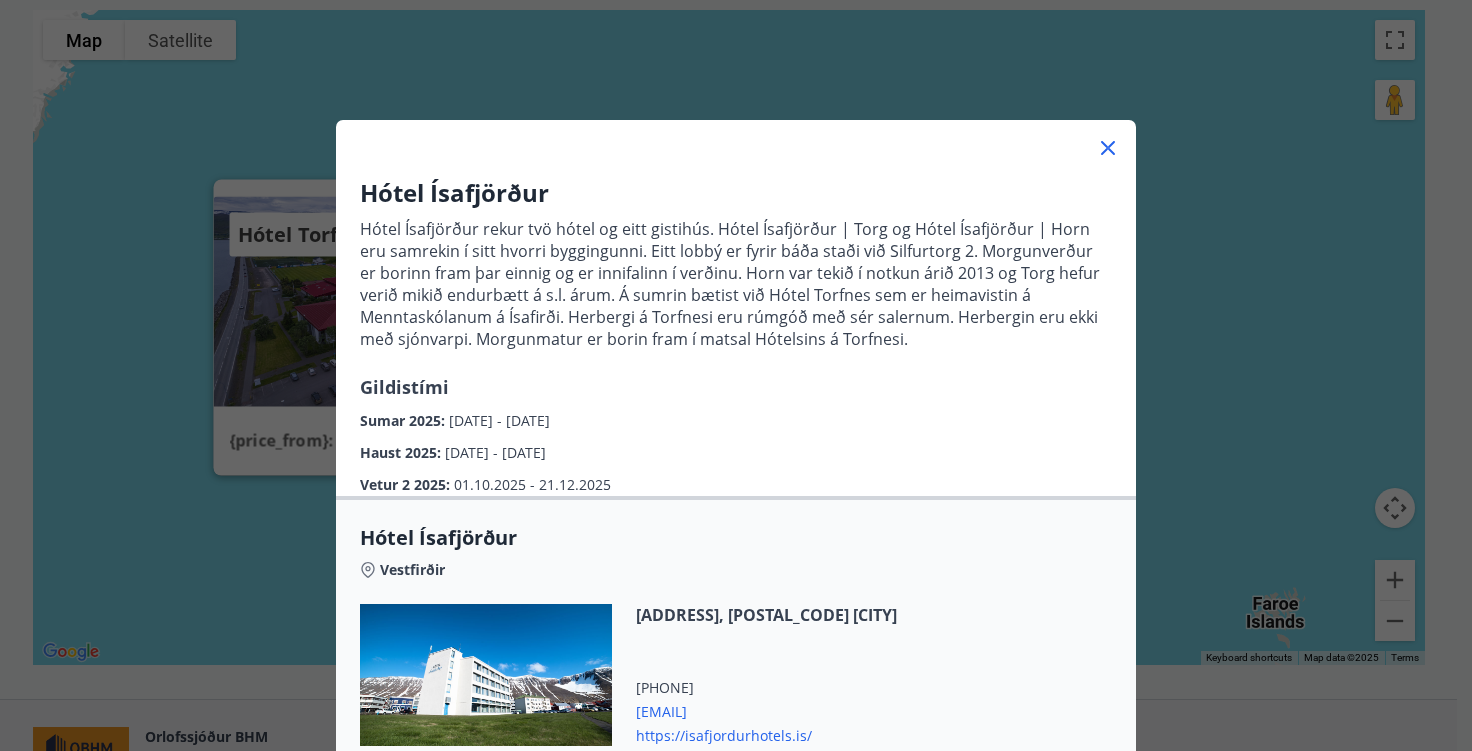 click 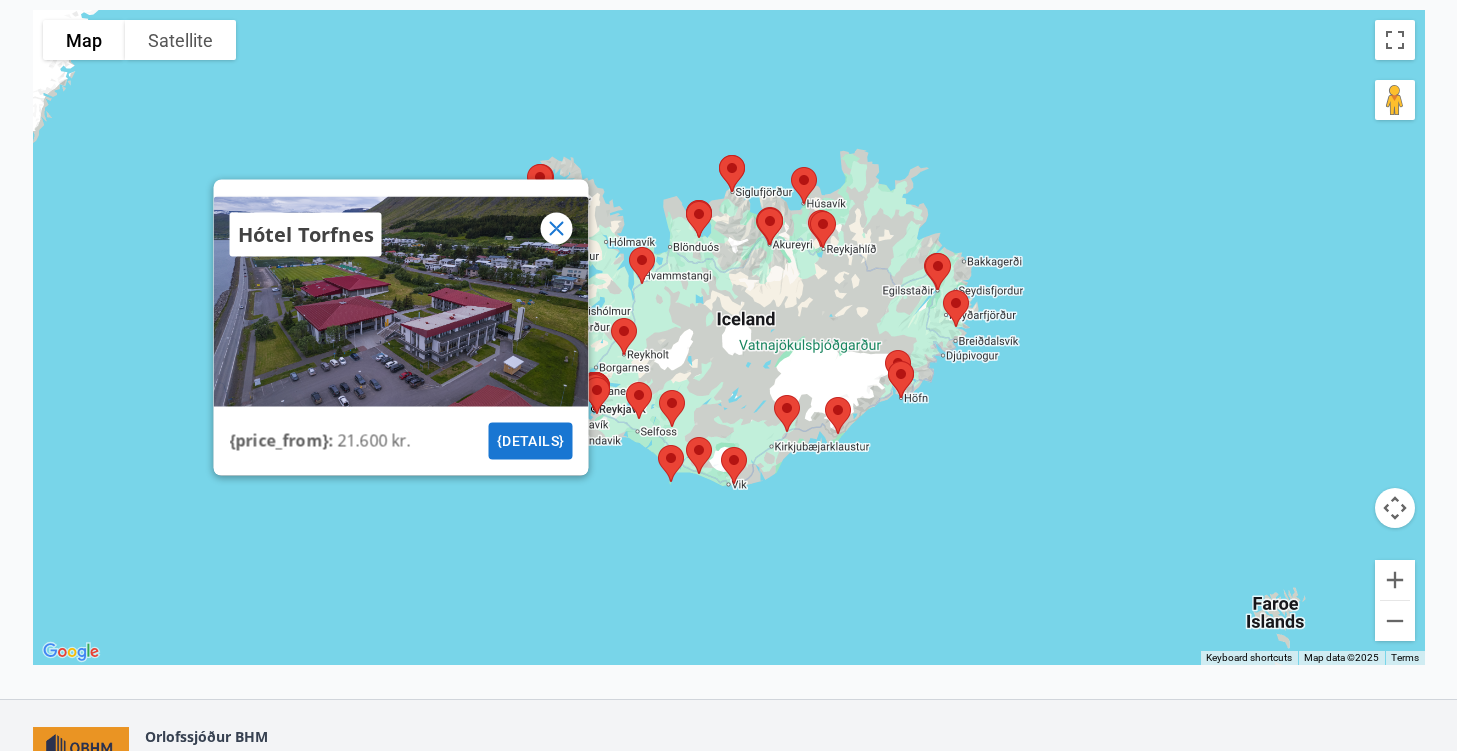 scroll, scrollTop: 0, scrollLeft: 0, axis: both 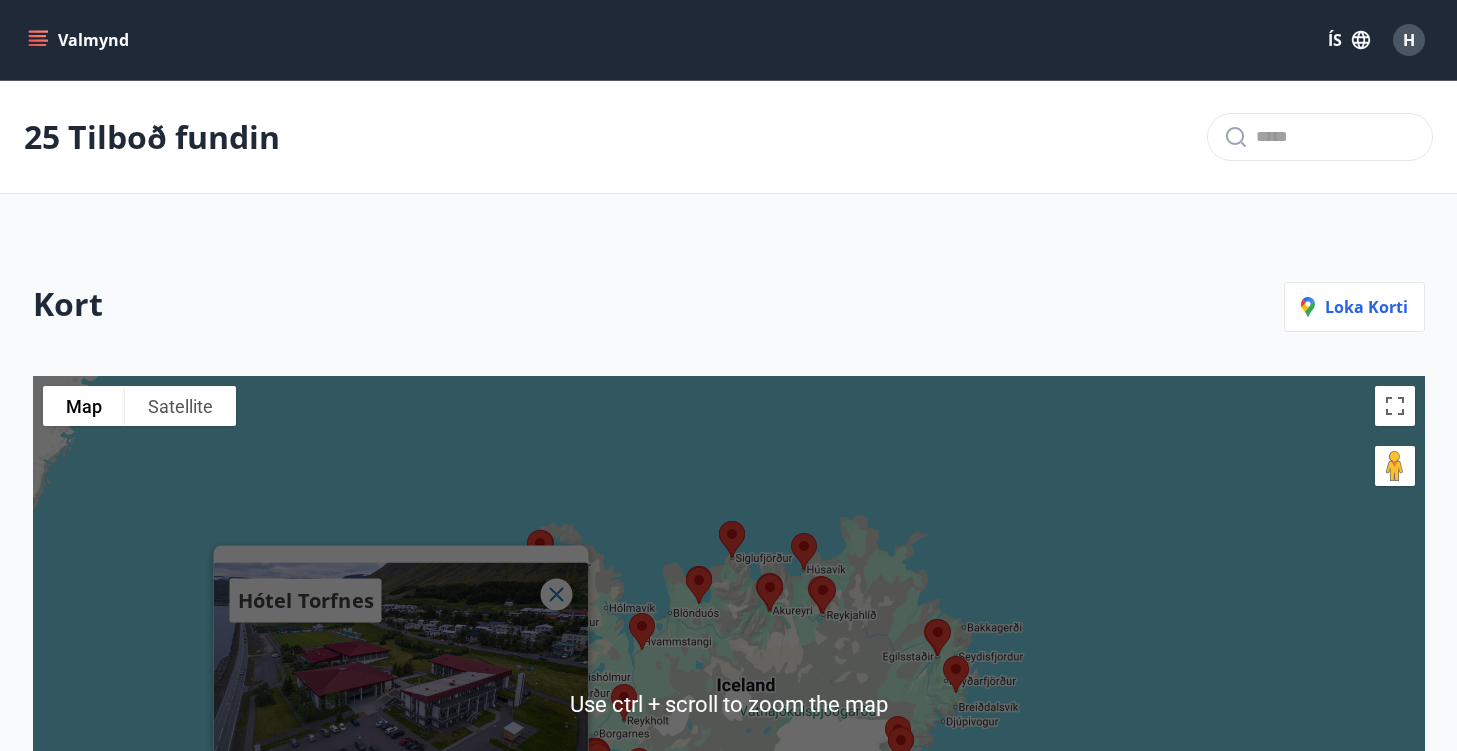 click on "Valmynd" at bounding box center [80, 40] 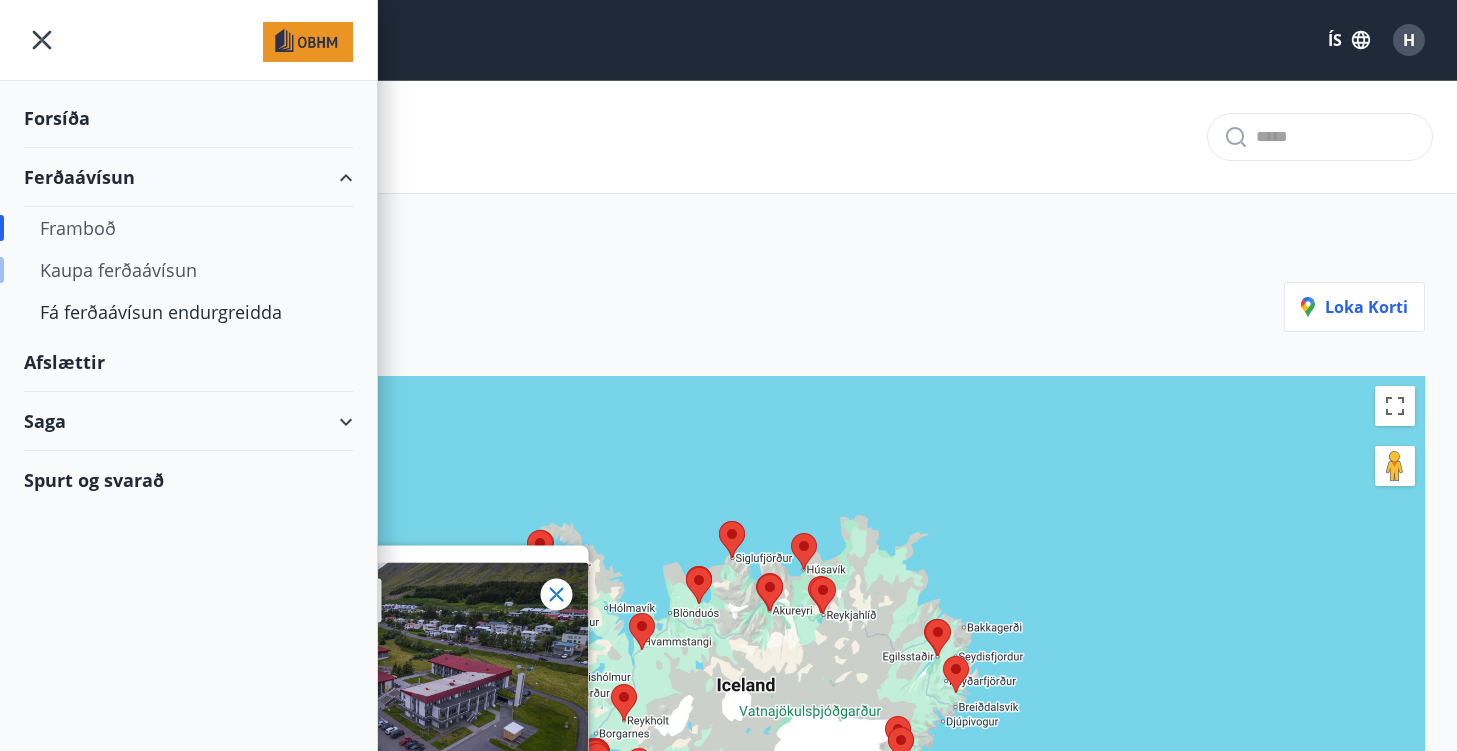 click on "Kaupa ferðaávísun" at bounding box center [188, 270] 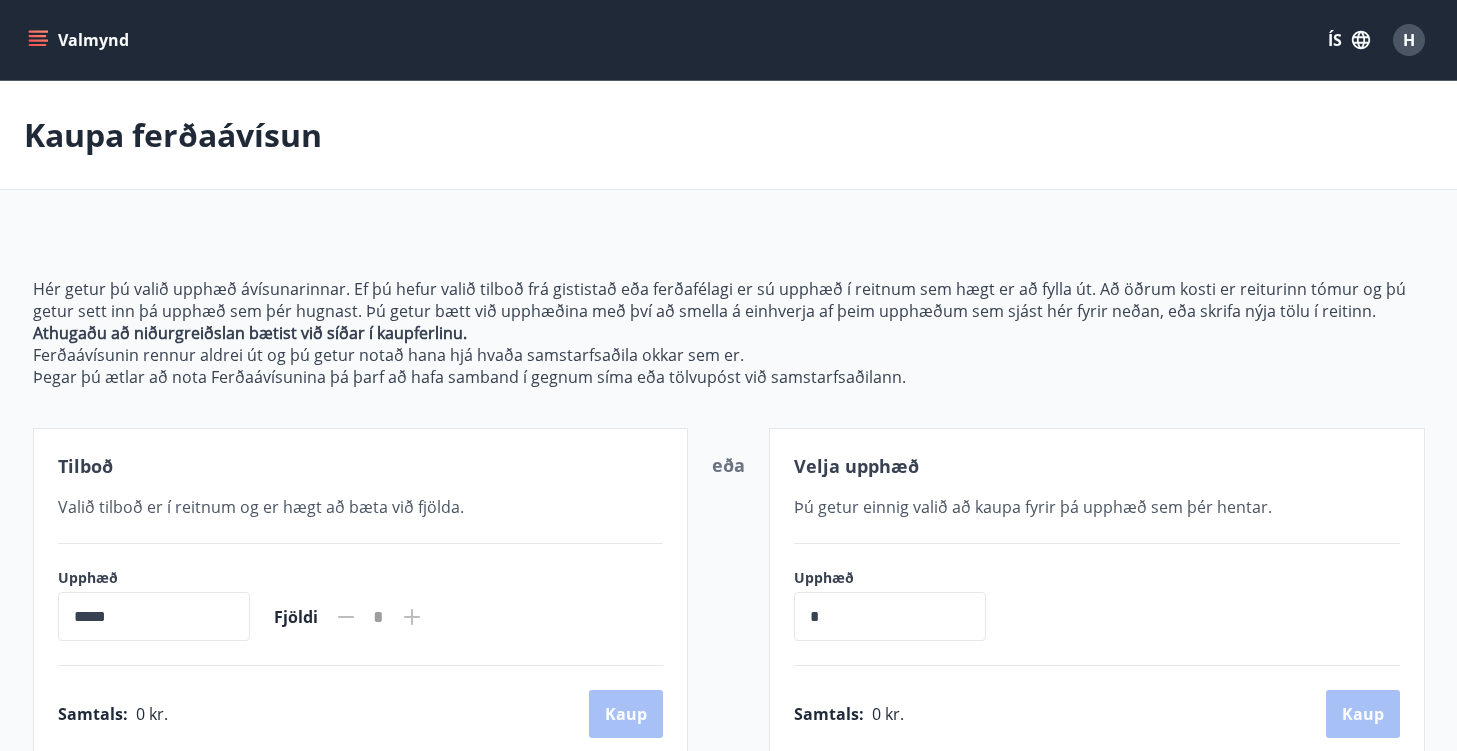 scroll, scrollTop: 259, scrollLeft: 0, axis: vertical 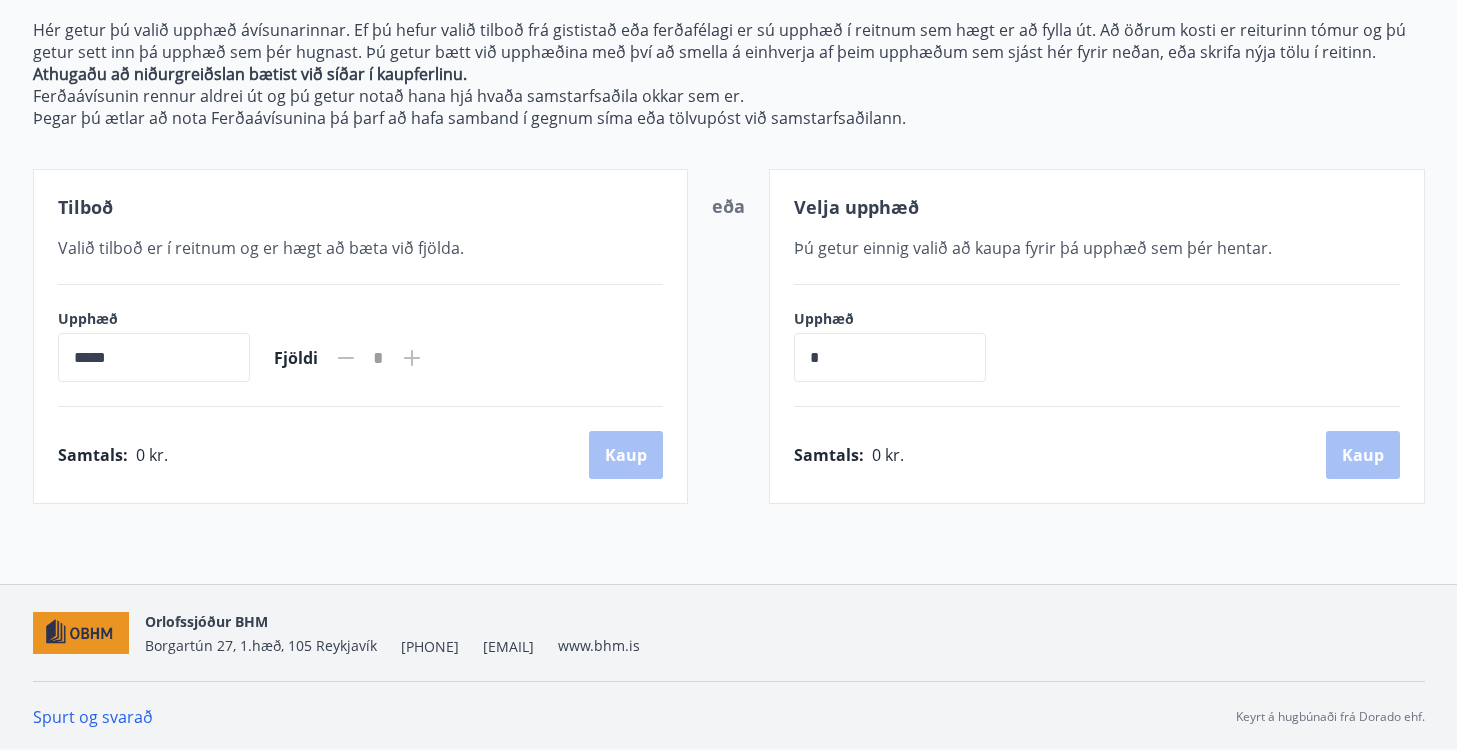 click 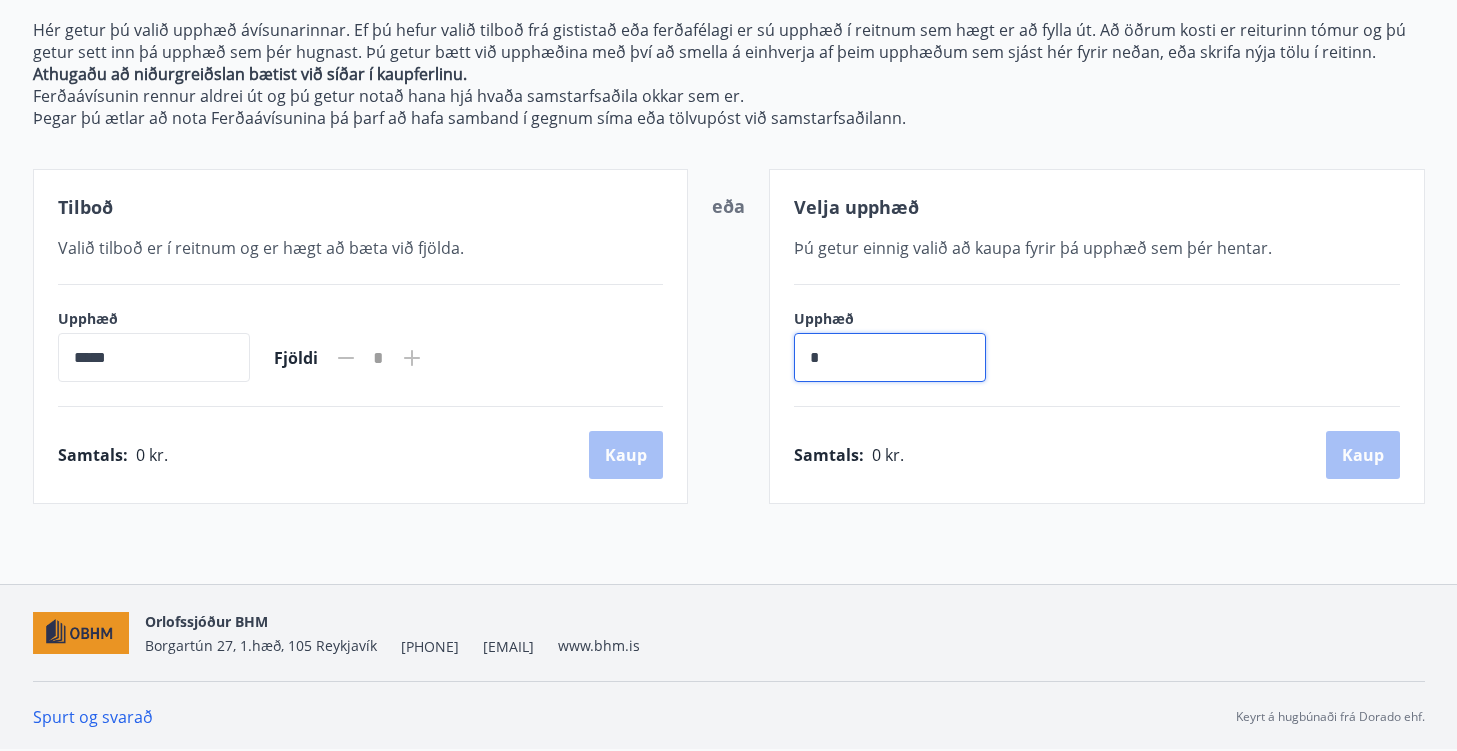 click on "*" at bounding box center (890, 357) 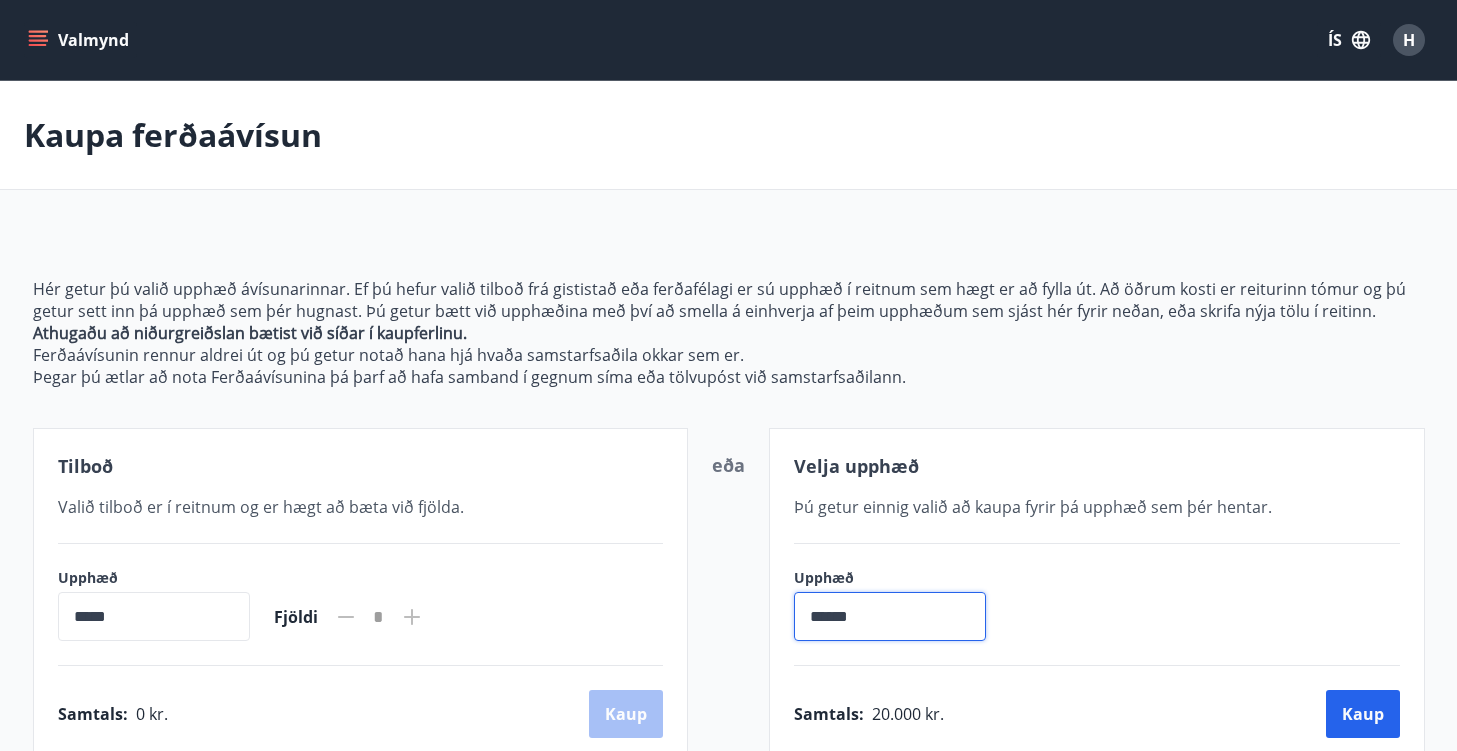 scroll, scrollTop: 204, scrollLeft: 0, axis: vertical 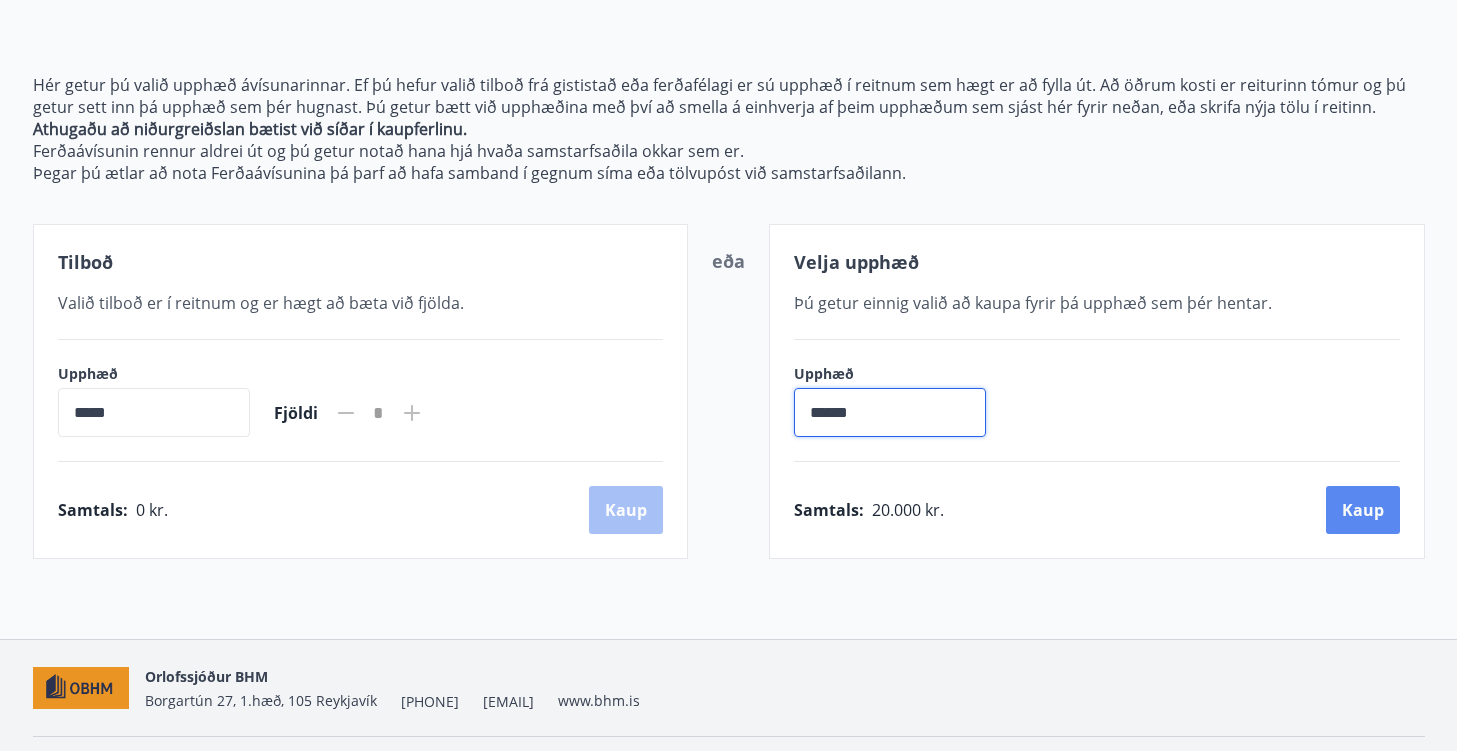 type on "******" 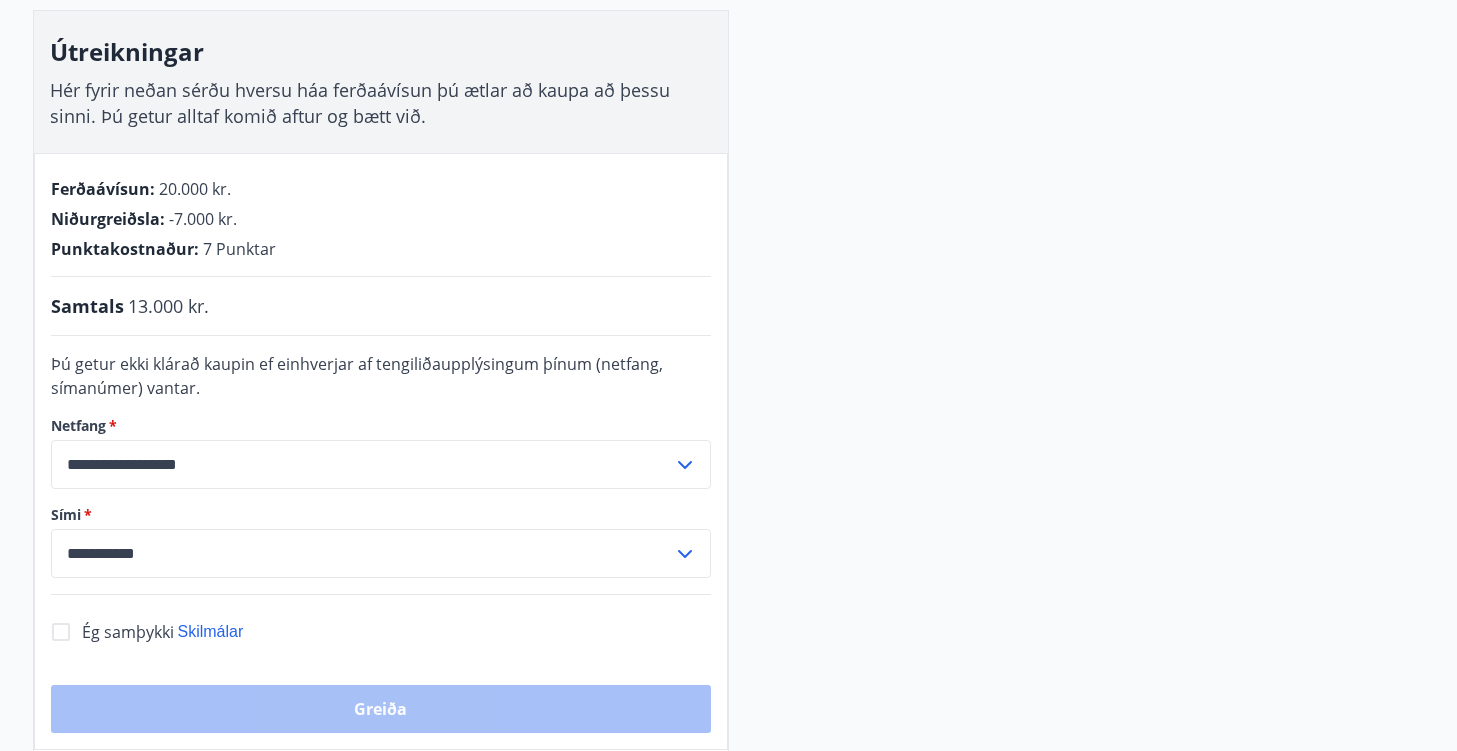 scroll, scrollTop: 0, scrollLeft: 0, axis: both 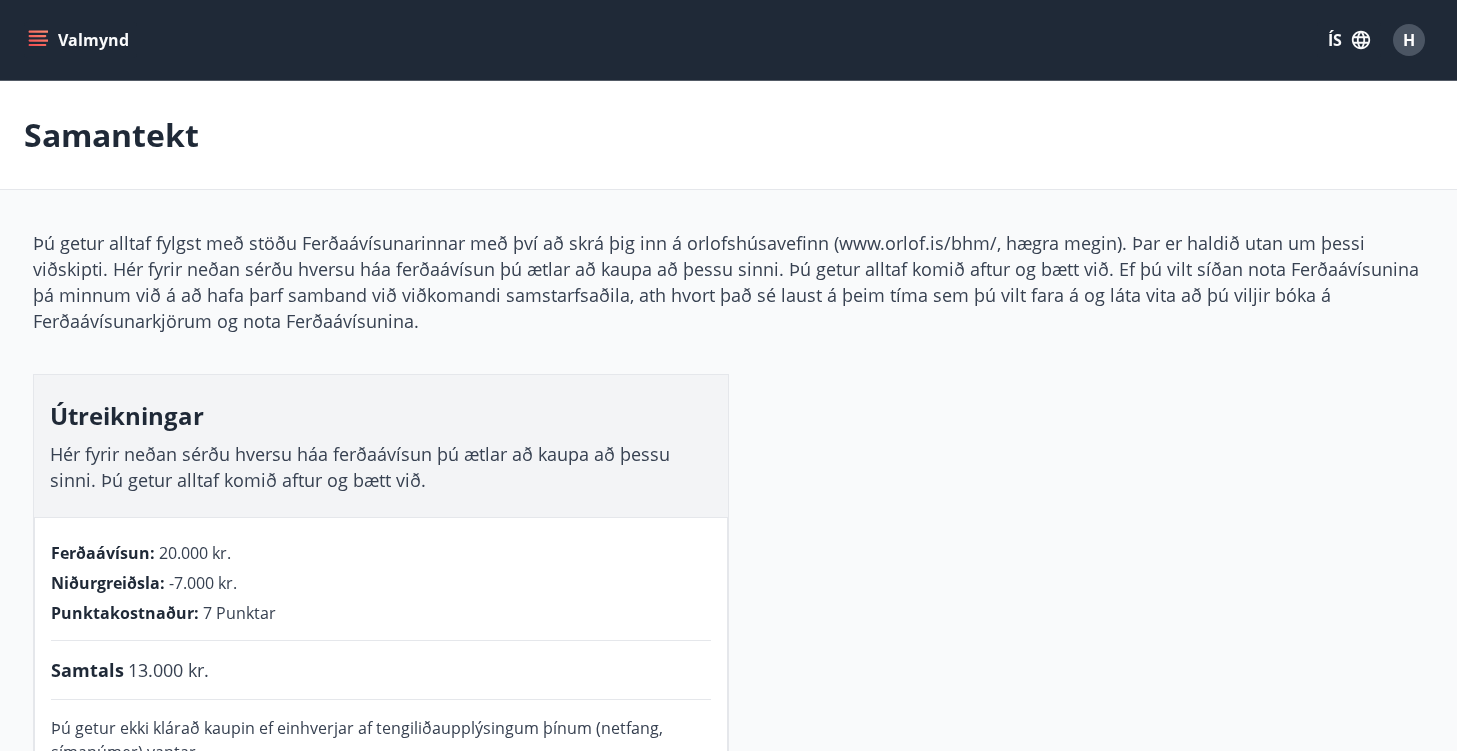 click on "Valmynd" at bounding box center (80, 40) 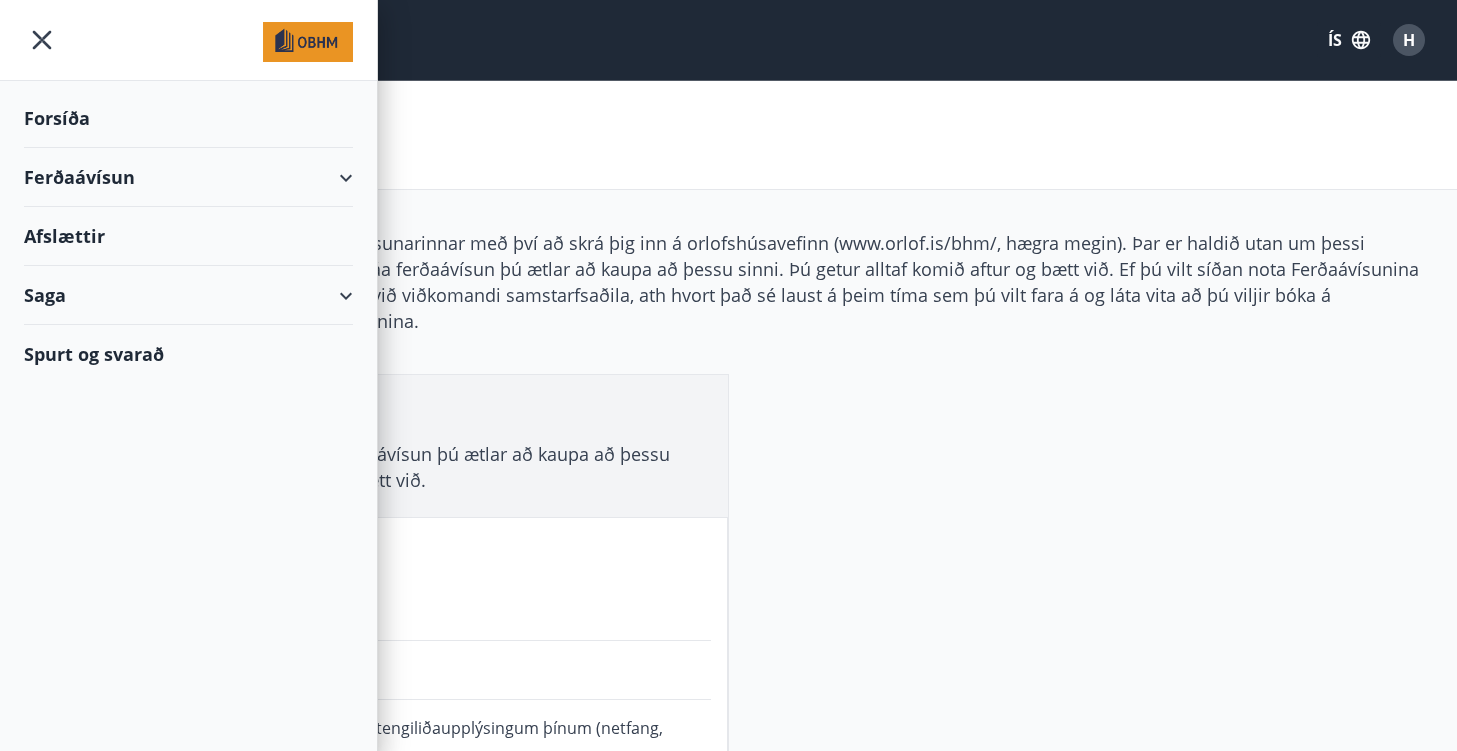 click 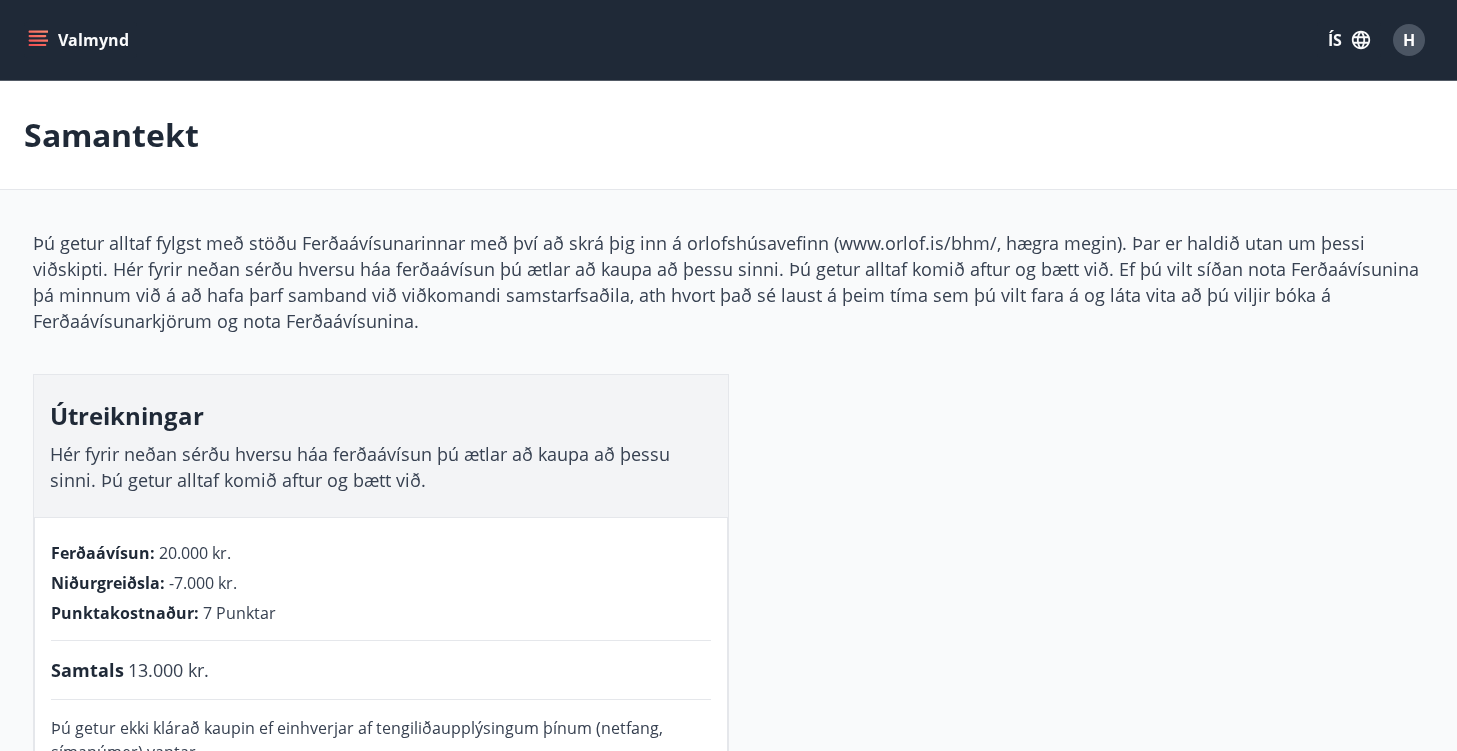 click on "Valmynd" at bounding box center [80, 40] 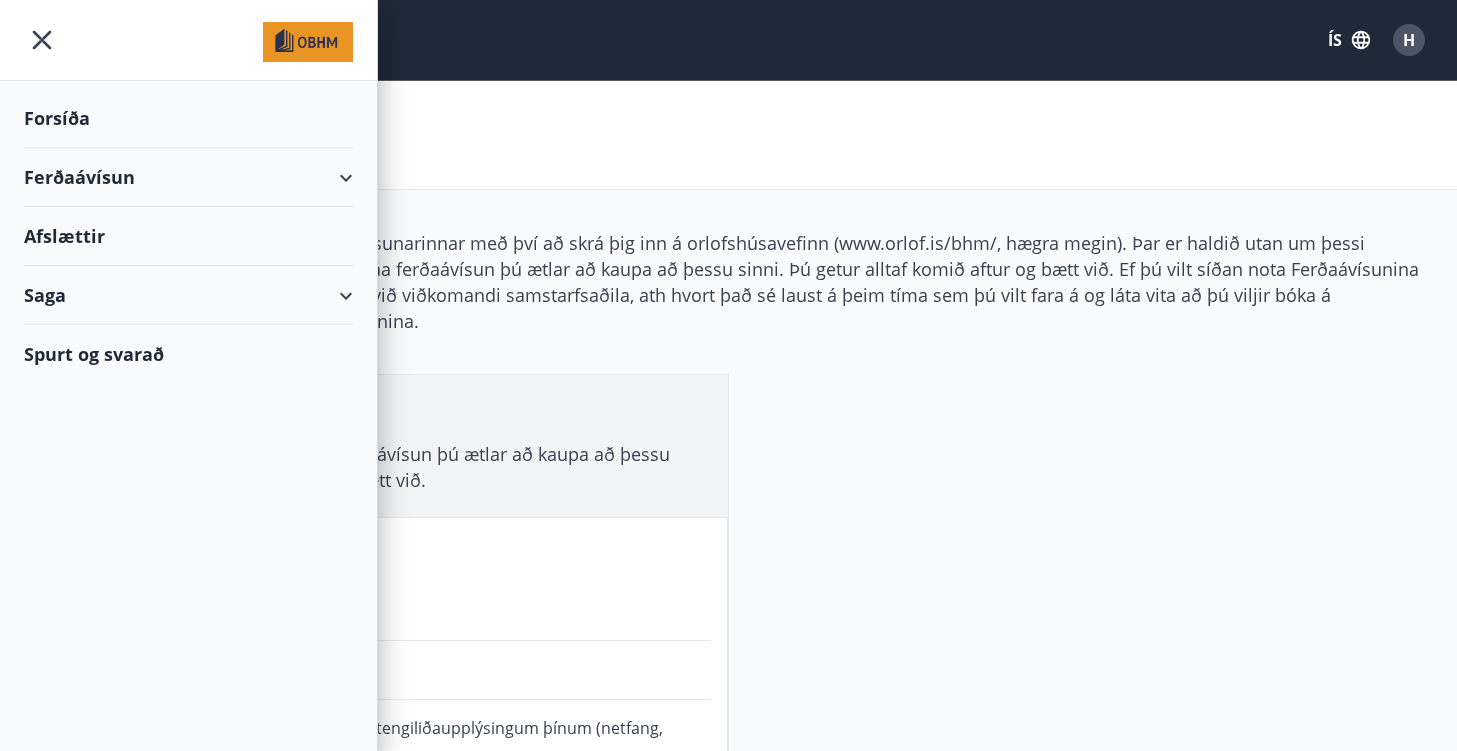 click on "Ferðaávísun" at bounding box center (188, 177) 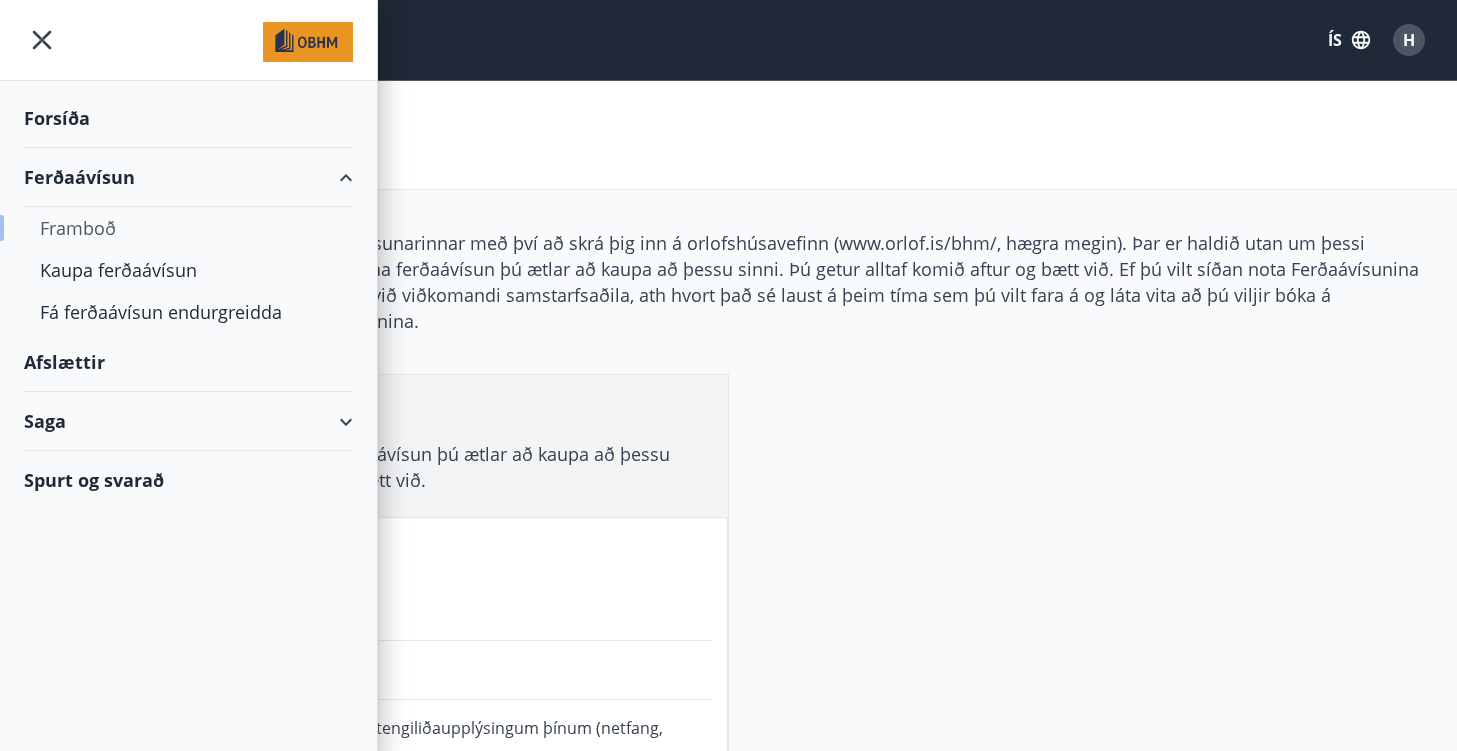 click on "Framboð" at bounding box center [188, 228] 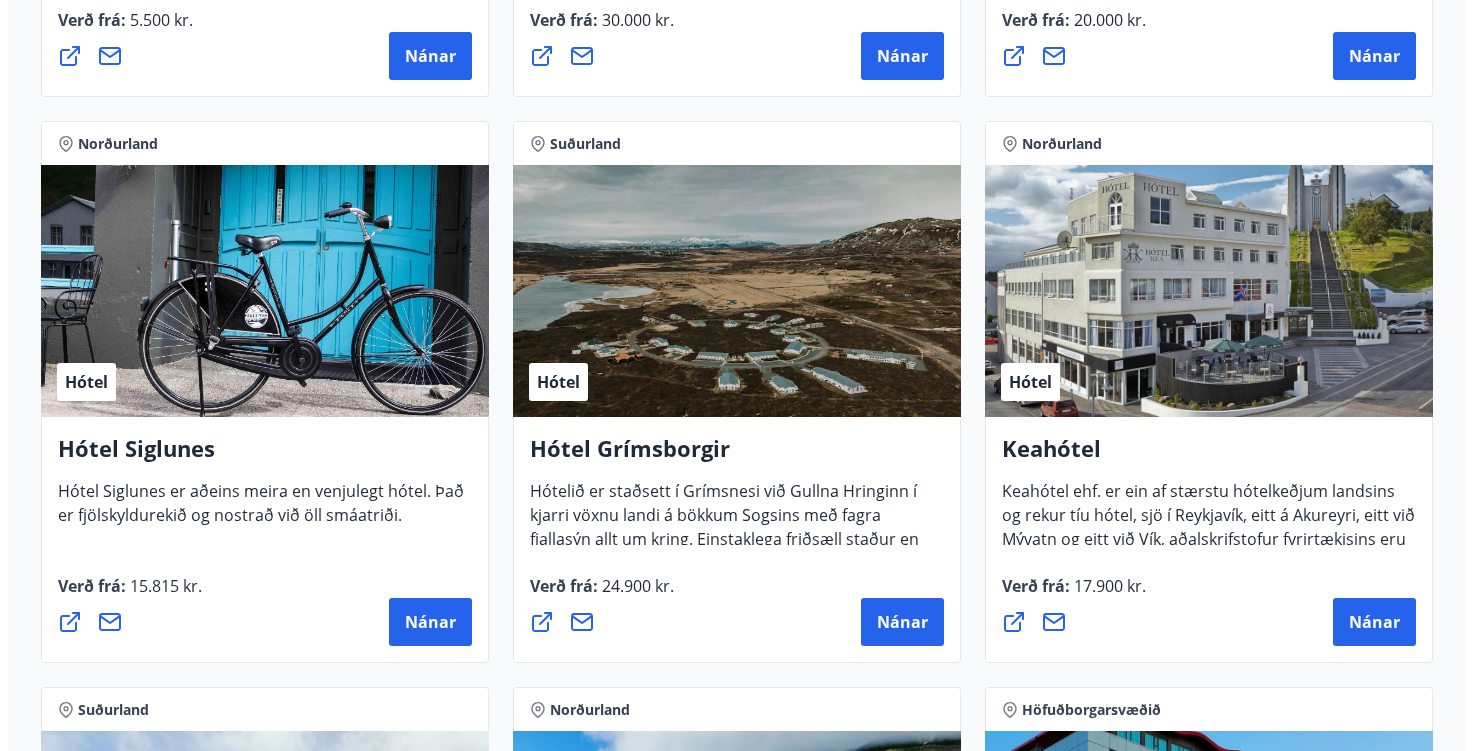 scroll, scrollTop: 832, scrollLeft: 0, axis: vertical 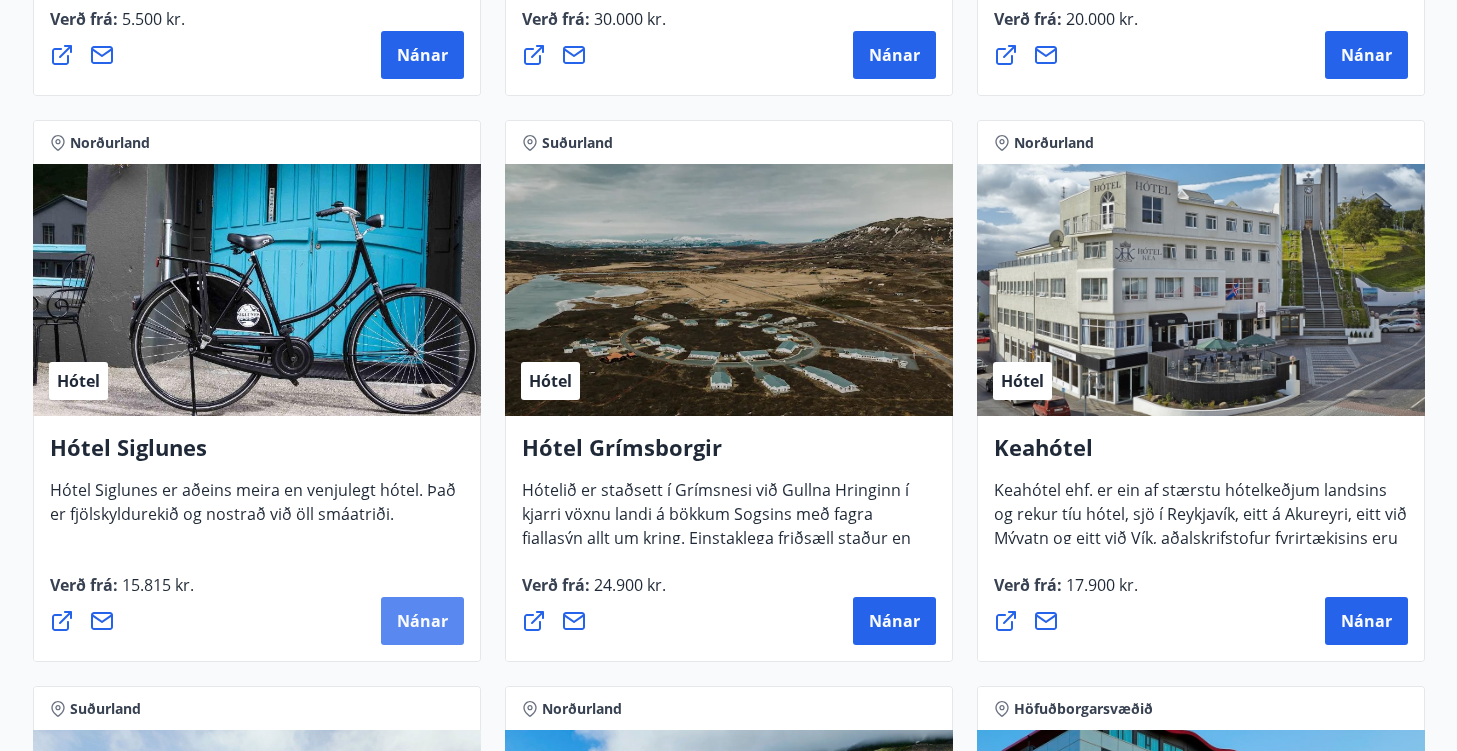 click on "Nánar" at bounding box center [422, 621] 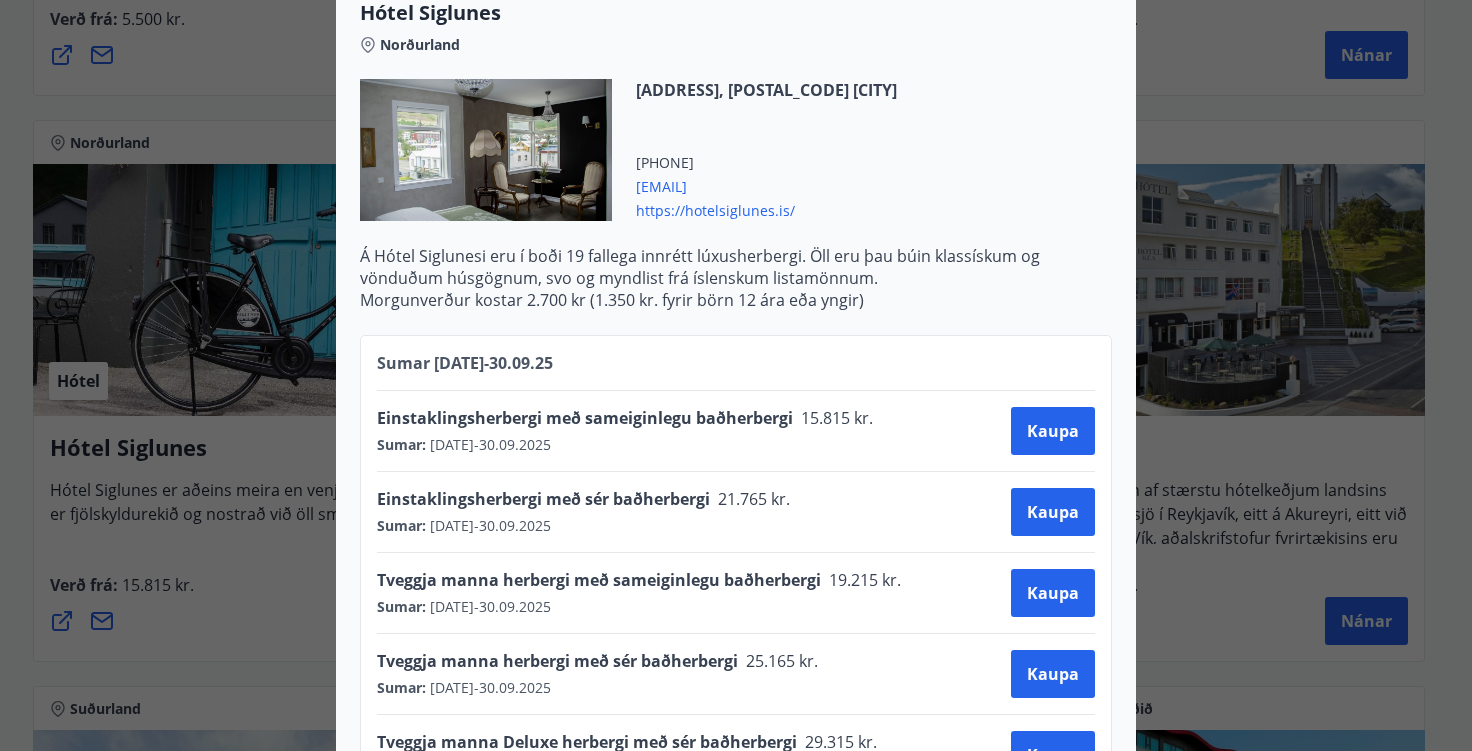 scroll, scrollTop: 805, scrollLeft: 0, axis: vertical 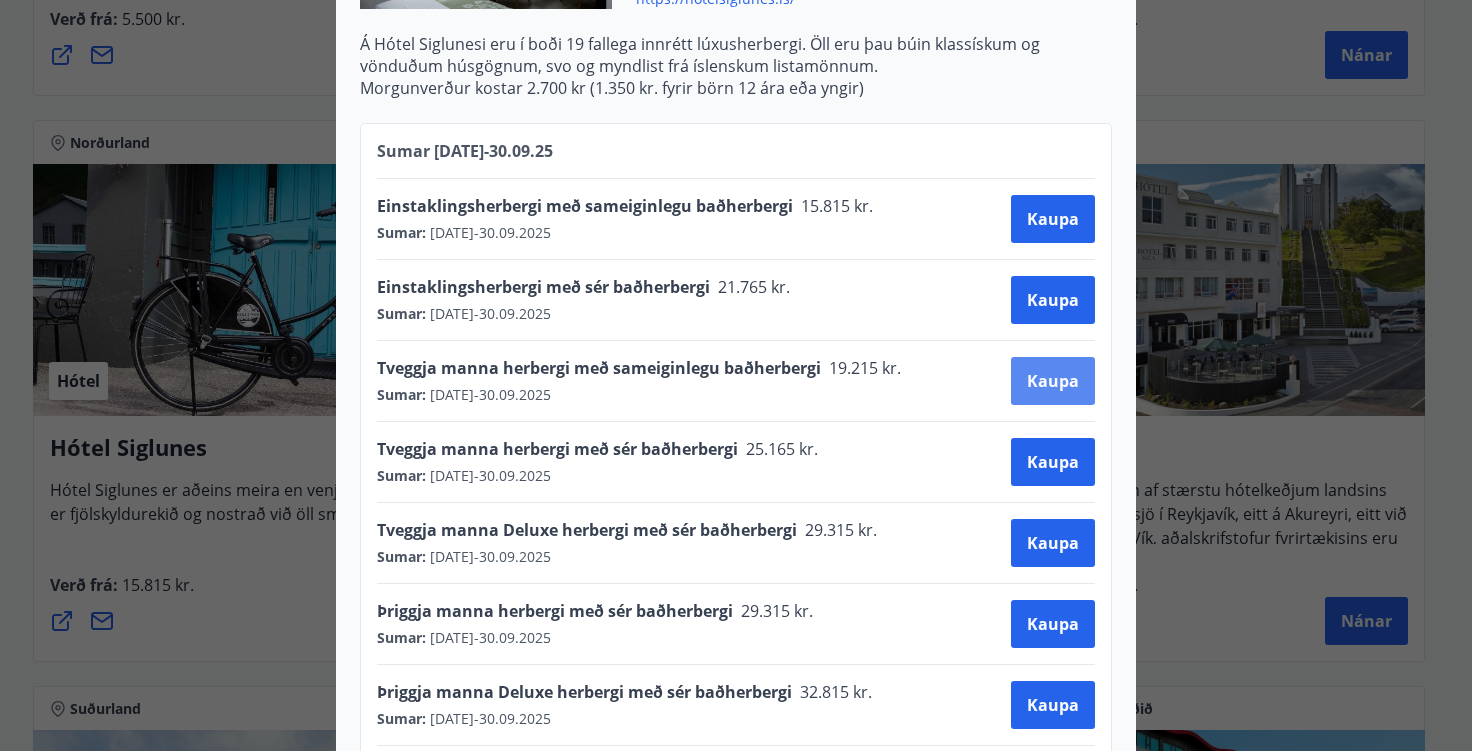 click on "Kaupa" at bounding box center (1053, 381) 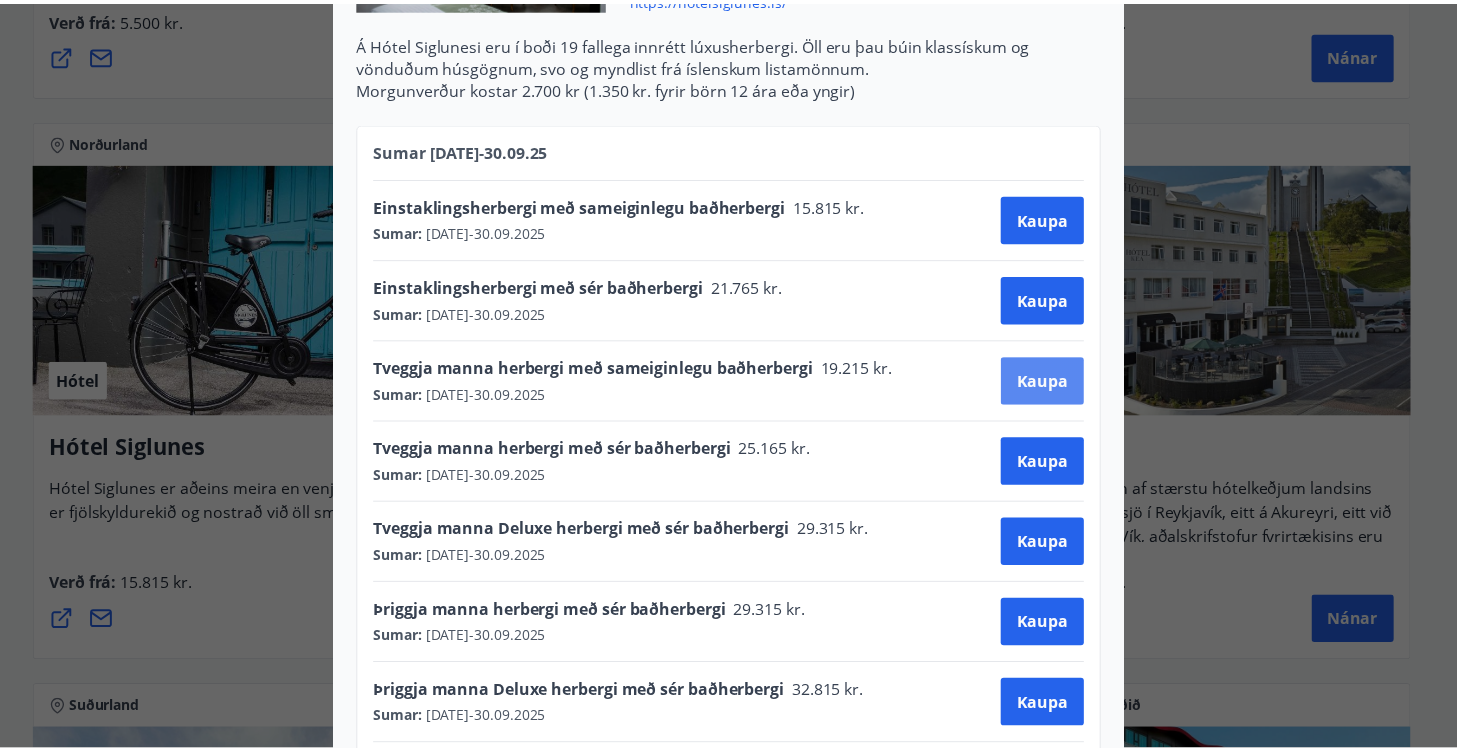 scroll, scrollTop: 149, scrollLeft: 0, axis: vertical 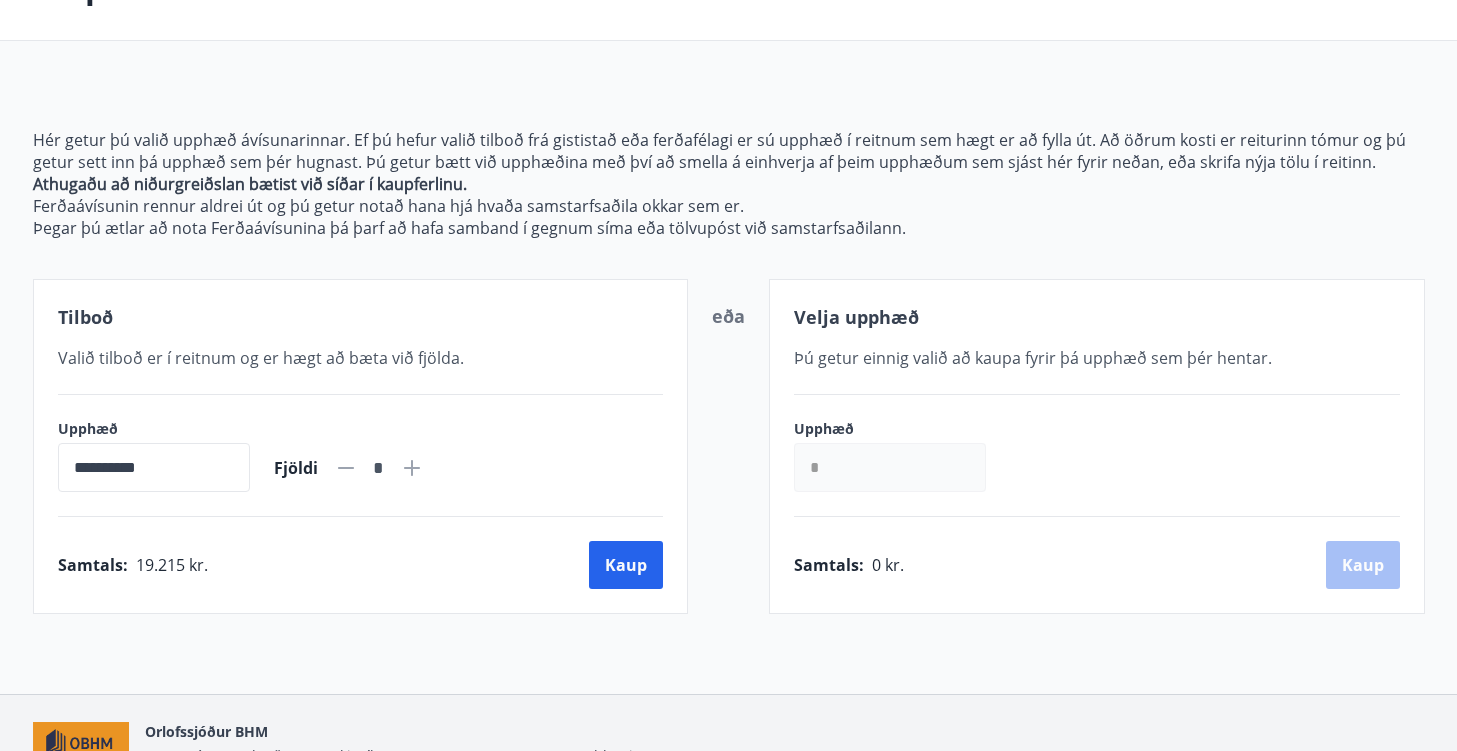 click on "**********" at bounding box center [361, 446] 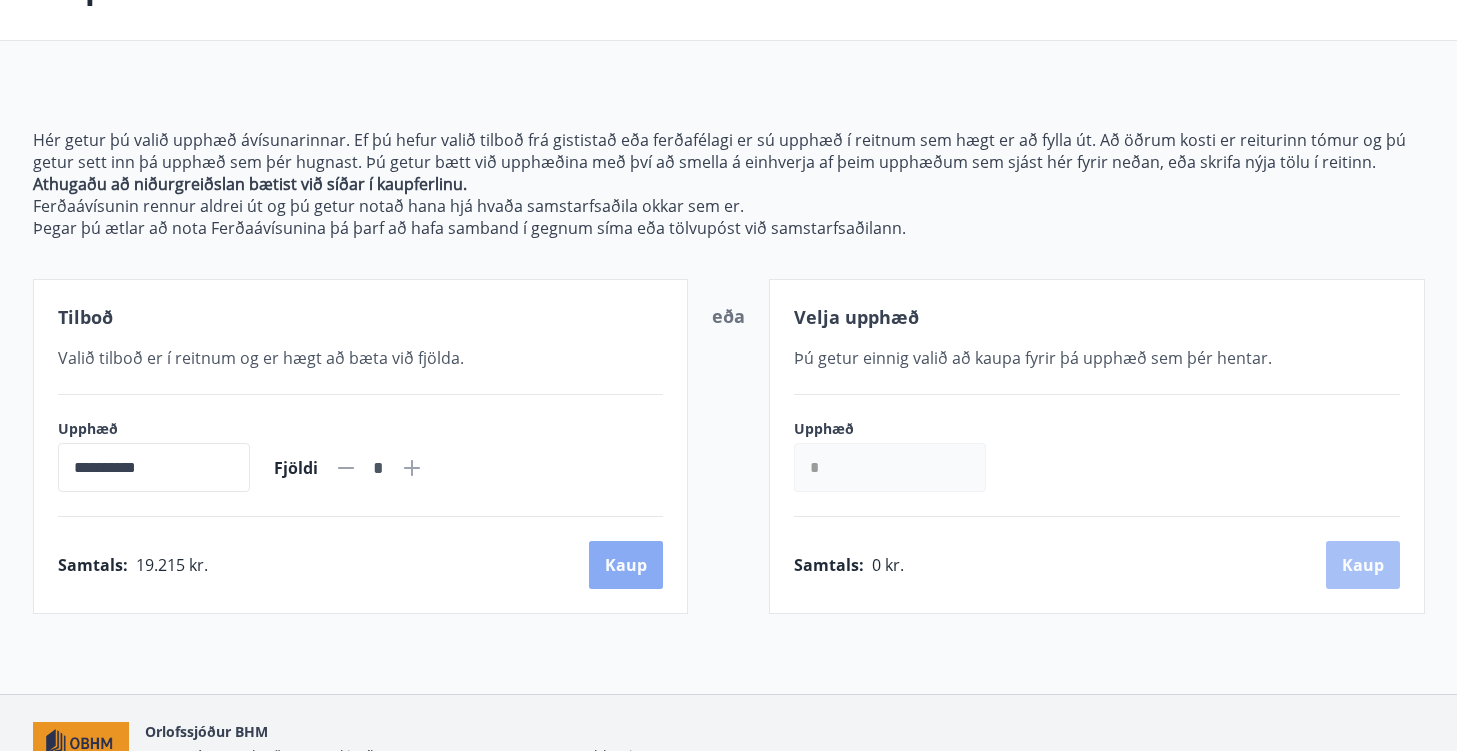 click on "Kaup" at bounding box center (626, 565) 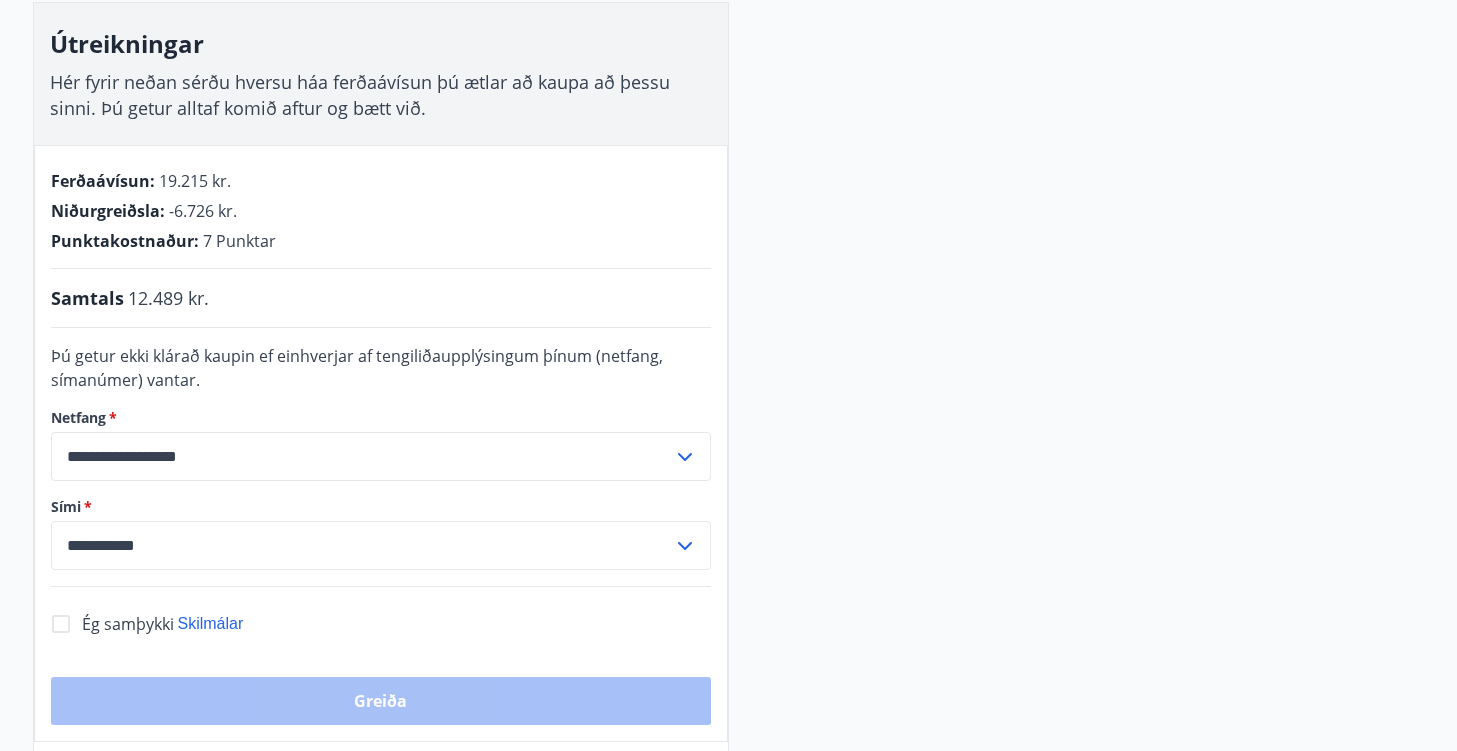 scroll, scrollTop: 0, scrollLeft: 0, axis: both 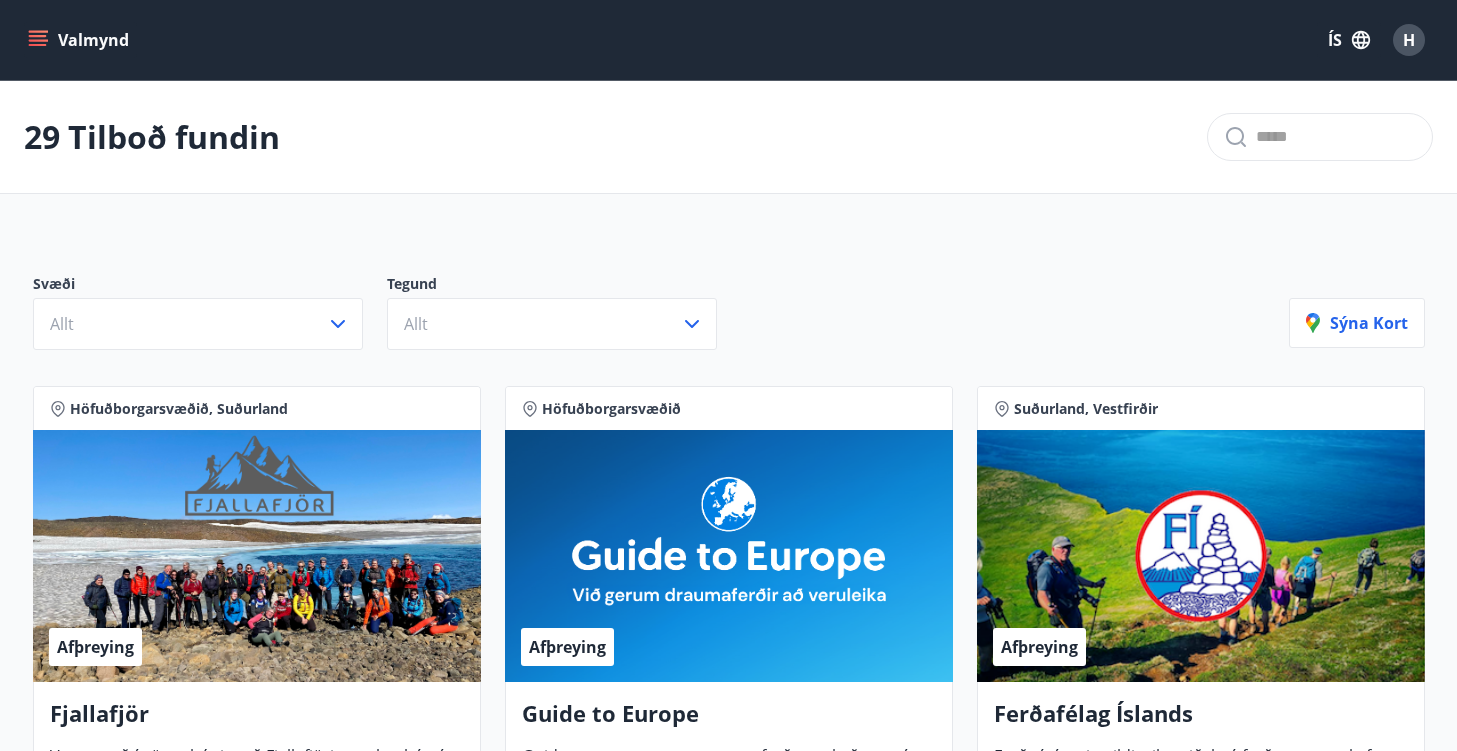 click on "Valmynd" at bounding box center (80, 40) 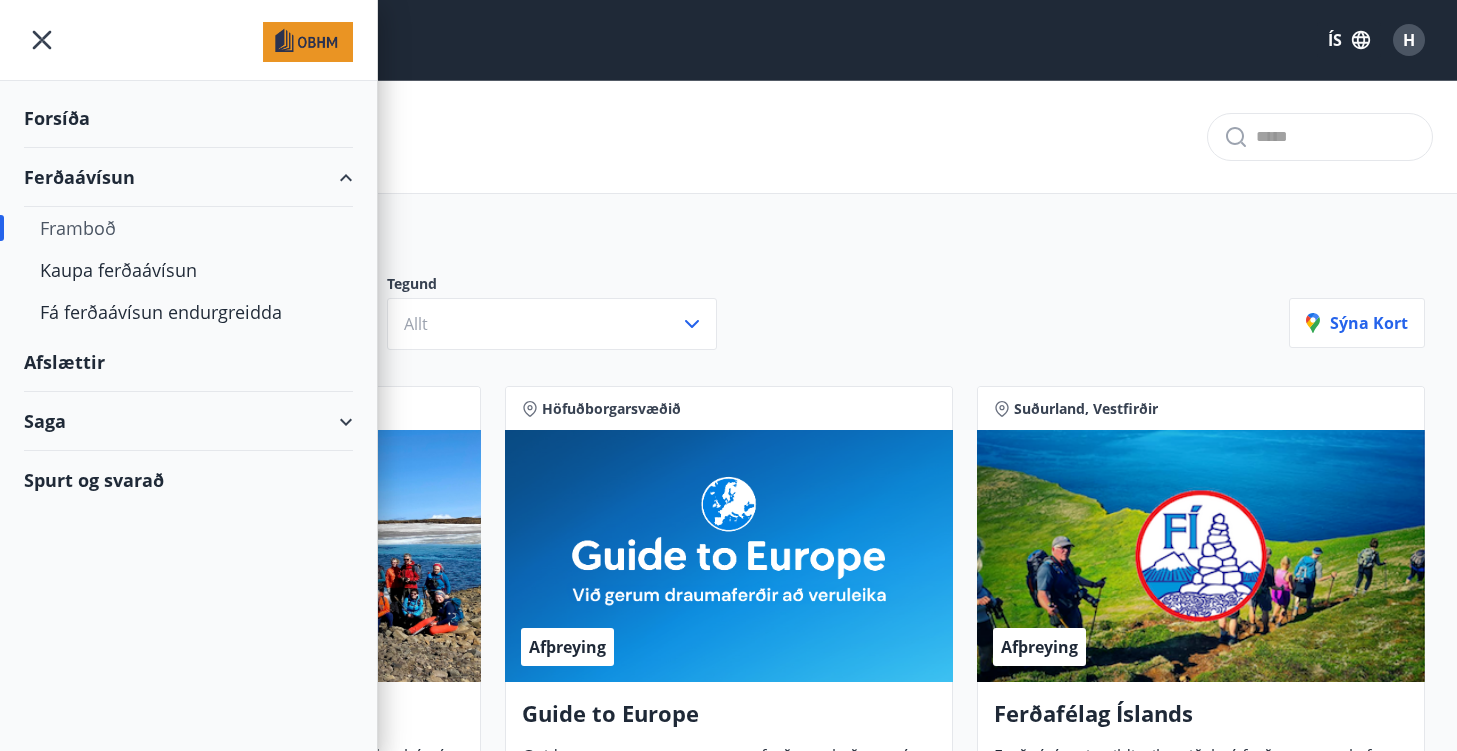 click on "Spurt og svarað" at bounding box center (188, 480) 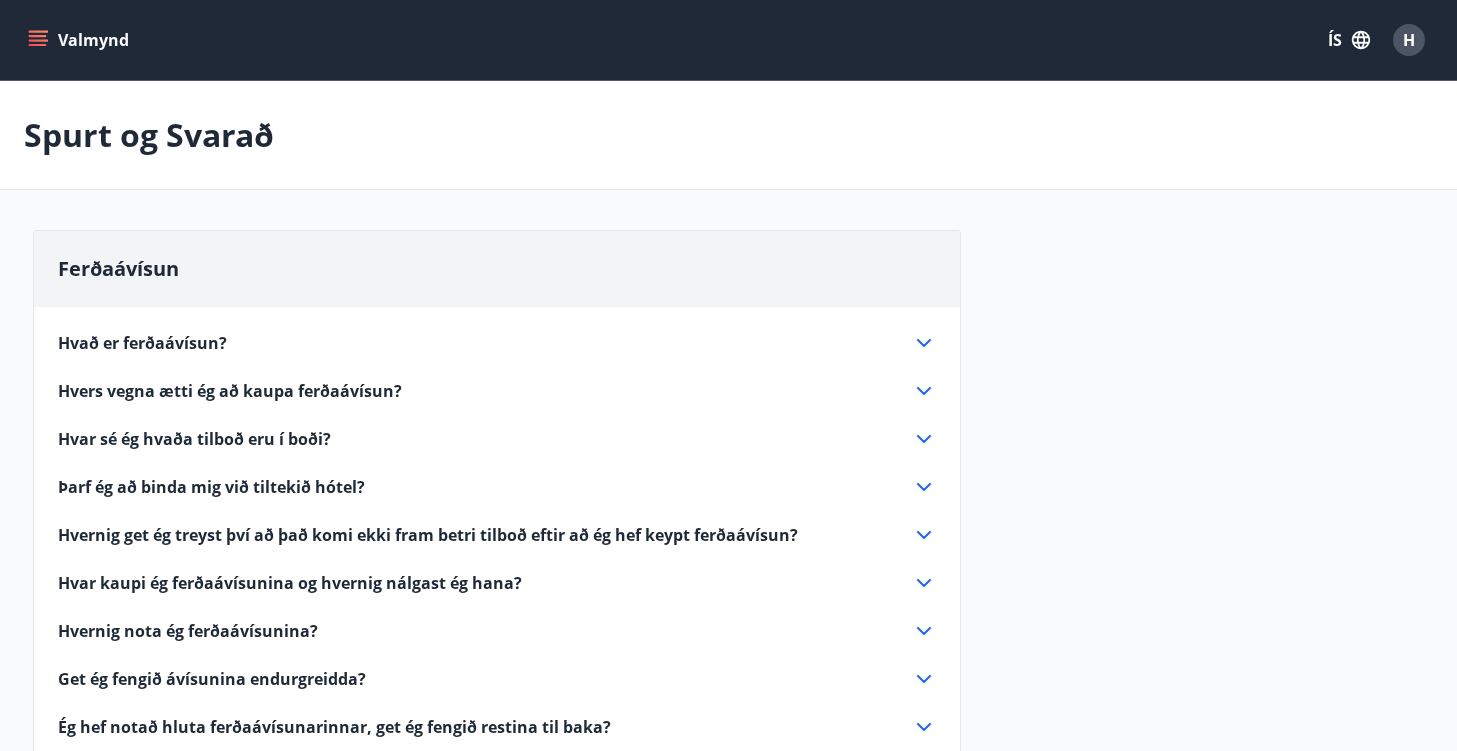 click on "Hvað er ferðaávísun?" at bounding box center [485, 343] 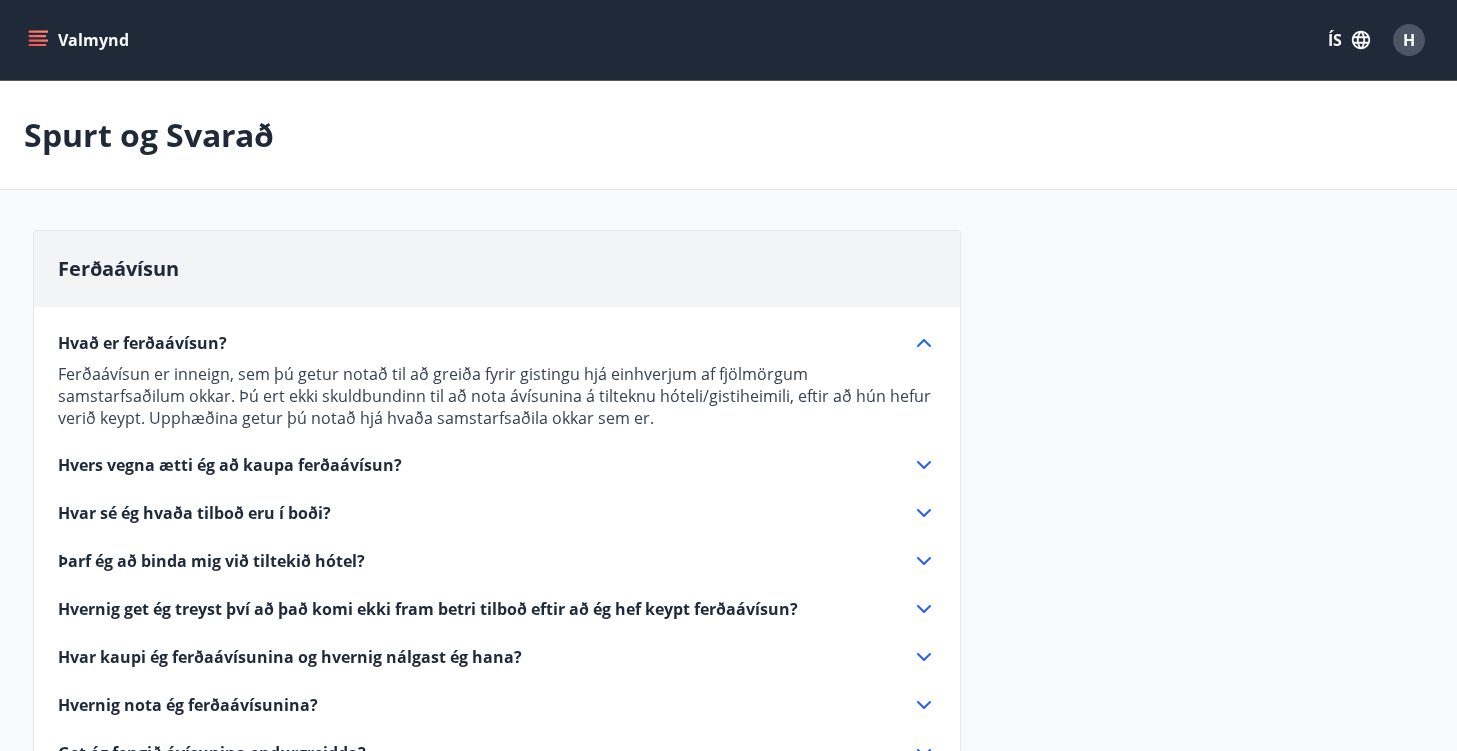 click on "Hvað er ferðaávísun? Ferðaávísun er inneign, sem þú getur notað til að greiða fyrir gistingu hjá einhverjum af fjölmörgum samstarfsaðilum okkar. Þú ert ekki skuldbundinn til að nota ávísunina á tilteknu hóteli/gistiheimili, eftir að hún hefur verið keypt. Upphæðina getur þú notað hjá hvaða samstarfsaðila okkar sem er.
Hvers vegna ætti ég að kaupa ferðaávísun? Vegna þess að hótelkeðjur og gistiheimili hafa boðið félagsmönnum stéttarfélaganna, í krafti fjölda þeirra, betri tilboð en hægt er að fá á almennum markaði.
Hvar sé ég hvaða tilboð eru í boði? Á orlofsvefnum geturðu skráð þig inn, eins og þegar þú sækir um orlofshús, og valið „Ferðaávísun“. Þá ferð þú yfir á síðu þar sem allar upplýsingar koma fram. Hvert hótel eða gistiheimili getur verið með mörg tilboð, eftir gerð herbergis eða innifalinni þjónustu.
Þarf ég að binda mig við tiltekið hótel?
„Ferðaávísun“" at bounding box center (497, 618) 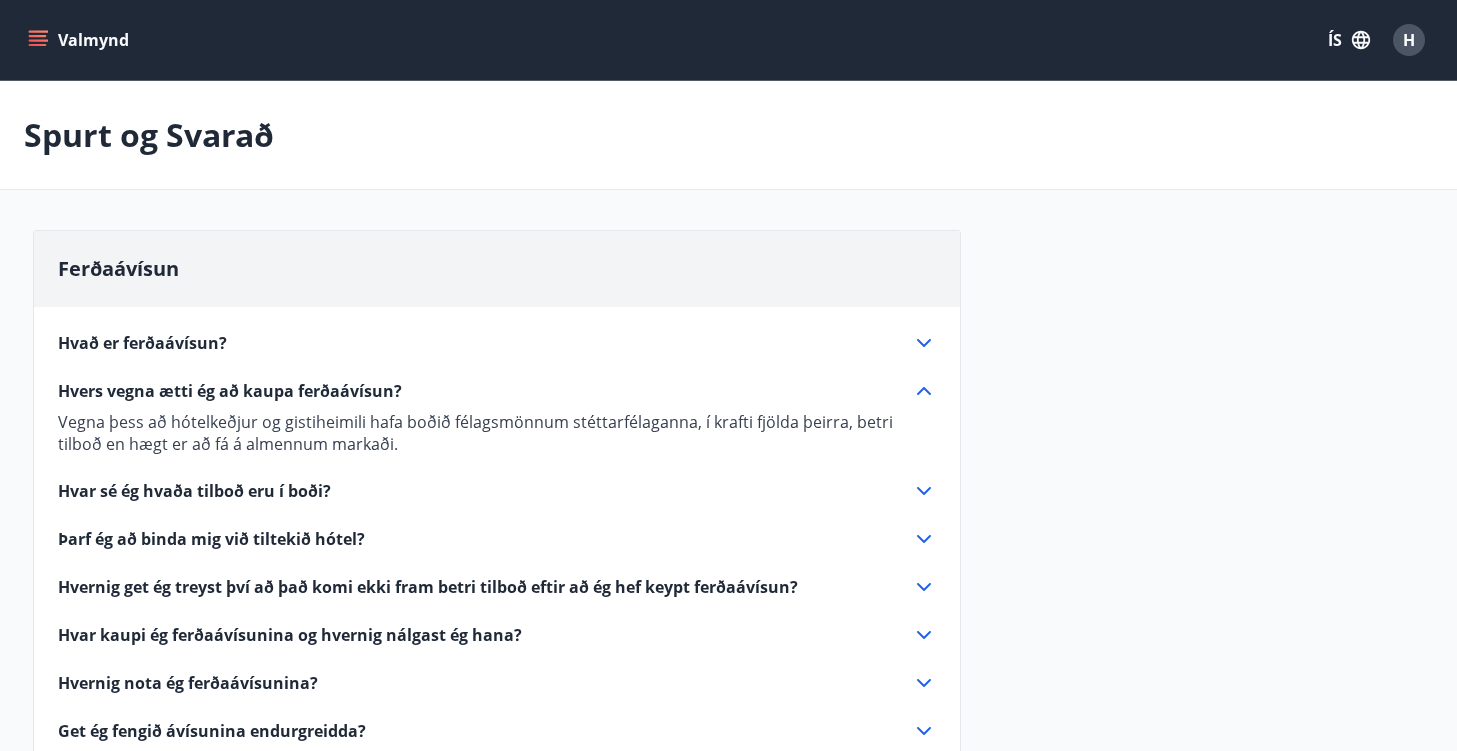 click on "Hvar sé ég hvaða tilboð eru í boði?" at bounding box center (194, 491) 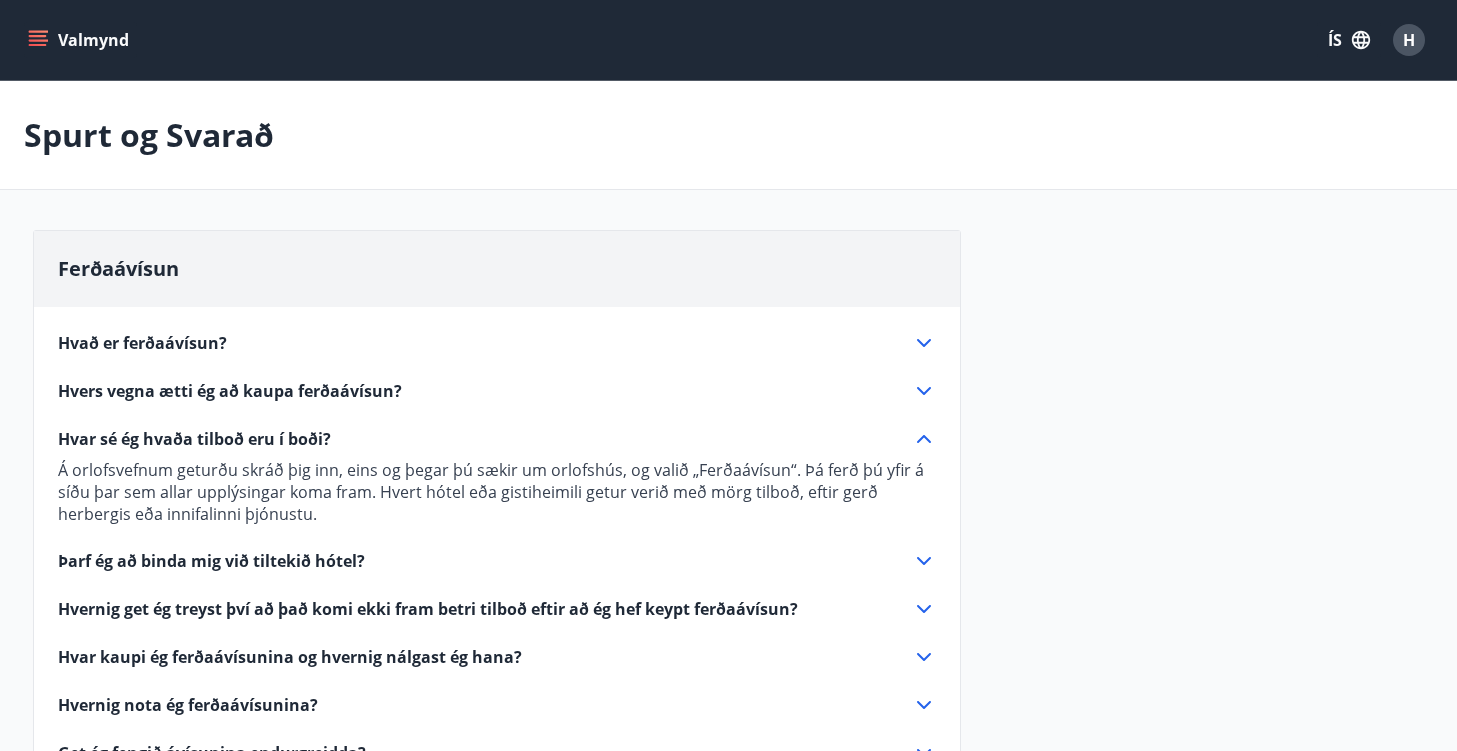 click on "Þarf ég að binda mig við tiltekið hótel?" at bounding box center [211, 561] 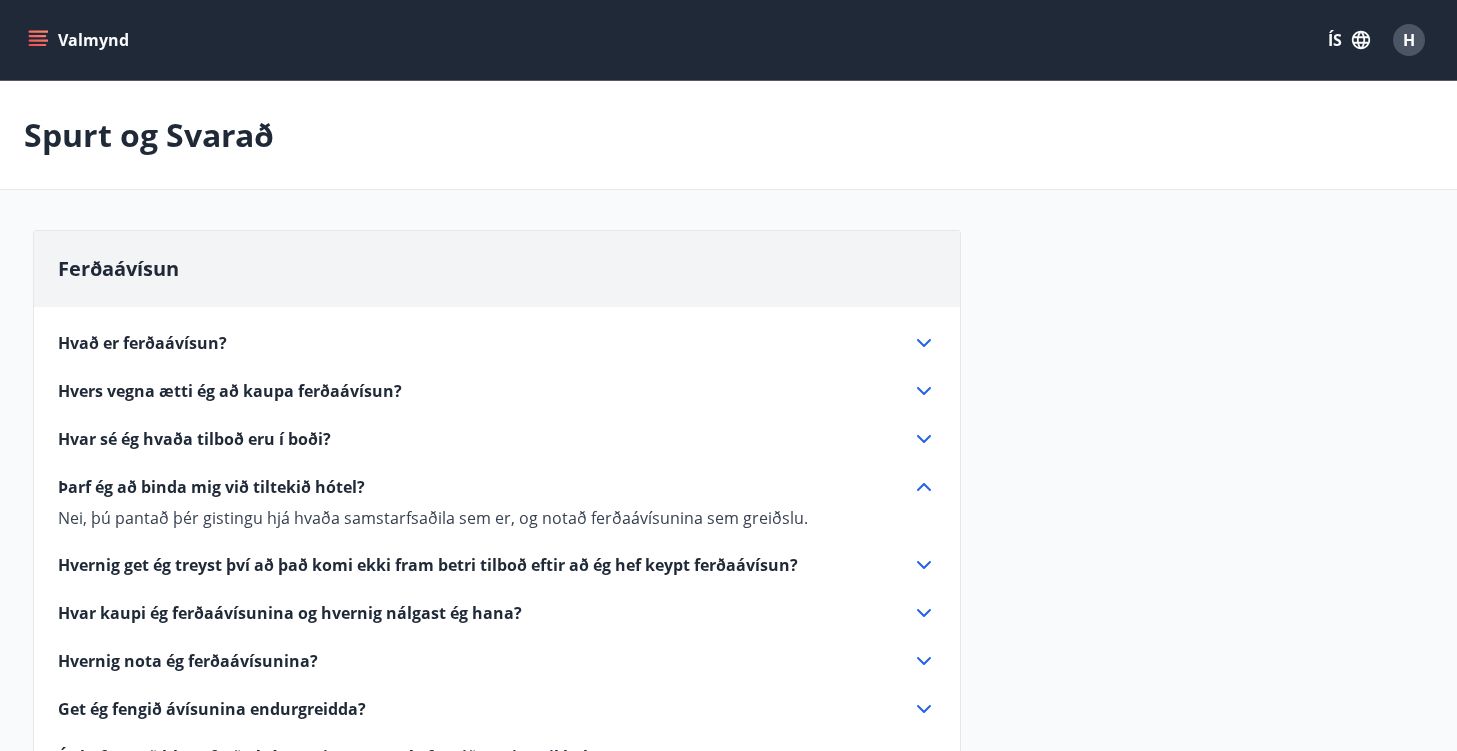 click on "Hvernig get ég treyst því að það komi ekki fram betri tilboð eftir að ég hef keypt ferðaávísun?" at bounding box center (428, 565) 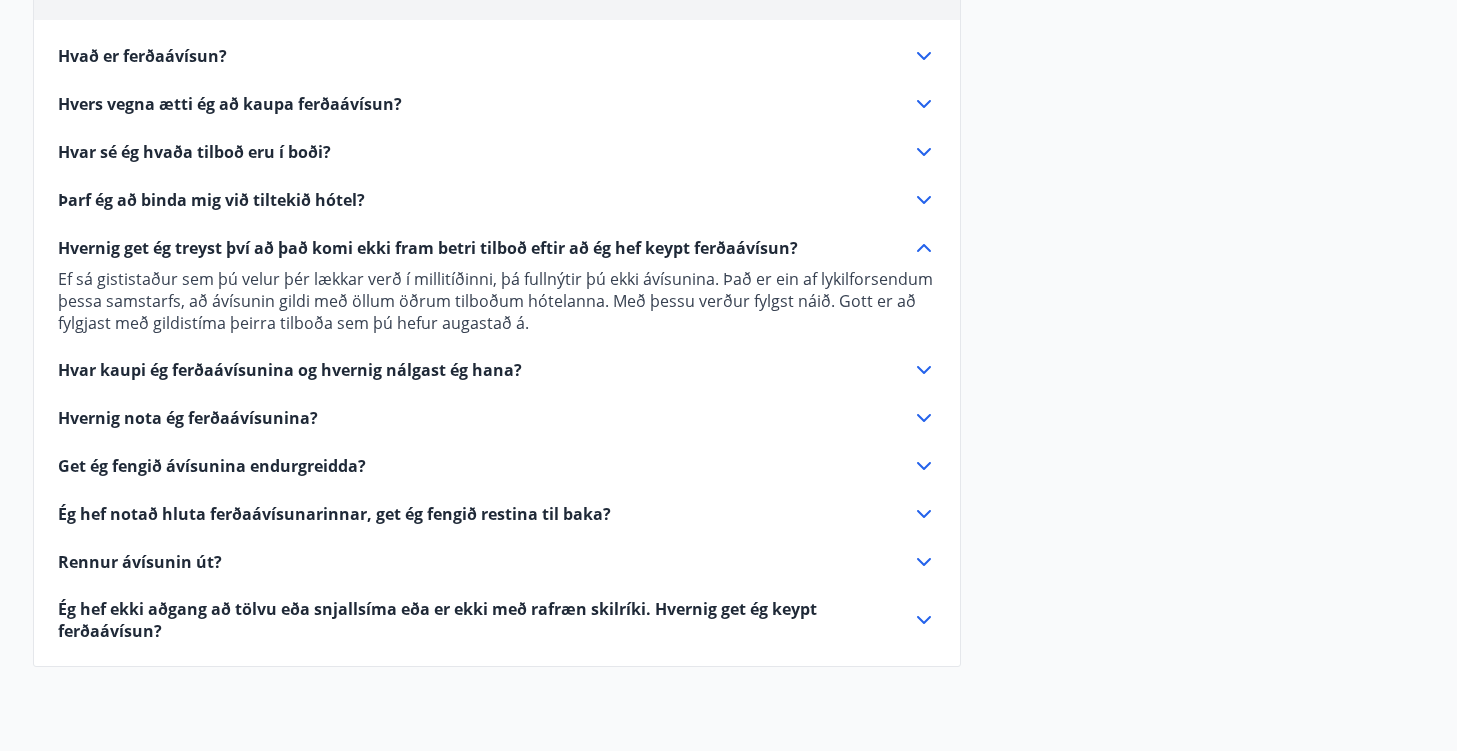 scroll, scrollTop: 286, scrollLeft: 0, axis: vertical 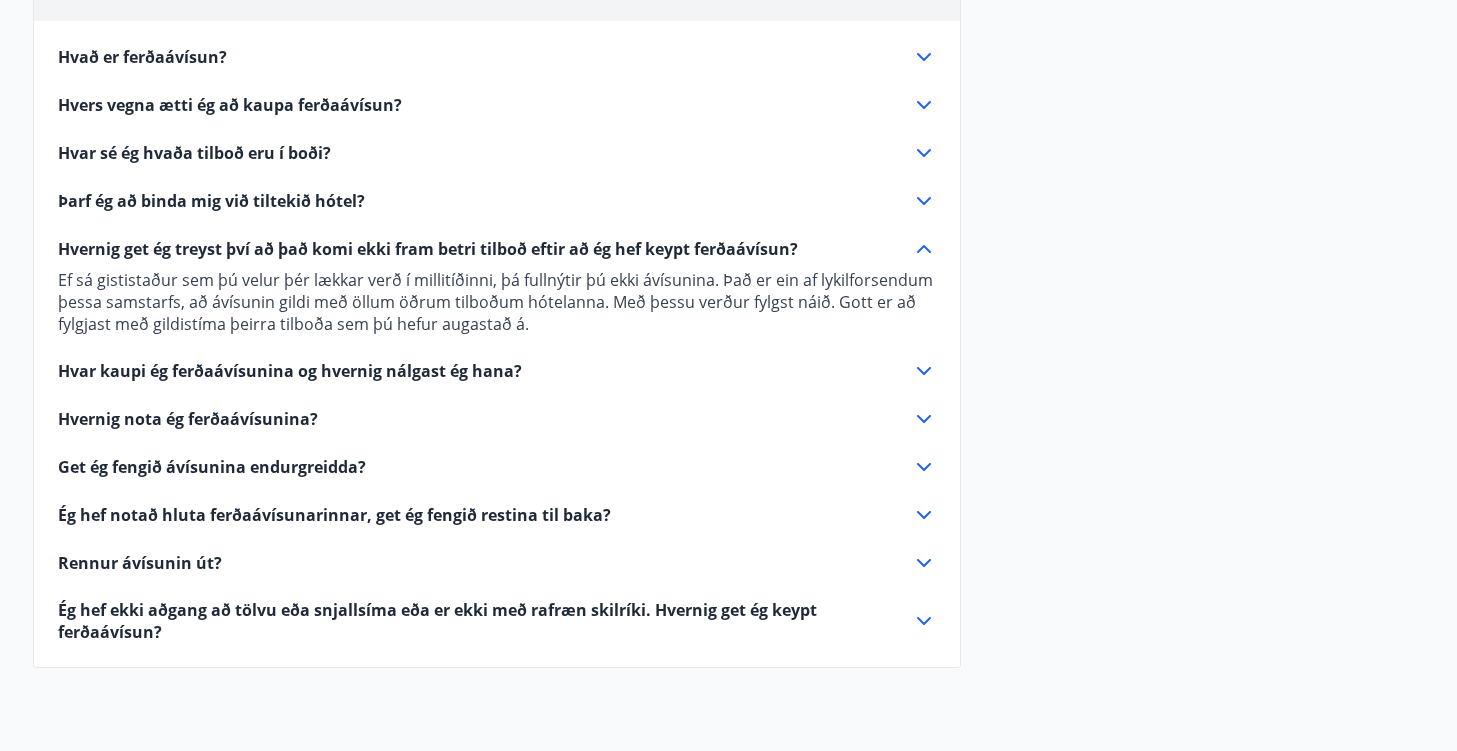 click on "Hvar kaupi ég ferðaávísunina og hvernig nálgast ég hana?" at bounding box center [290, 371] 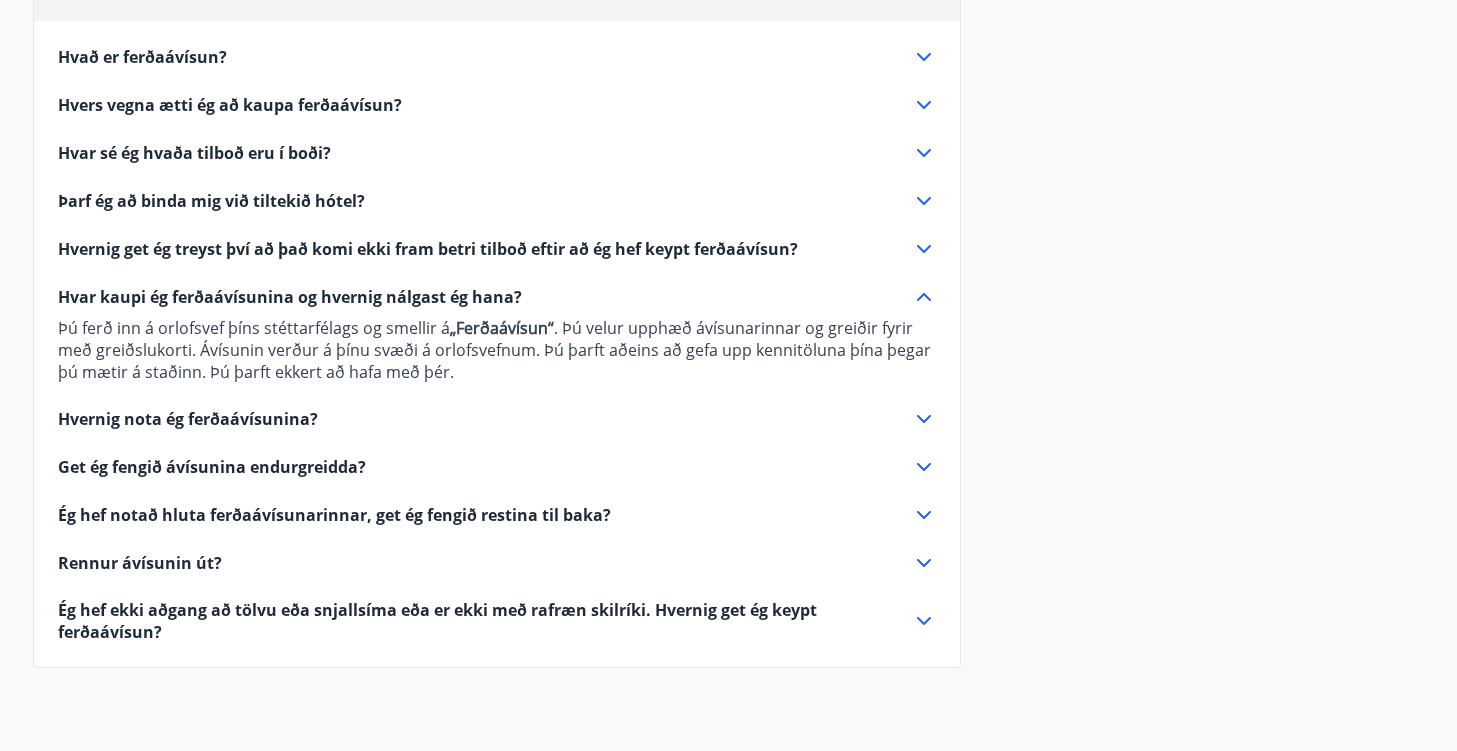 click on "Hvers vegna ætti ég að kaupa ferðaávísun?" at bounding box center [230, 105] 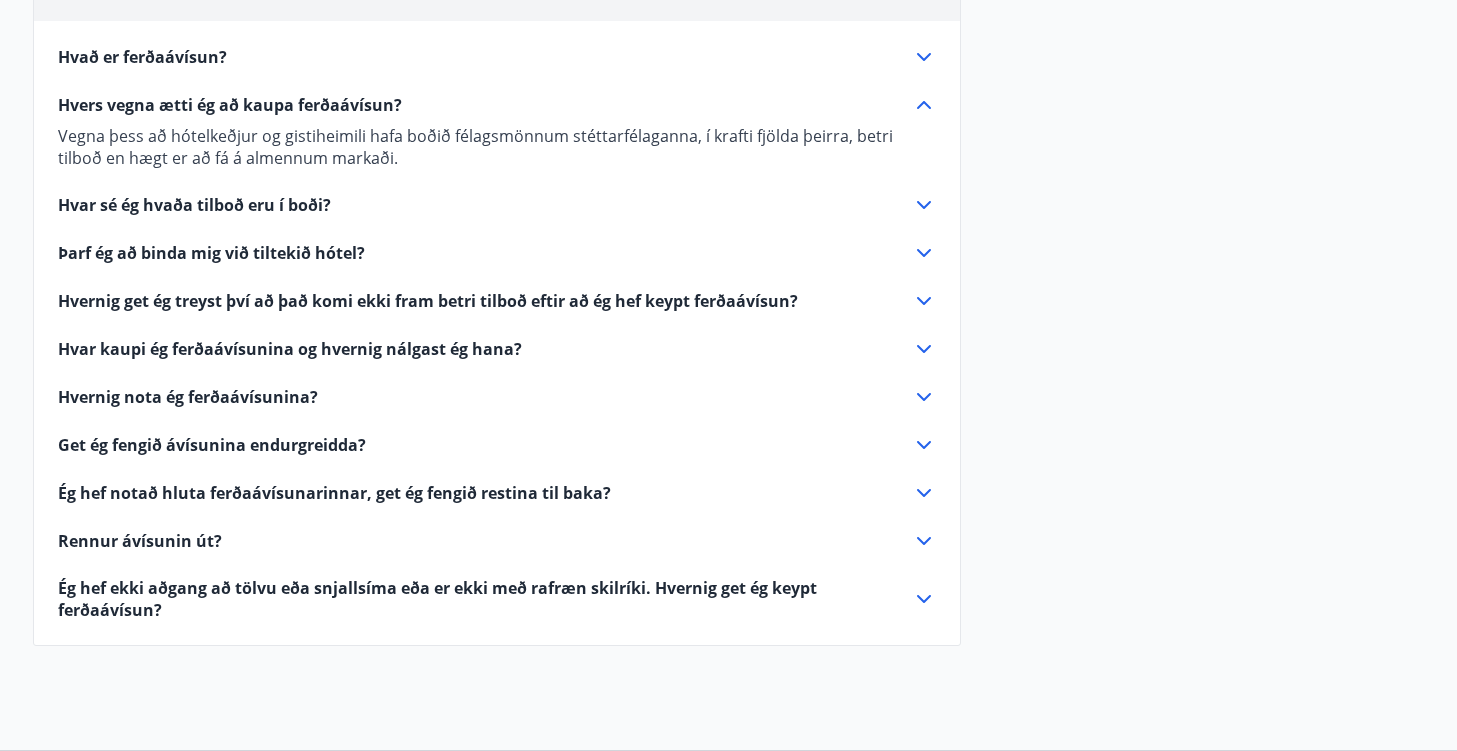click on "Hvar sé ég hvaða tilboð eru í boði?" at bounding box center [194, 205] 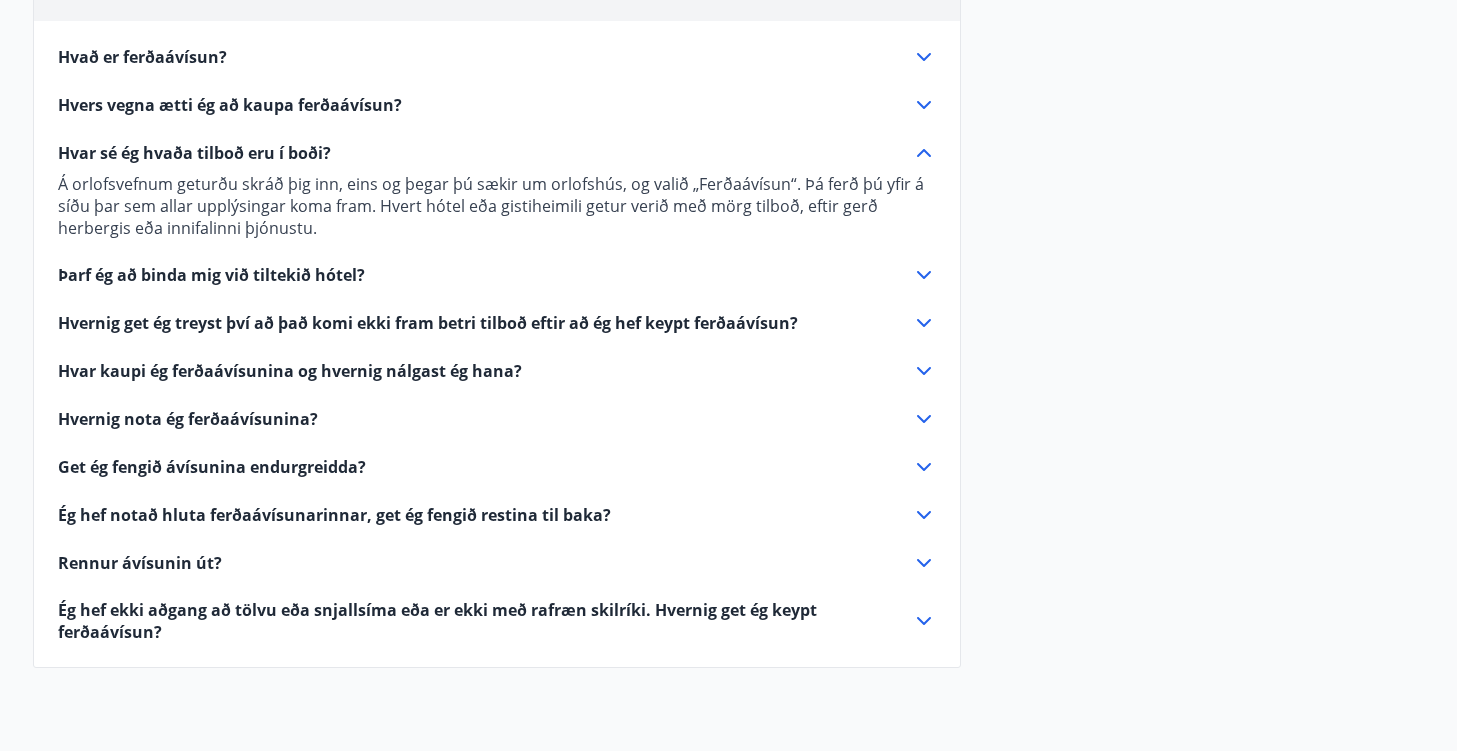 click on "Get ég fengið ávísunina endurgreidda?" at bounding box center (212, 467) 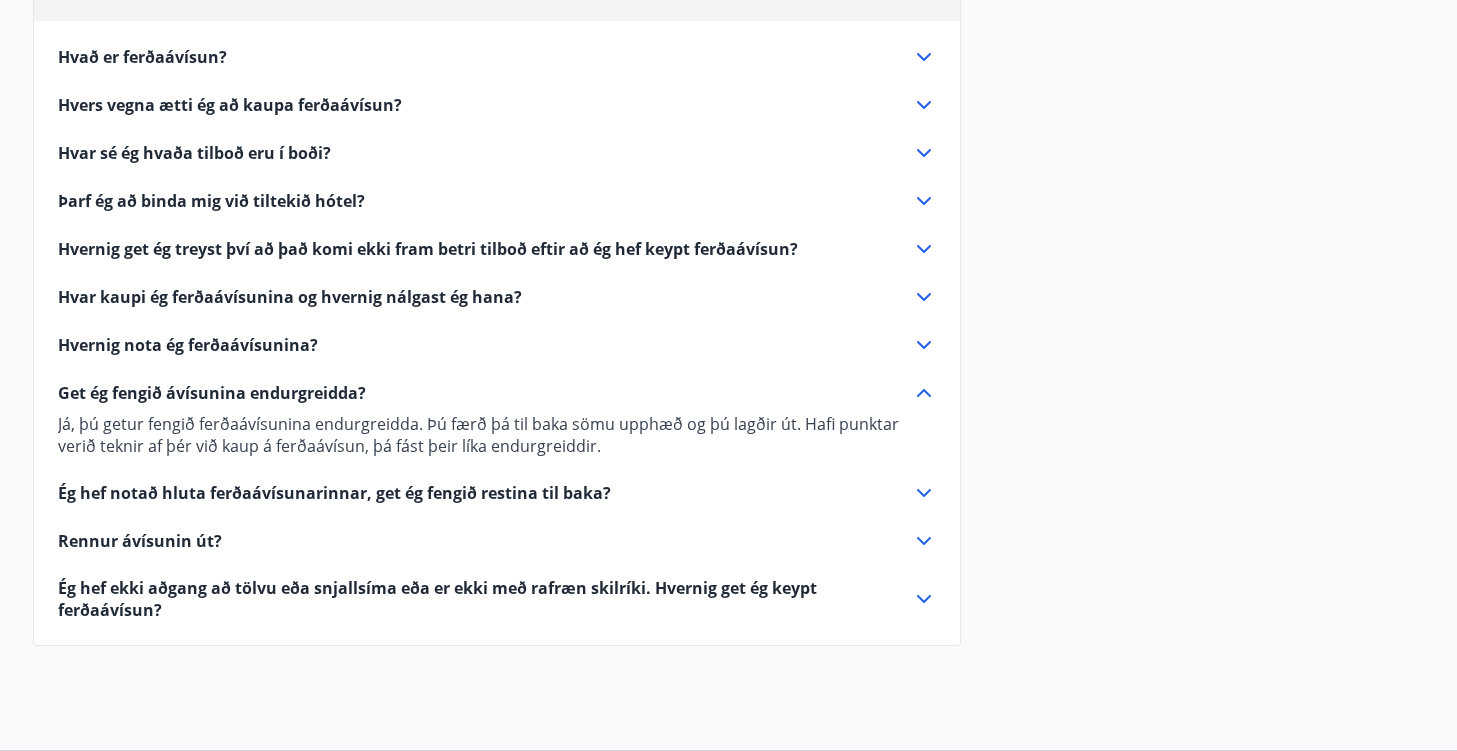 click on "Ég hef notað hluta ferðaávísunarinnar, get ég fengið restina til baka?" at bounding box center [497, 493] 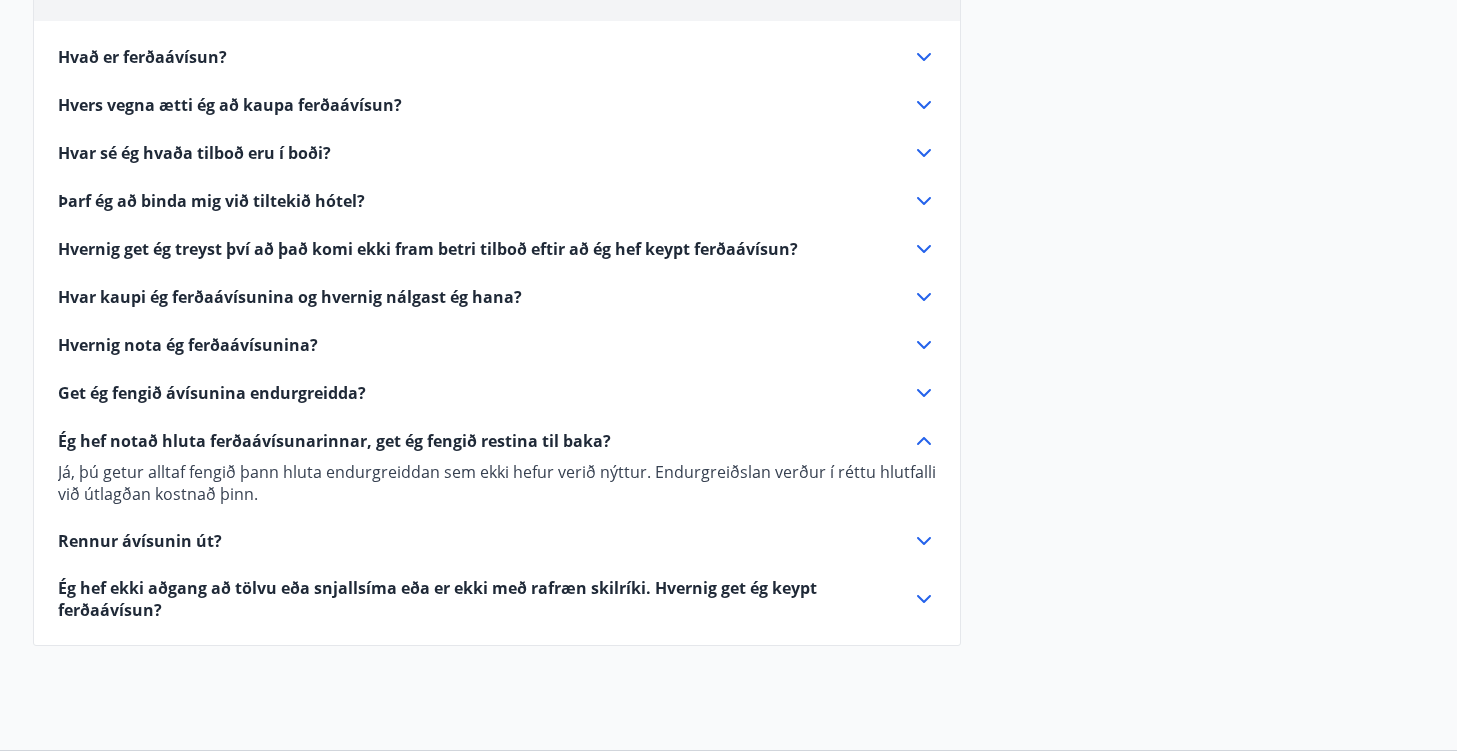 click on "Get ég fengið ávísunina endurgreidda?" at bounding box center (212, 393) 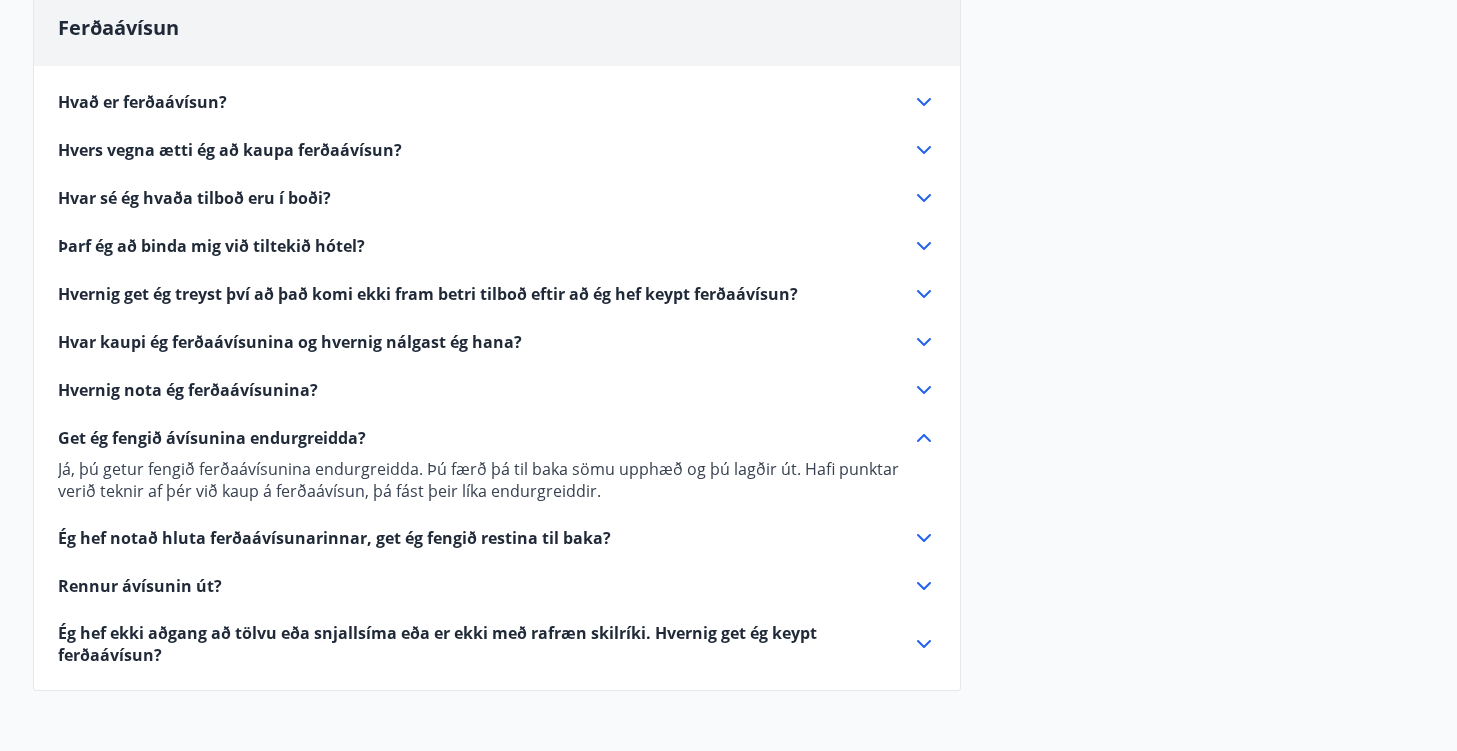 scroll, scrollTop: 238, scrollLeft: 0, axis: vertical 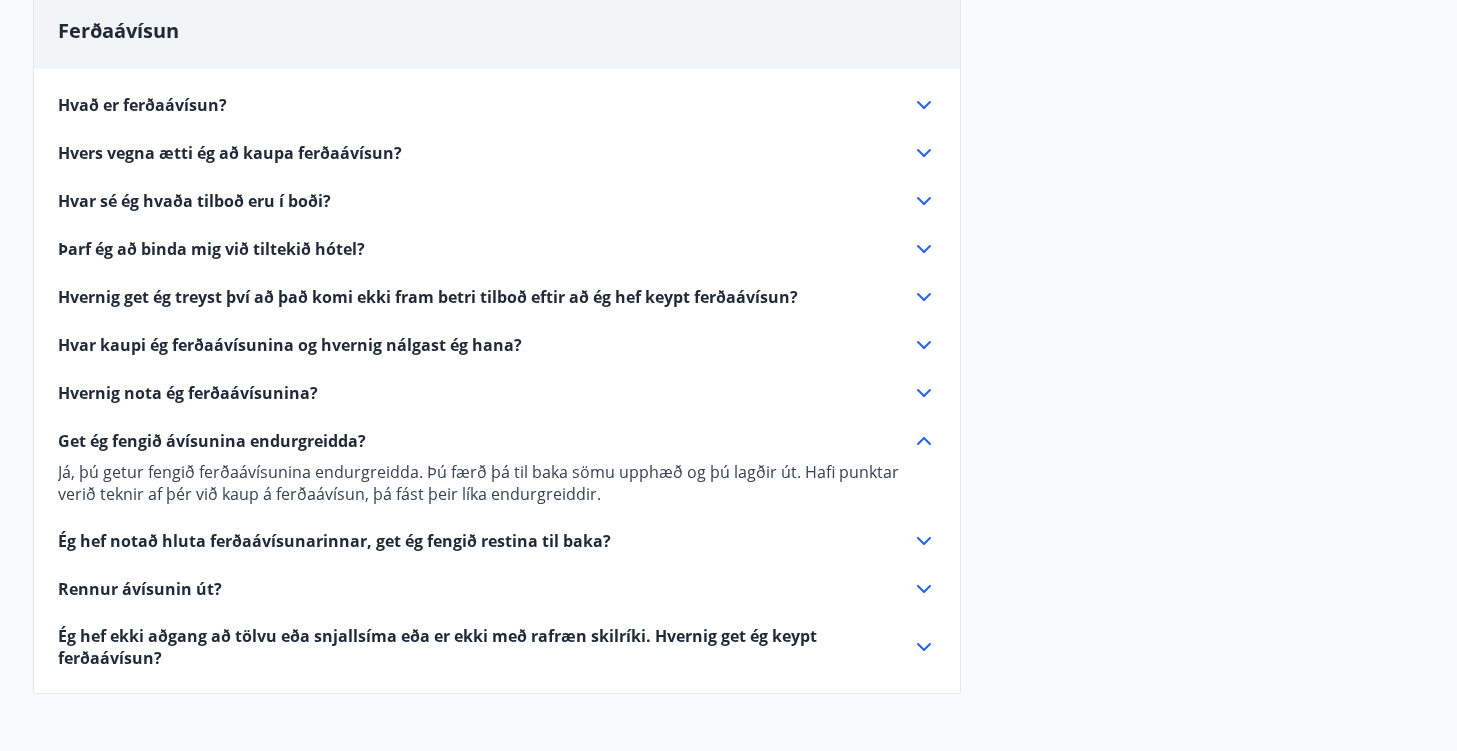 click on "Hvernig nota ég ferðaávísunina?" at bounding box center (188, 393) 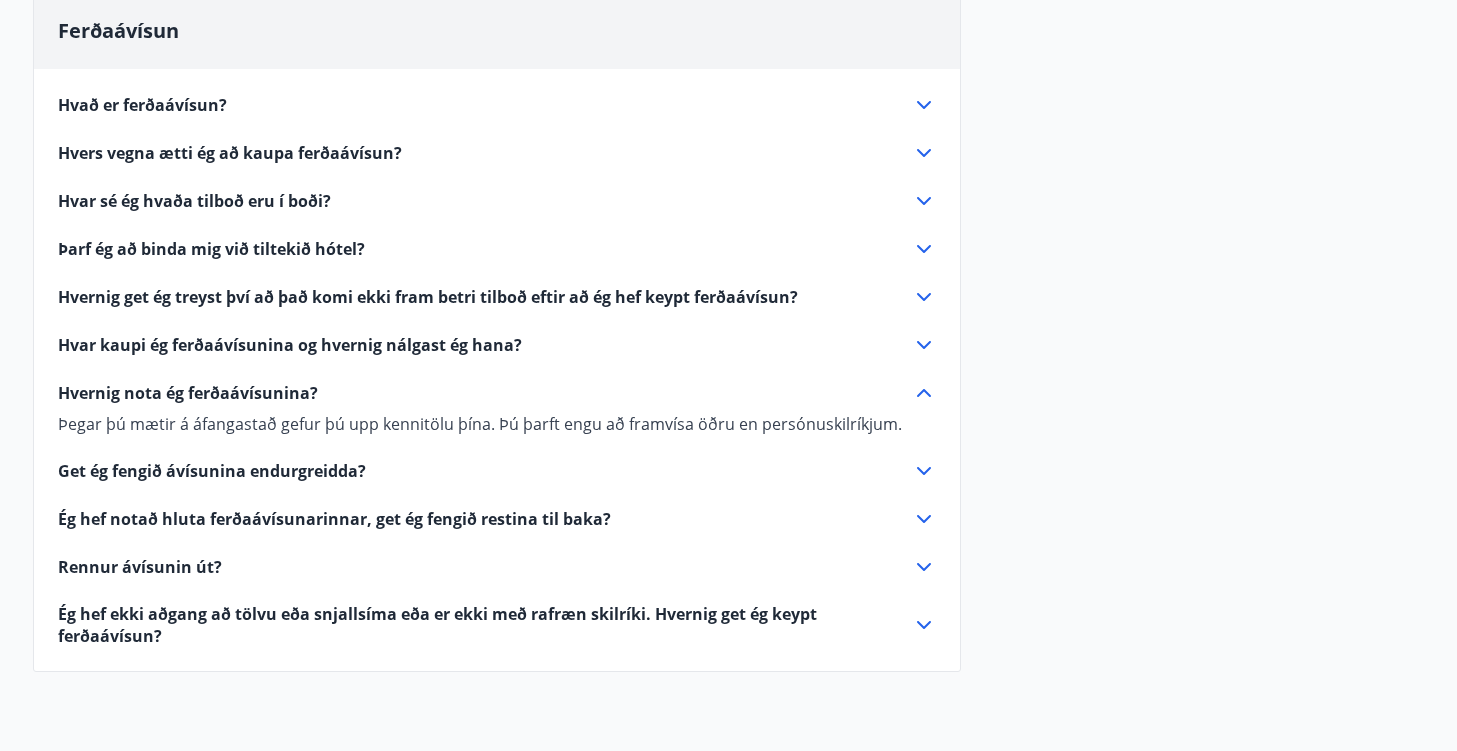 click on "Hvar kaupi ég ferðaávísunina og hvernig nálgast ég hana?" at bounding box center (290, 345) 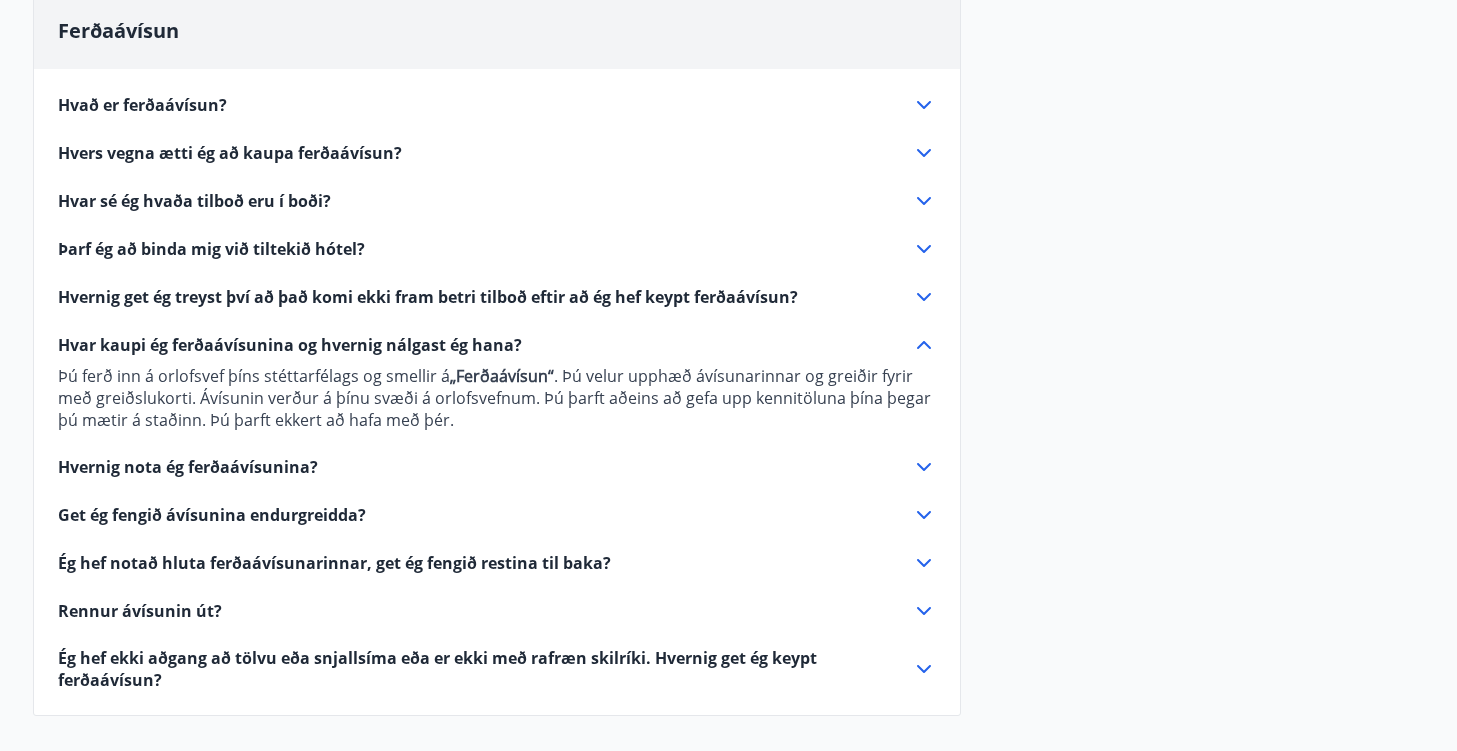 click on "Hvernig get ég treyst því að það komi ekki fram betri tilboð eftir að ég hef keypt ferðaávísun?" at bounding box center [428, 297] 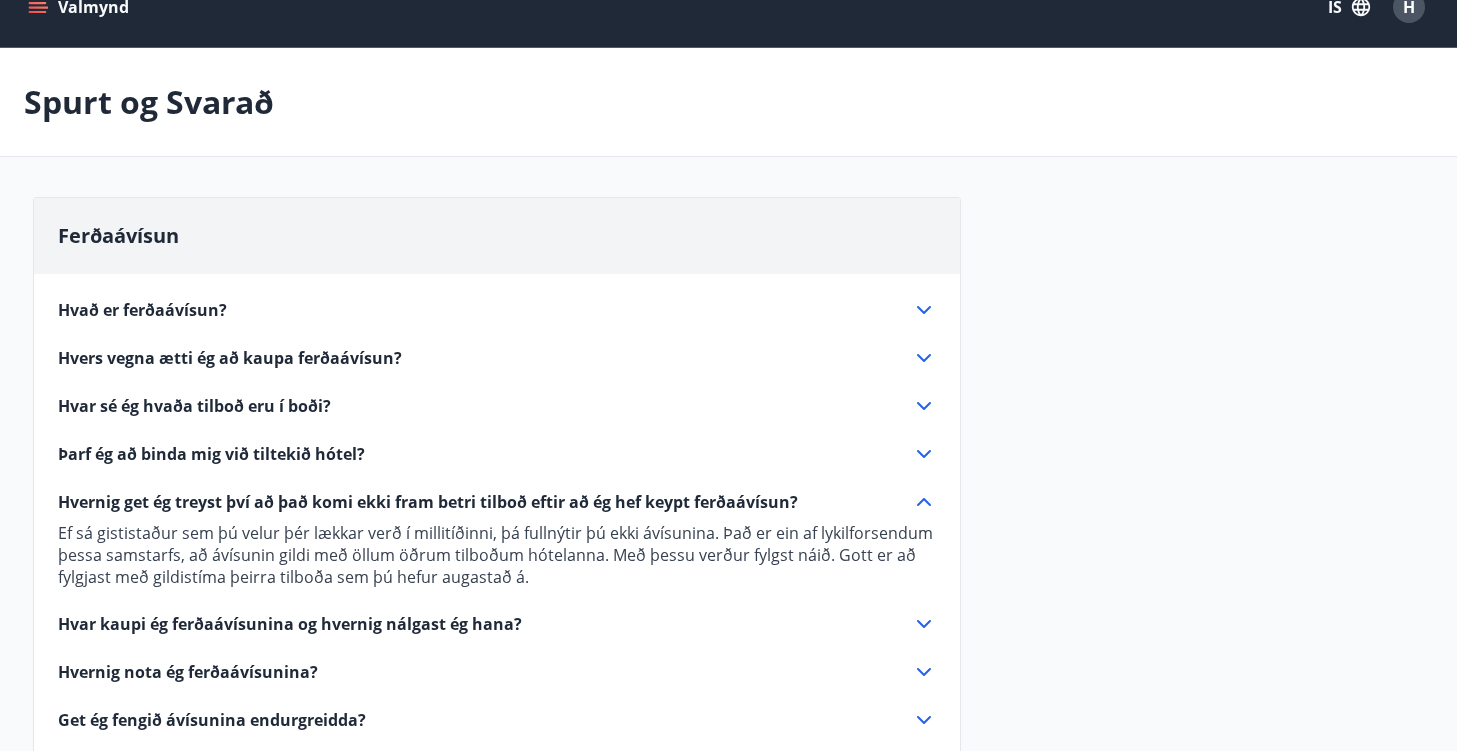 scroll, scrollTop: 0, scrollLeft: 0, axis: both 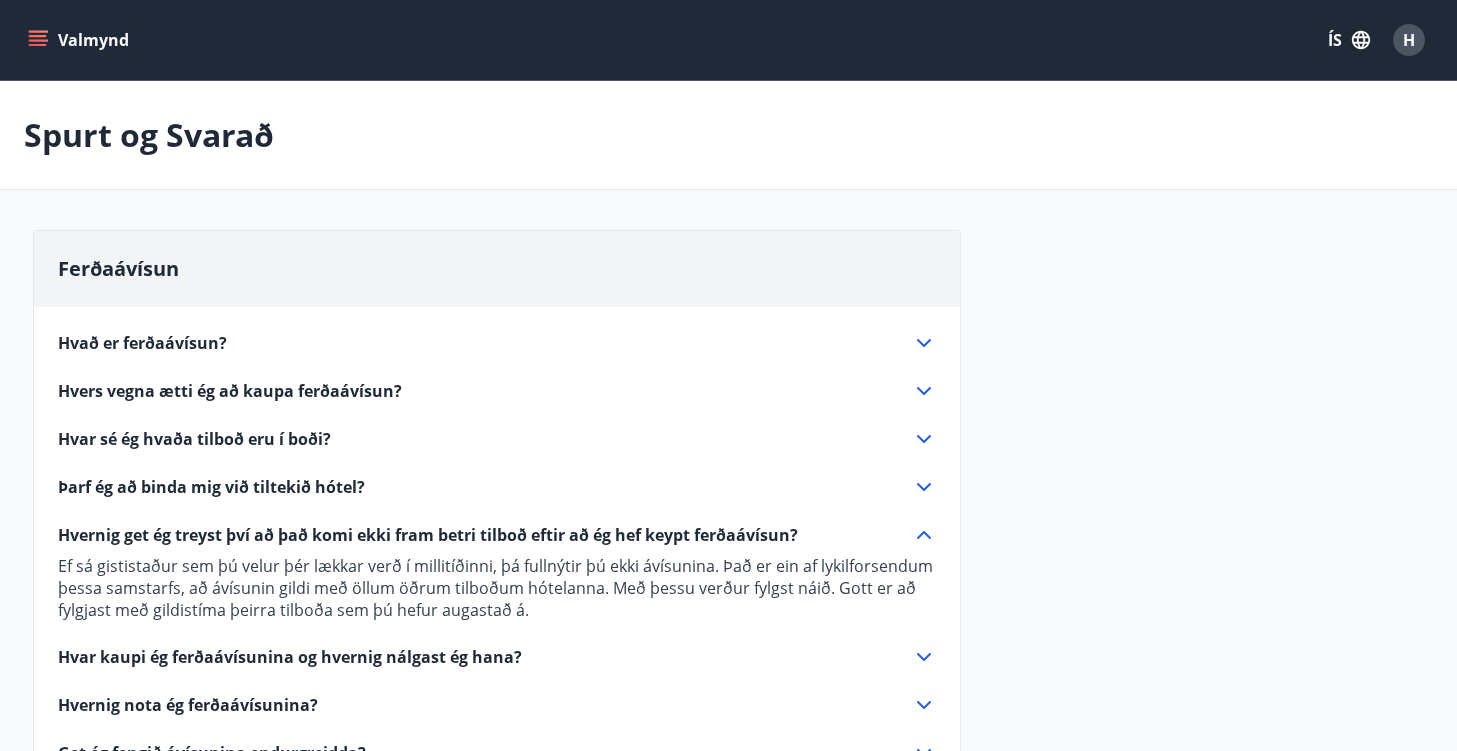 click on "Valmynd" at bounding box center [80, 40] 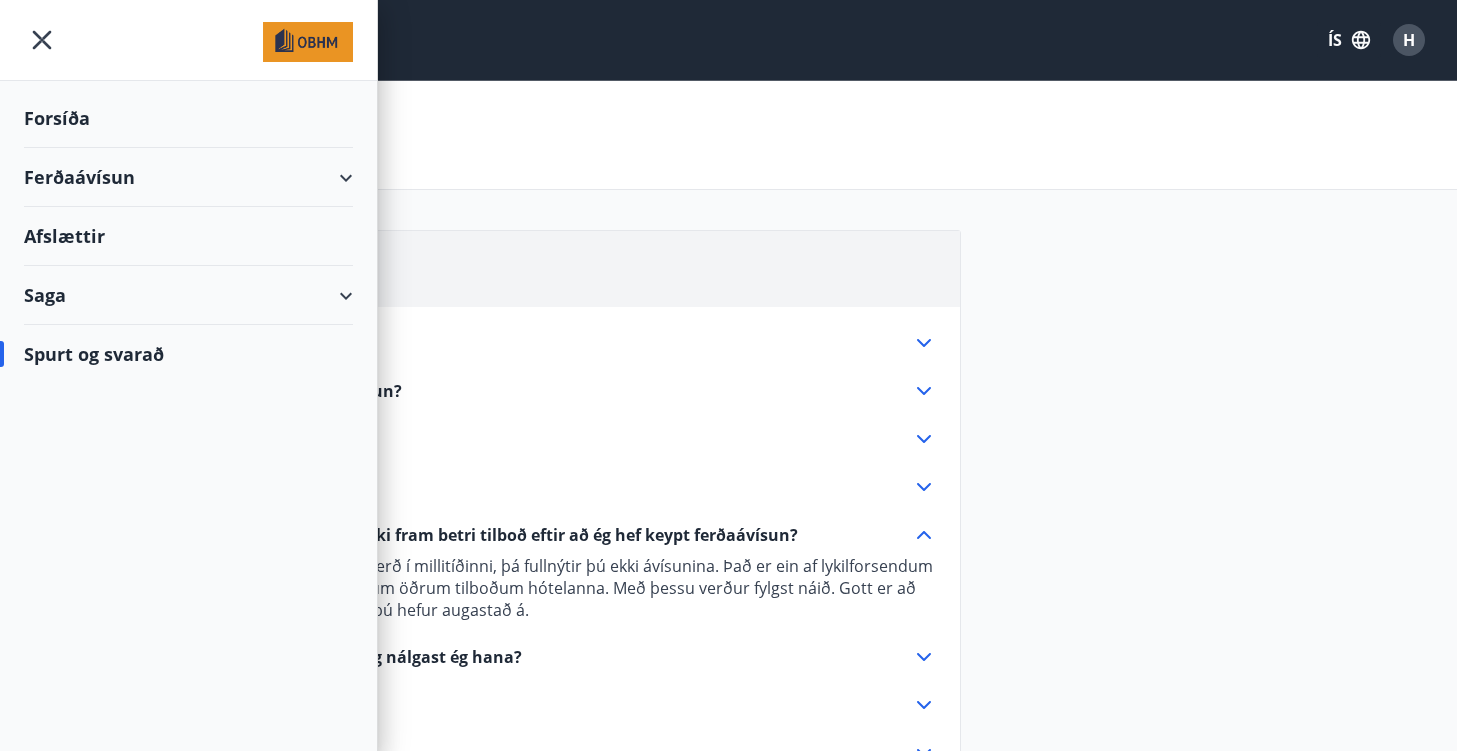 click on "Ferðaávísun" at bounding box center [188, 177] 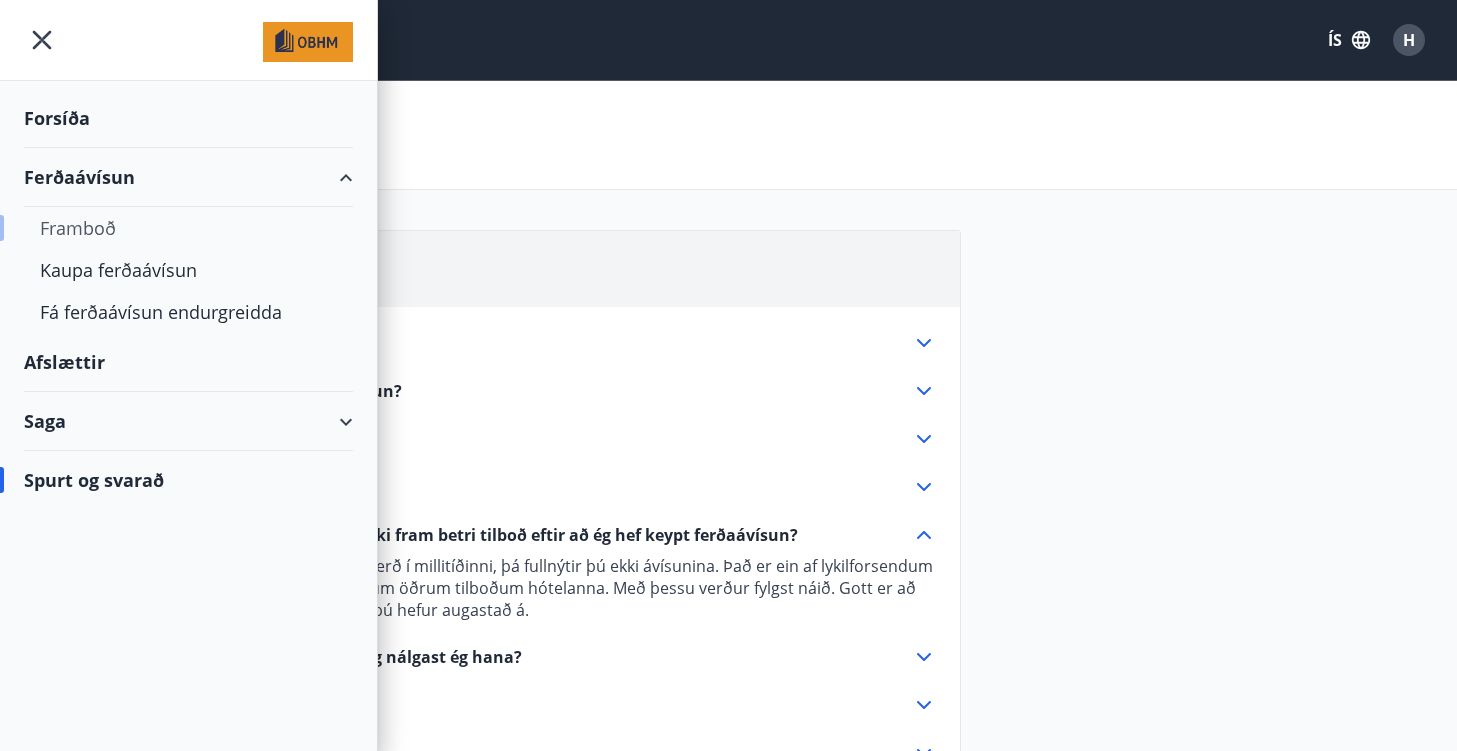 click on "Framboð" at bounding box center (188, 228) 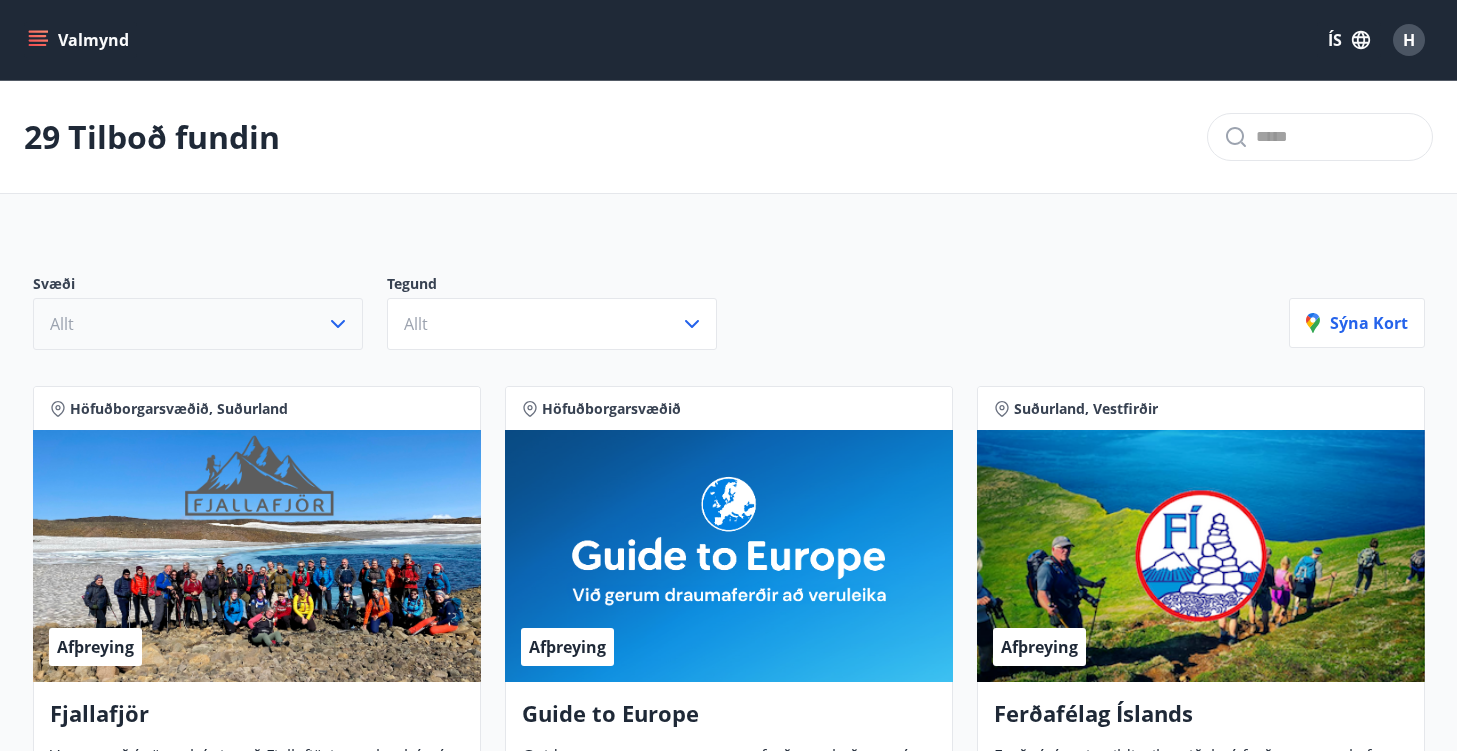 click on "Allt" at bounding box center [198, 324] 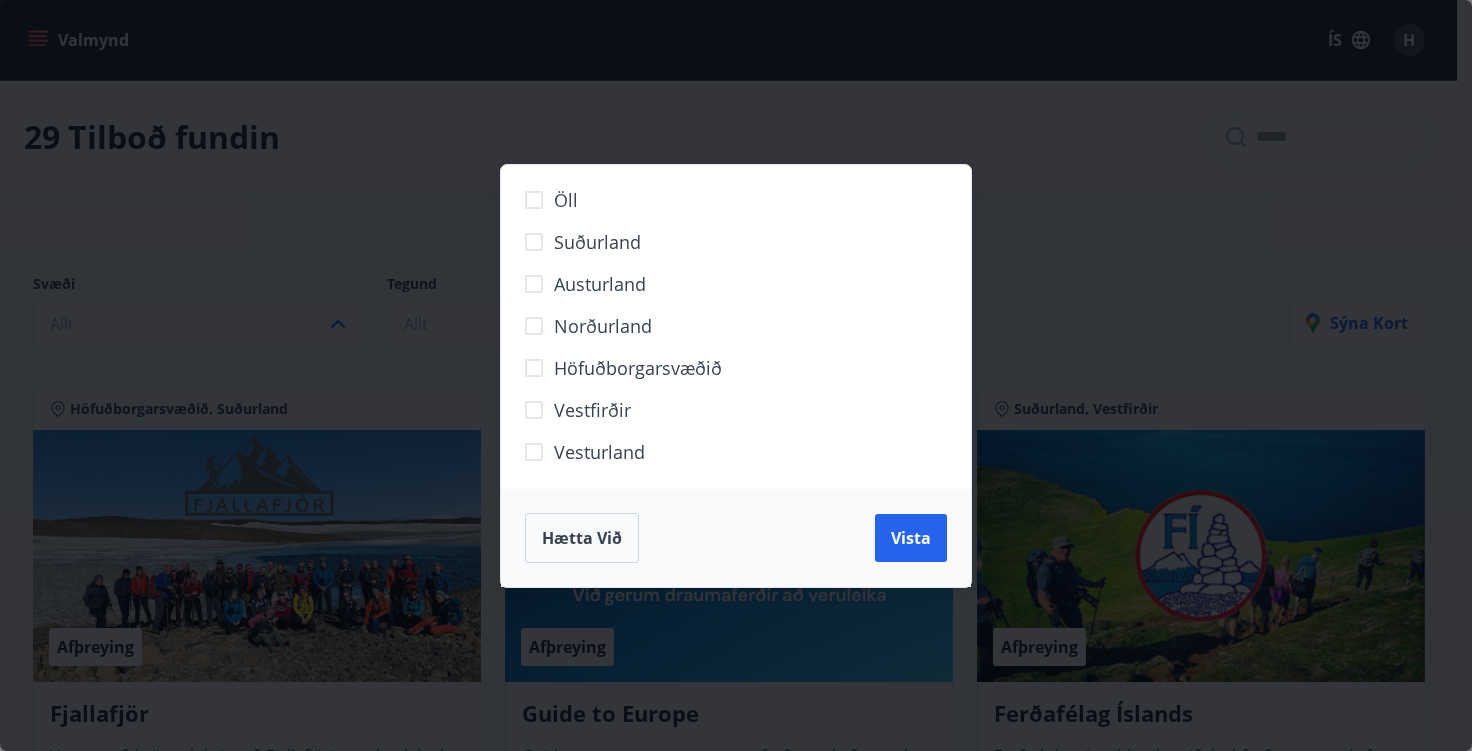 click on "Norðurland" at bounding box center (603, 326) 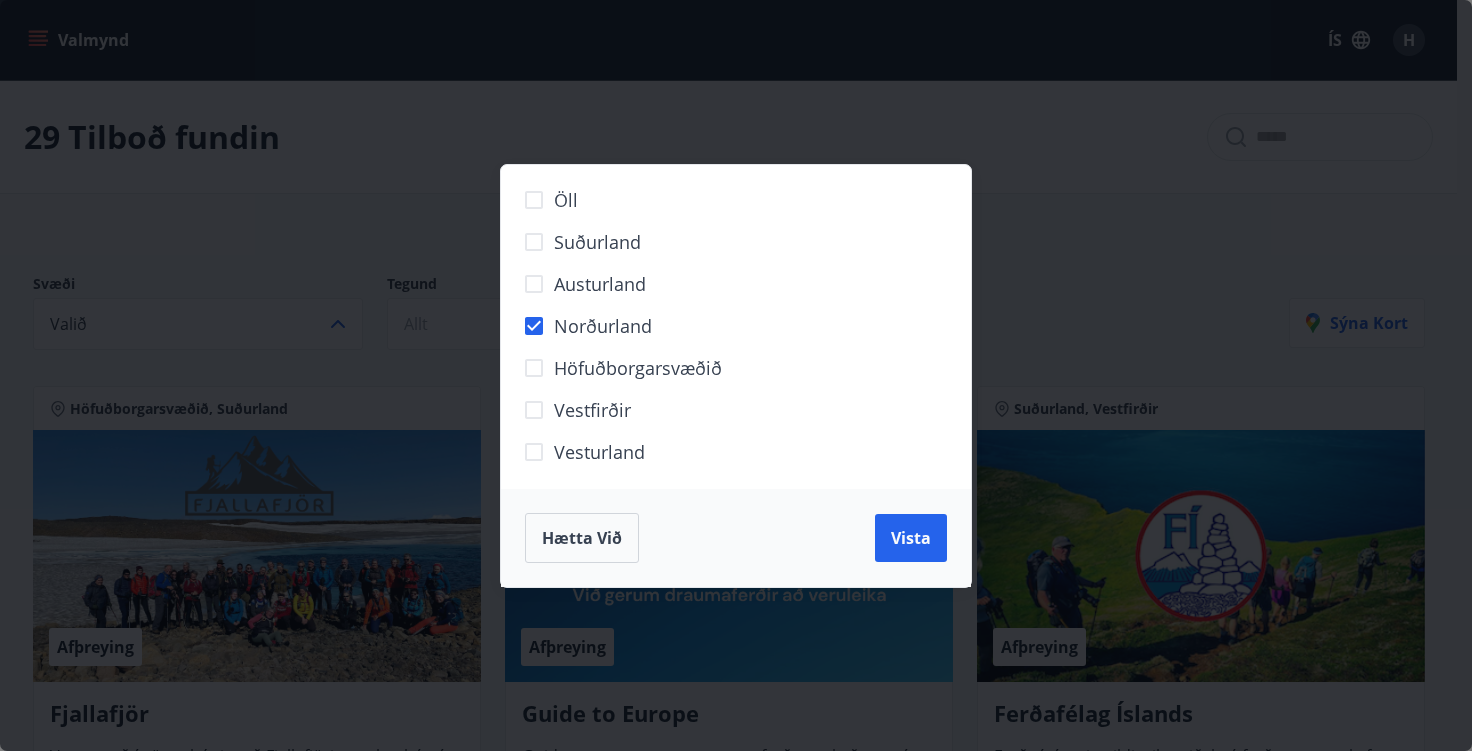 click on "Vesturland" at bounding box center (599, 452) 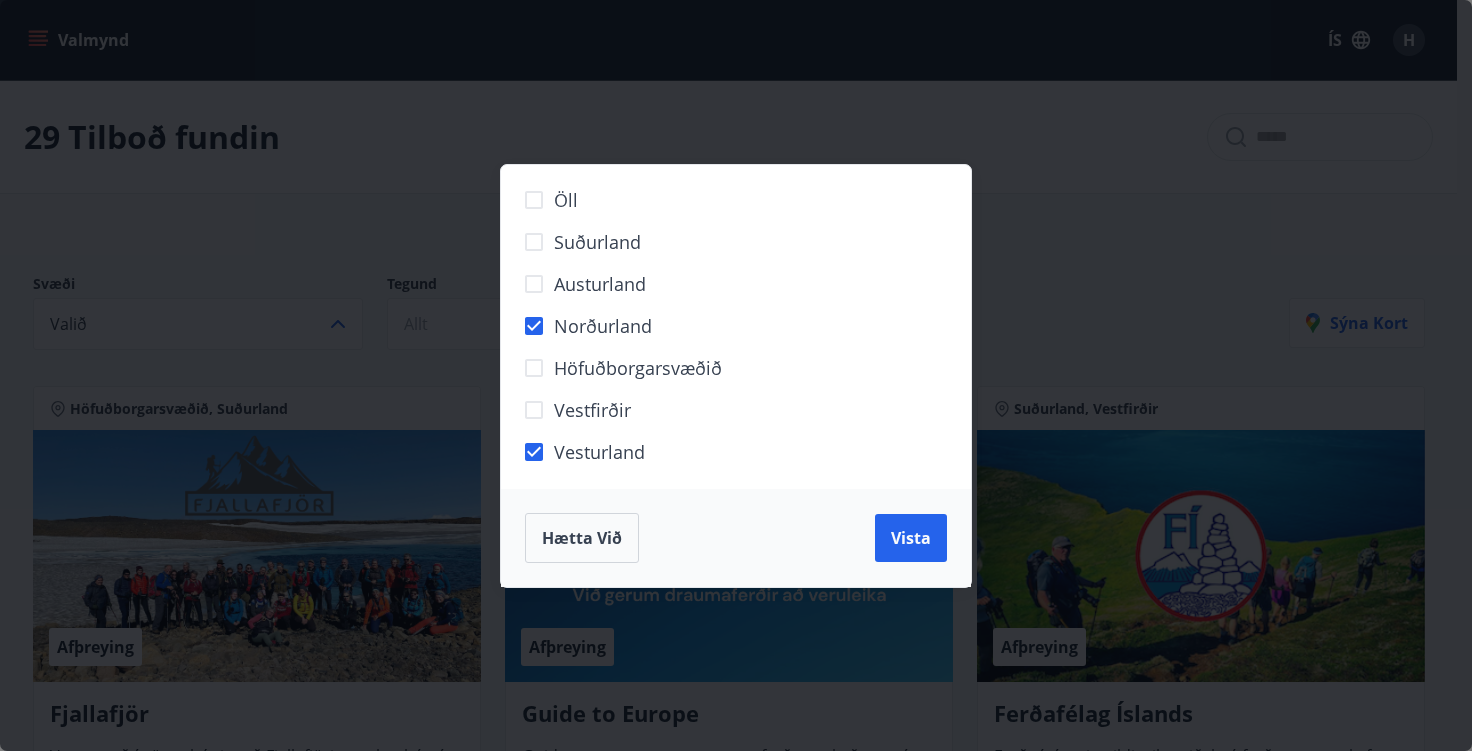 click on "Vestfirðir" at bounding box center [592, 410] 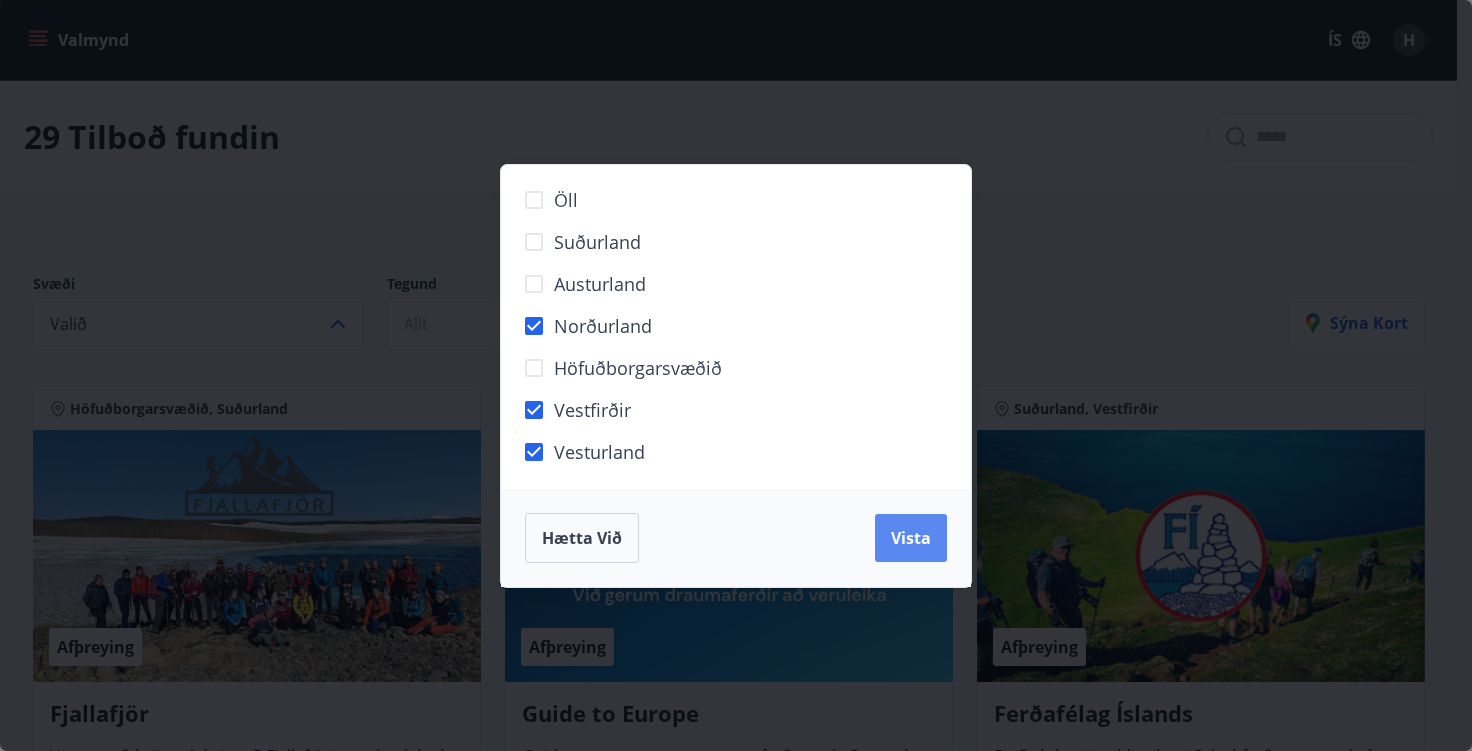 click on "Vista" at bounding box center (911, 538) 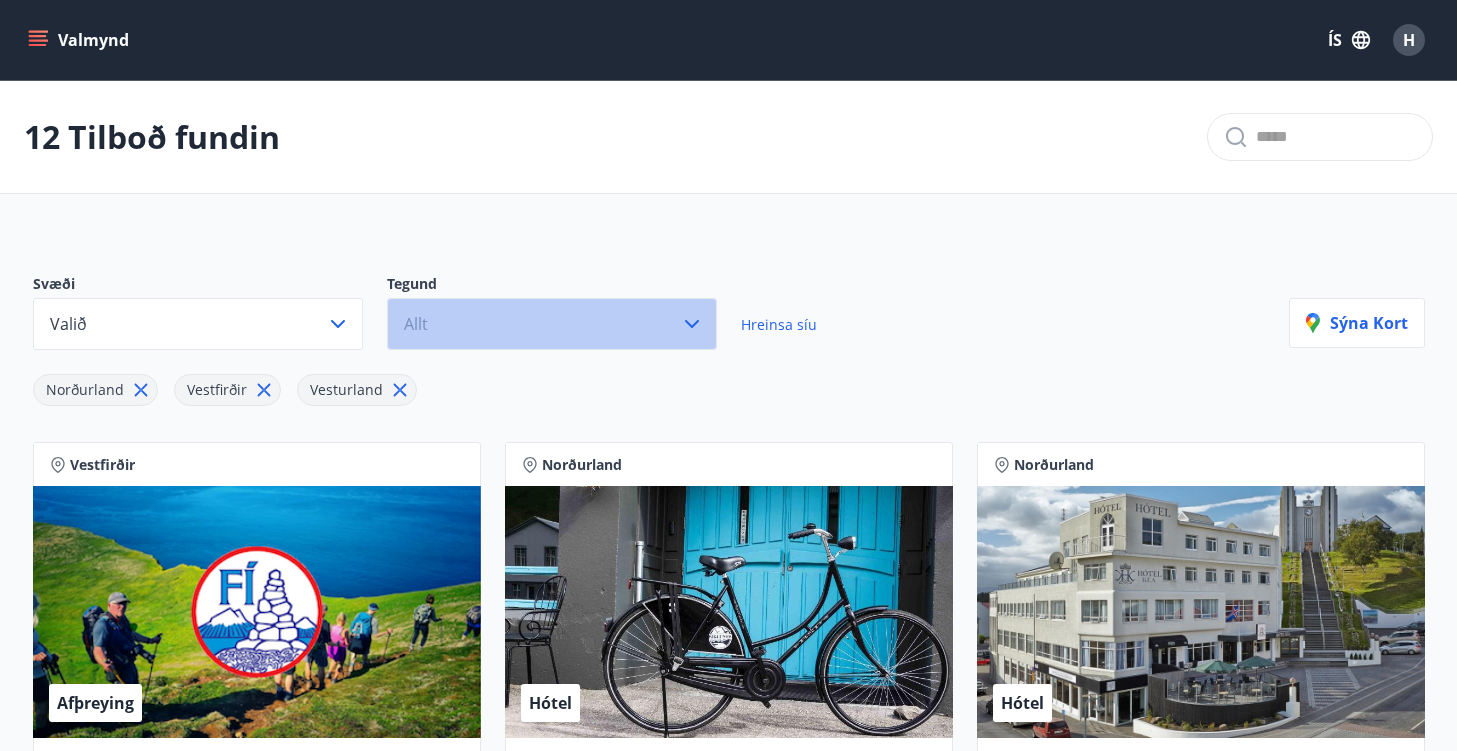 click on "Allt" at bounding box center (552, 324) 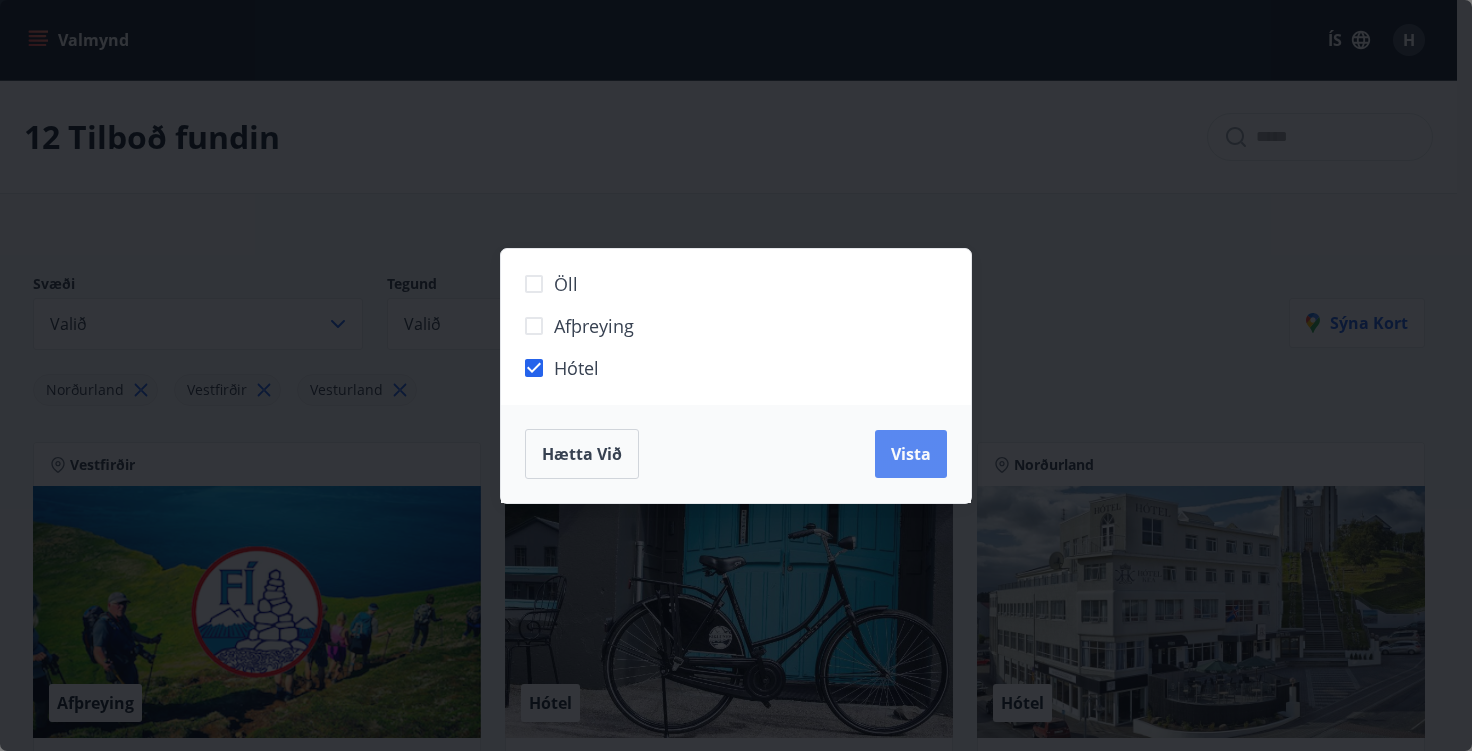 click on "Vista" at bounding box center [911, 454] 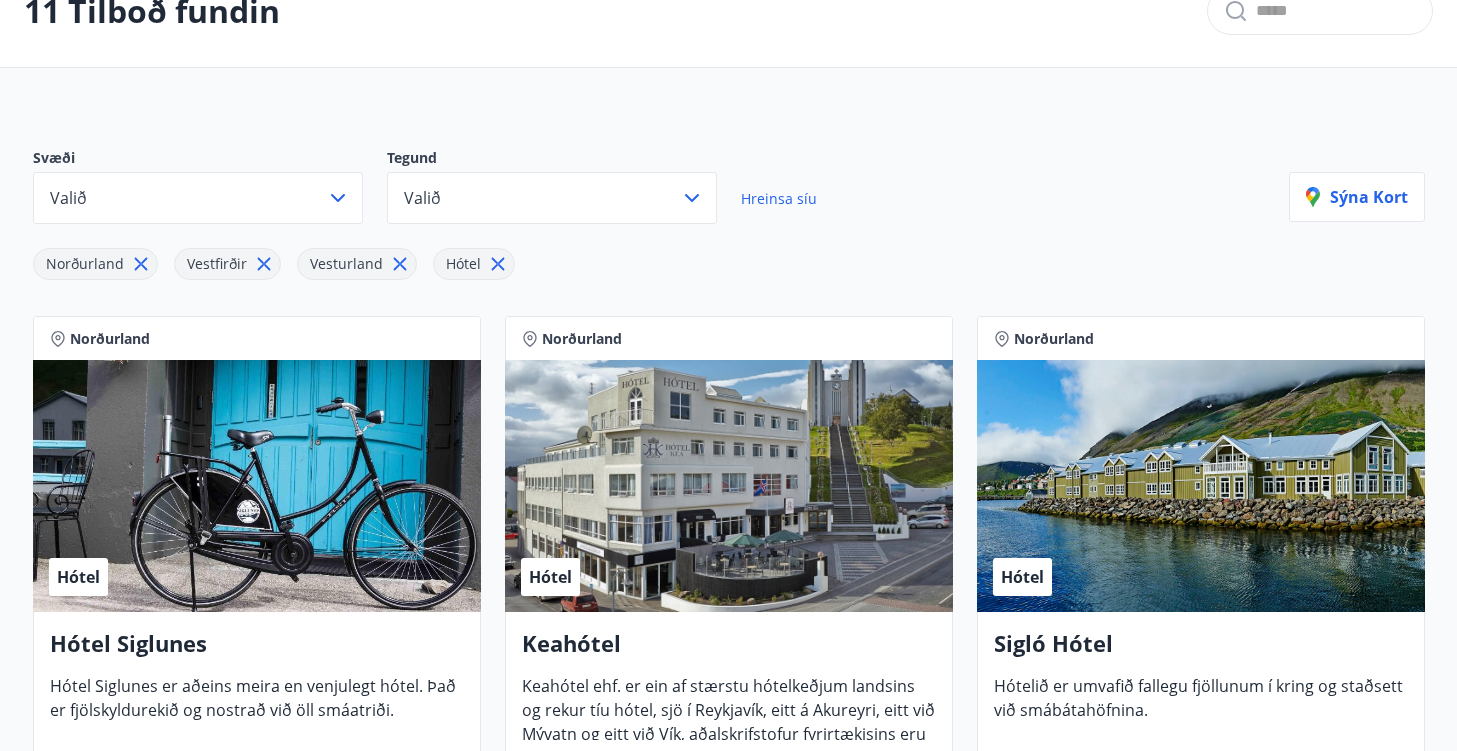 scroll, scrollTop: 292, scrollLeft: 0, axis: vertical 